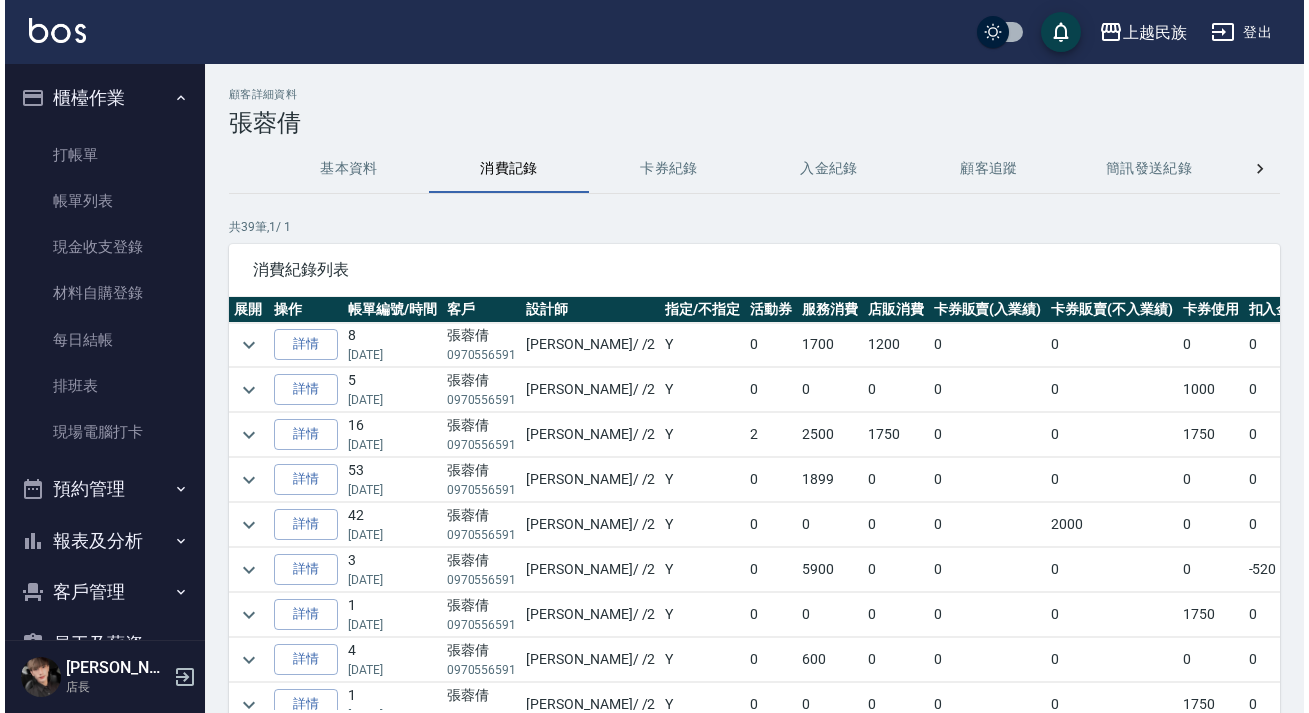 scroll, scrollTop: 0, scrollLeft: 0, axis: both 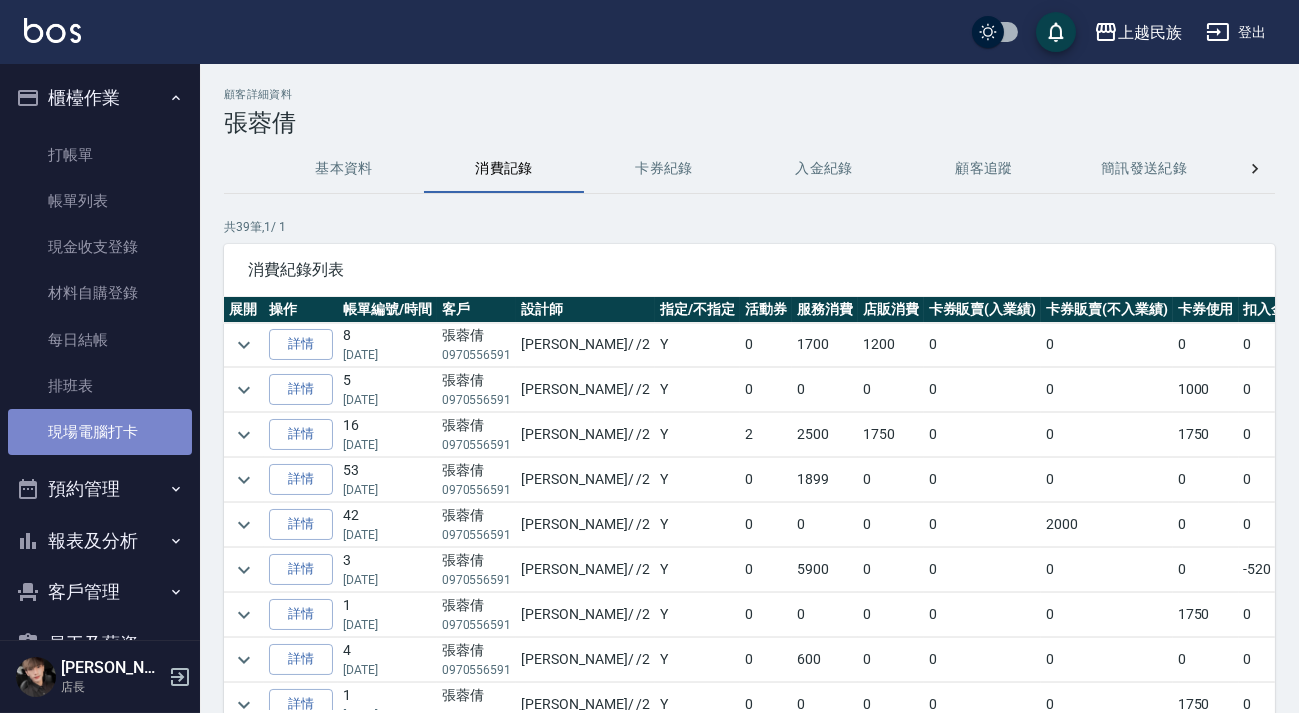 click on "現場電腦打卡" at bounding box center [100, 432] 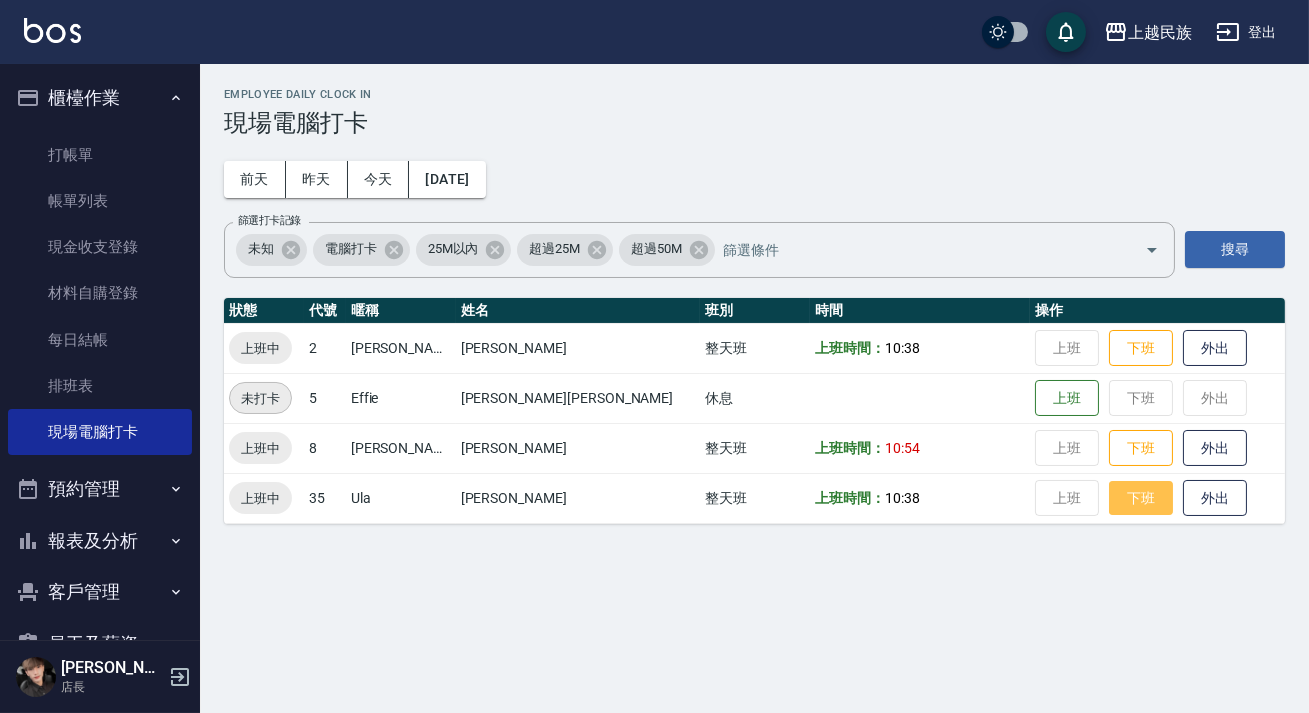 click on "下班" at bounding box center (1141, 498) 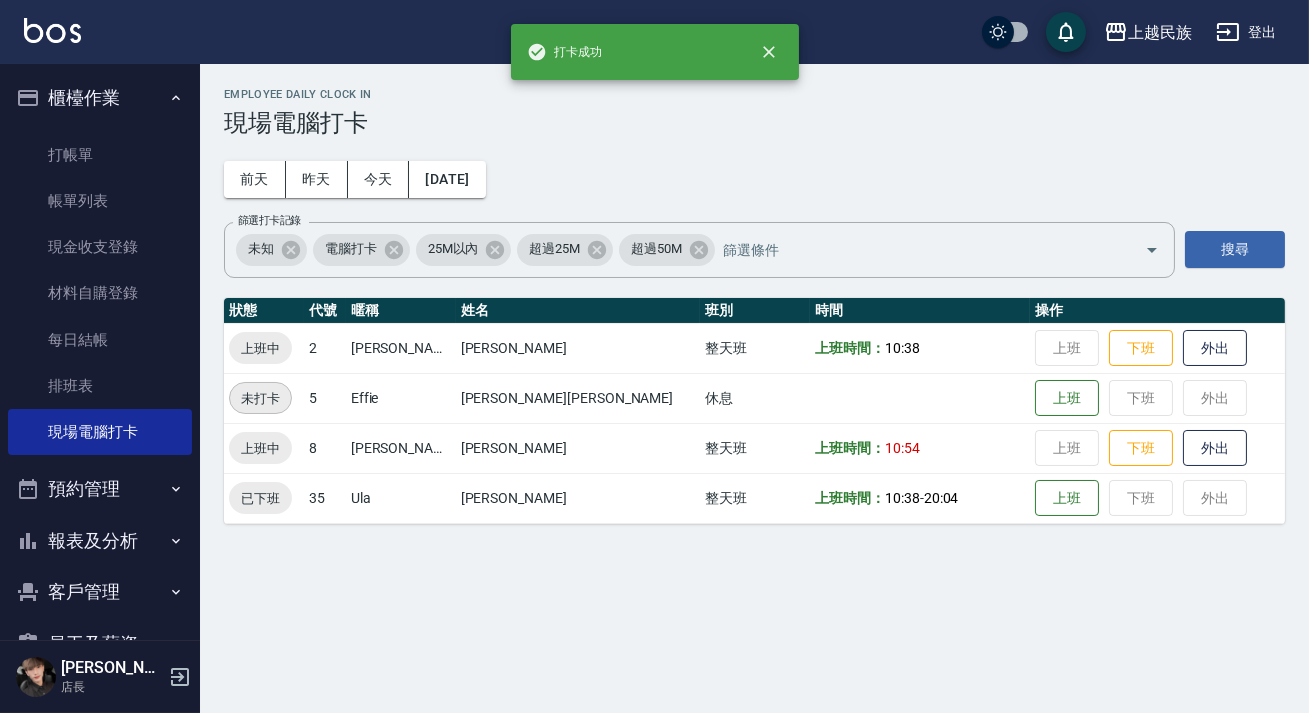 click on "Employee Daily Clock In 現場電腦打卡 [DATE] [DATE] [DATE] [DATE] 篩選打卡記錄 未知 電腦打卡 25M以內 超過25M 超過50M 篩選打卡記錄 搜尋 狀態 代號 暱稱 姓名 班別 時間 操作 上班中 2 [PERSON_NAME] [PERSON_NAME] 整天班 上班時間： 10:38 上班 下班 外出 未打卡 5 Effie [PERSON_NAME][PERSON_NAME] 上班 下班 外出 上班中 8 [PERSON_NAME] 整天班 上班時間： 10:54 上班 下班 外出 已下班 35 [PERSON_NAME] 整天班 上班時間： 10:38  -  20:04 上班 下班 外出" at bounding box center [654, 356] 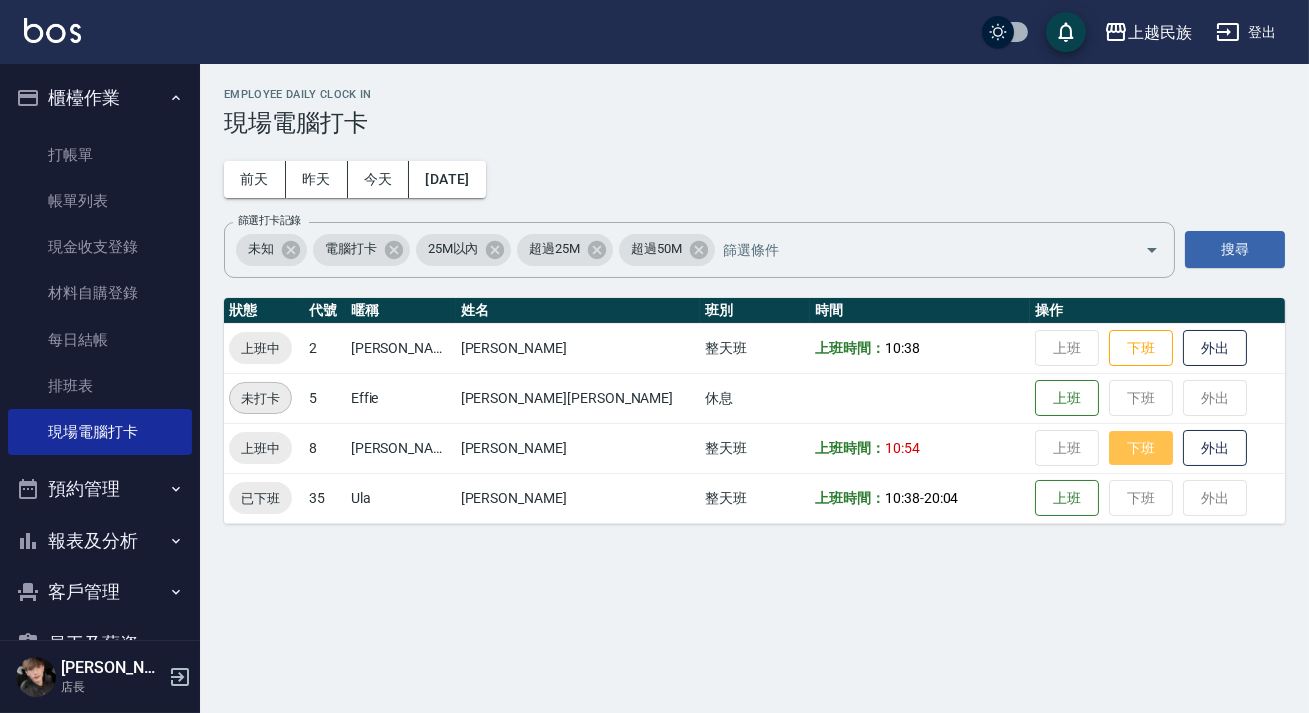 click on "下班" at bounding box center [1141, 448] 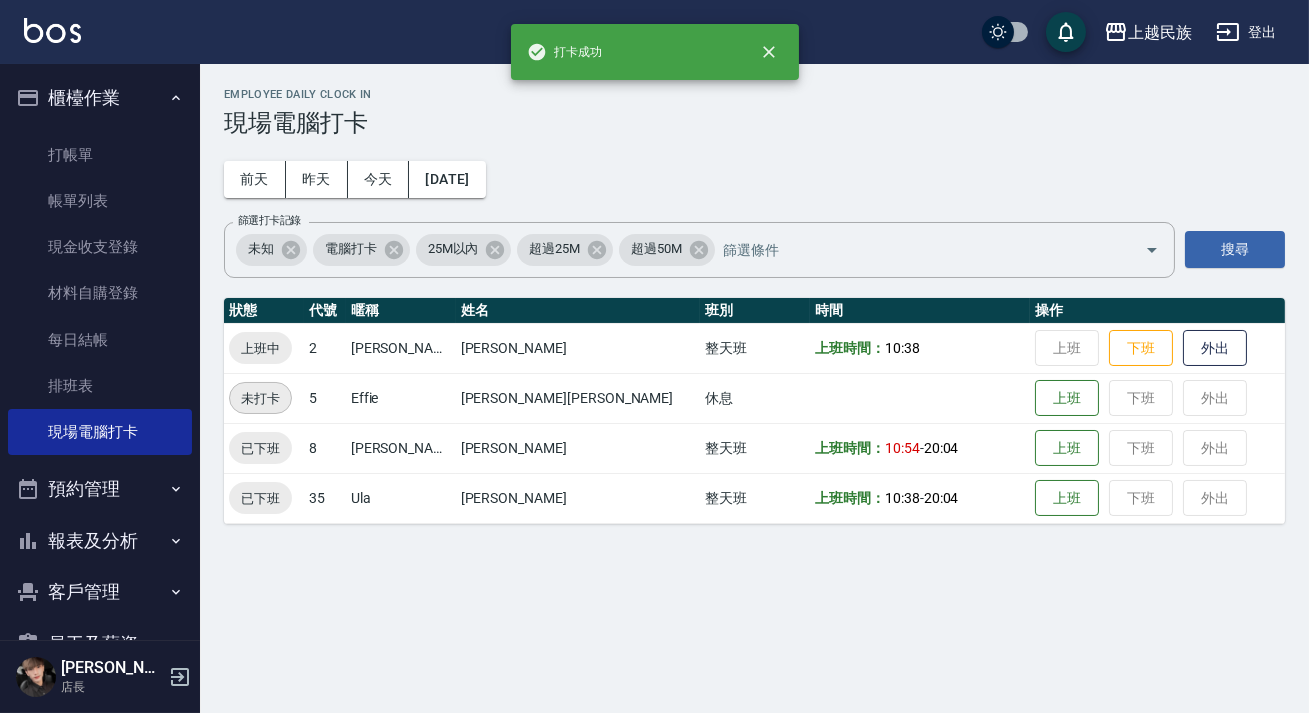 click on "Employee Daily Clock In 現場電腦打卡 [DATE] [DATE] [DATE] [DATE] 篩選打卡記錄 未知 電腦打卡 25M以內 超過25M 超過50M 篩選打卡記錄 搜尋 狀態 代號 暱稱 姓名 班別 時間 操作 上班中 2 [PERSON_NAME] [PERSON_NAME] 整天班 上班時間： 10:38 上班 下班 外出 未打卡 5 Effie [PERSON_NAME]陳 休息 上班 下班 外出 已下班 8 [PERSON_NAME] 整天班 上班時間： 10:54  -  20:04 上班 下班 外出 已下班 35 [PERSON_NAME] 整天班 上班時間： 10:38  -  20:04 上班 下班 外出" at bounding box center (654, 356) 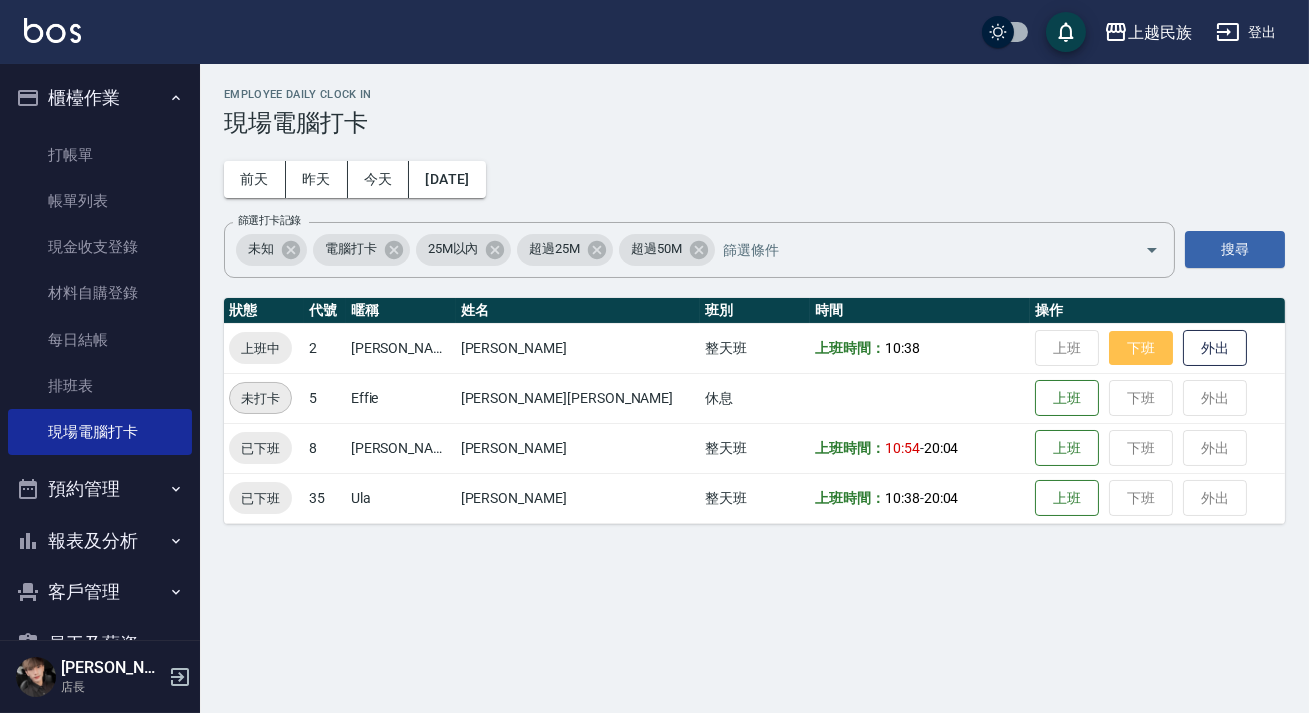 click on "下班" at bounding box center (1141, 348) 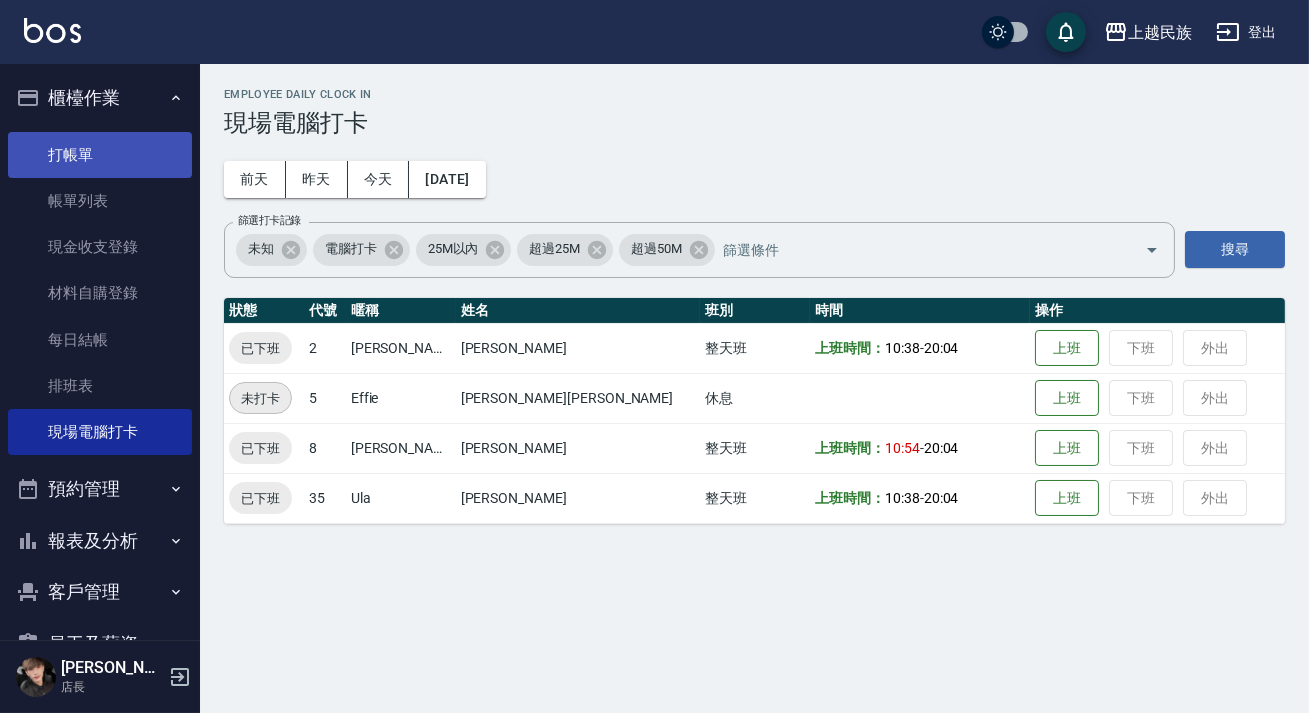 click on "打帳單" at bounding box center [100, 155] 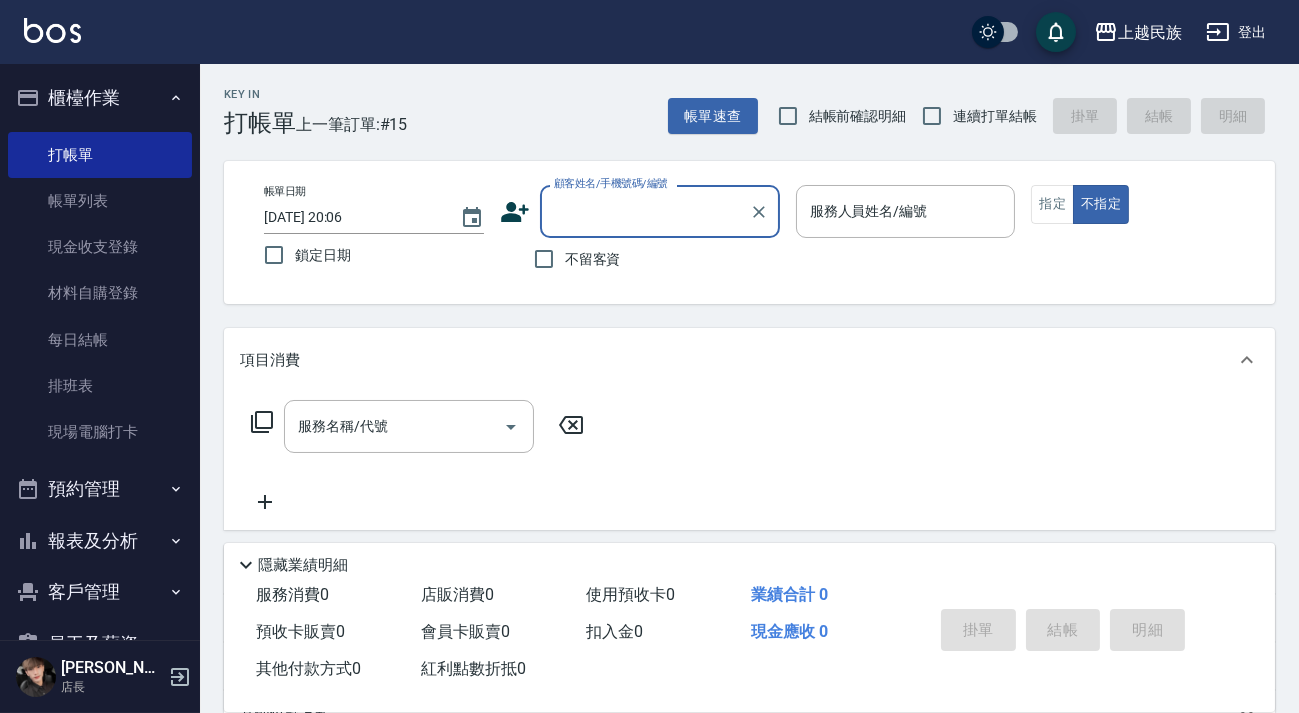 click at bounding box center [52, 30] 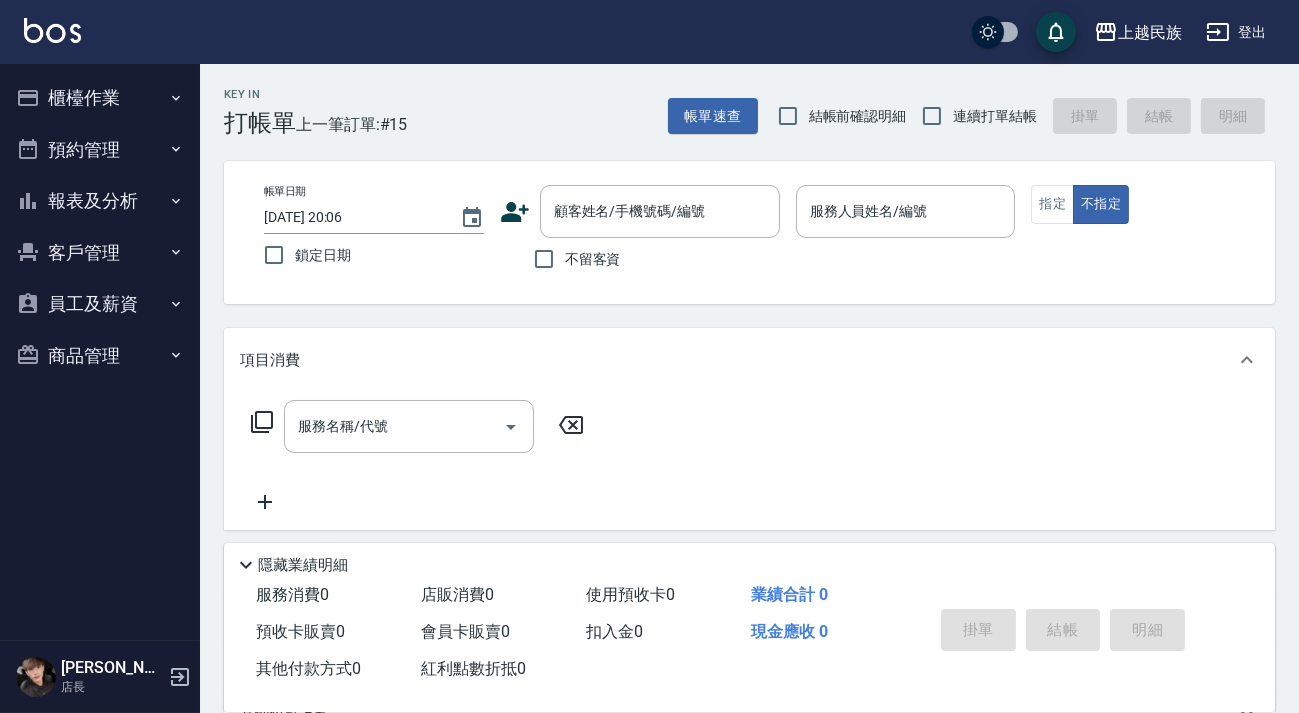 click on "連續打單結帳" at bounding box center (974, 116) 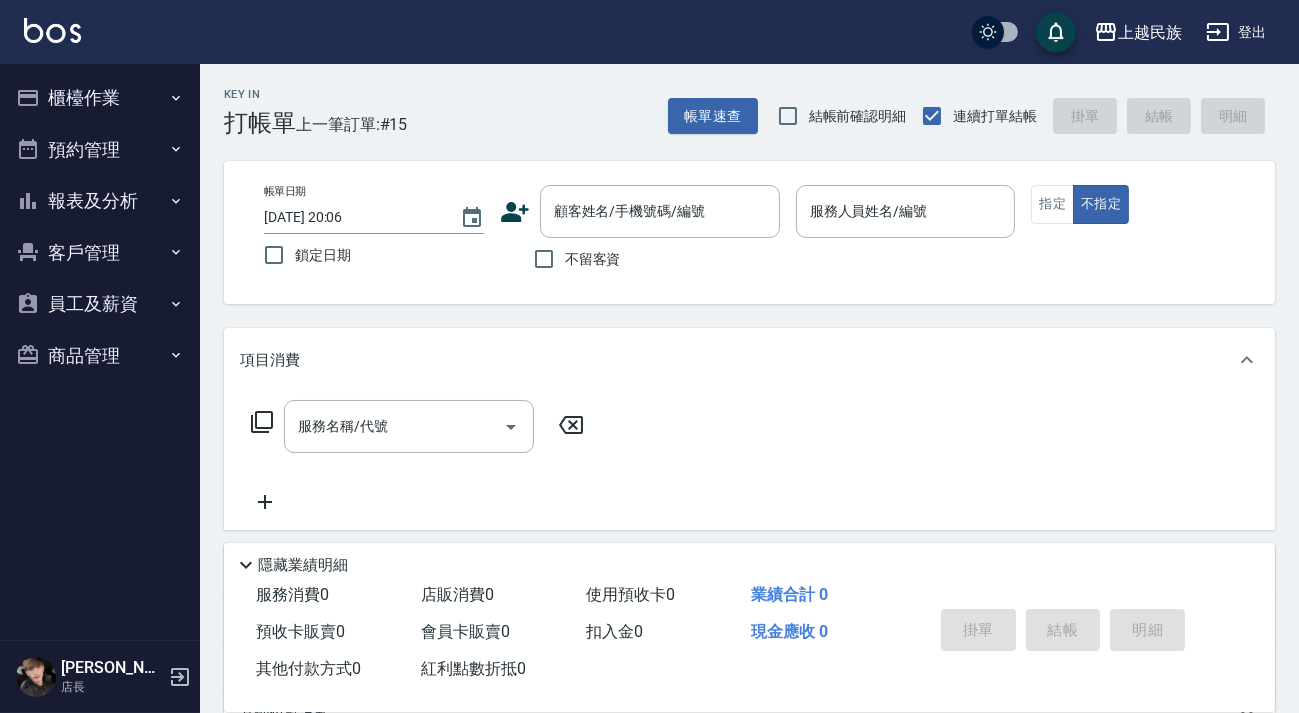 click on "不留客資" at bounding box center (593, 259) 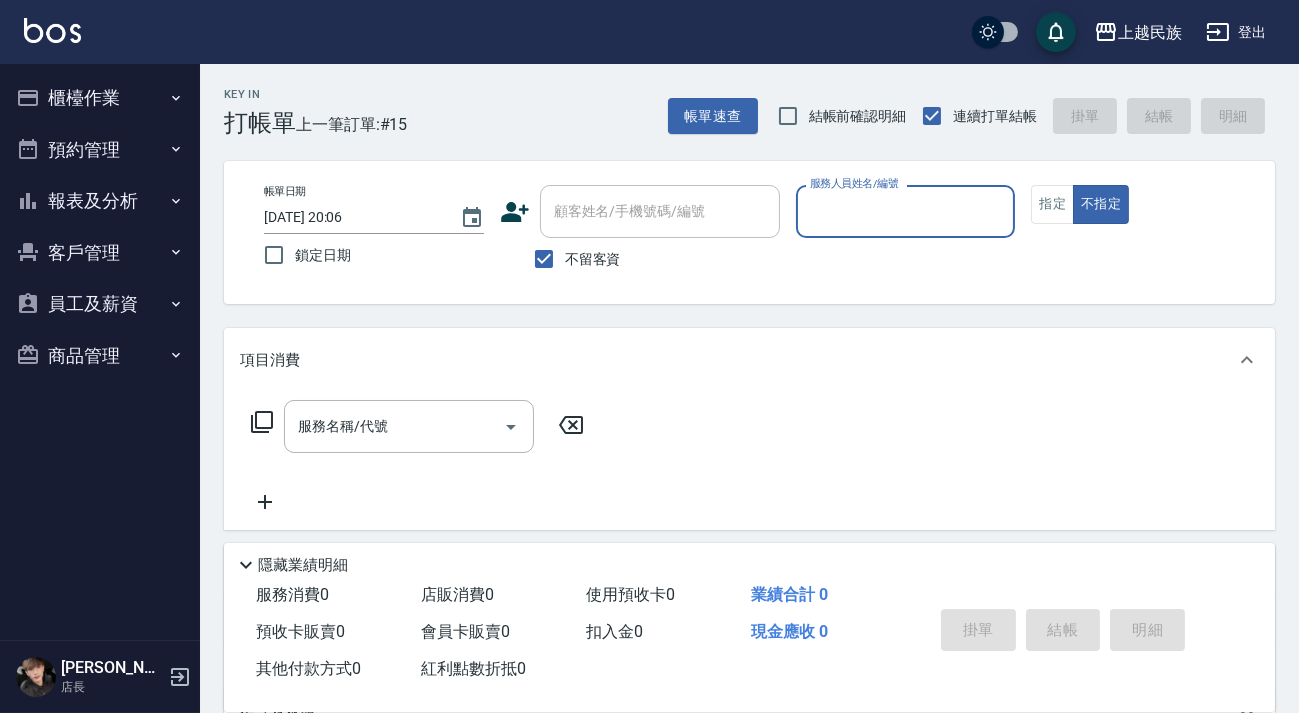 click on "不留客資" at bounding box center (593, 259) 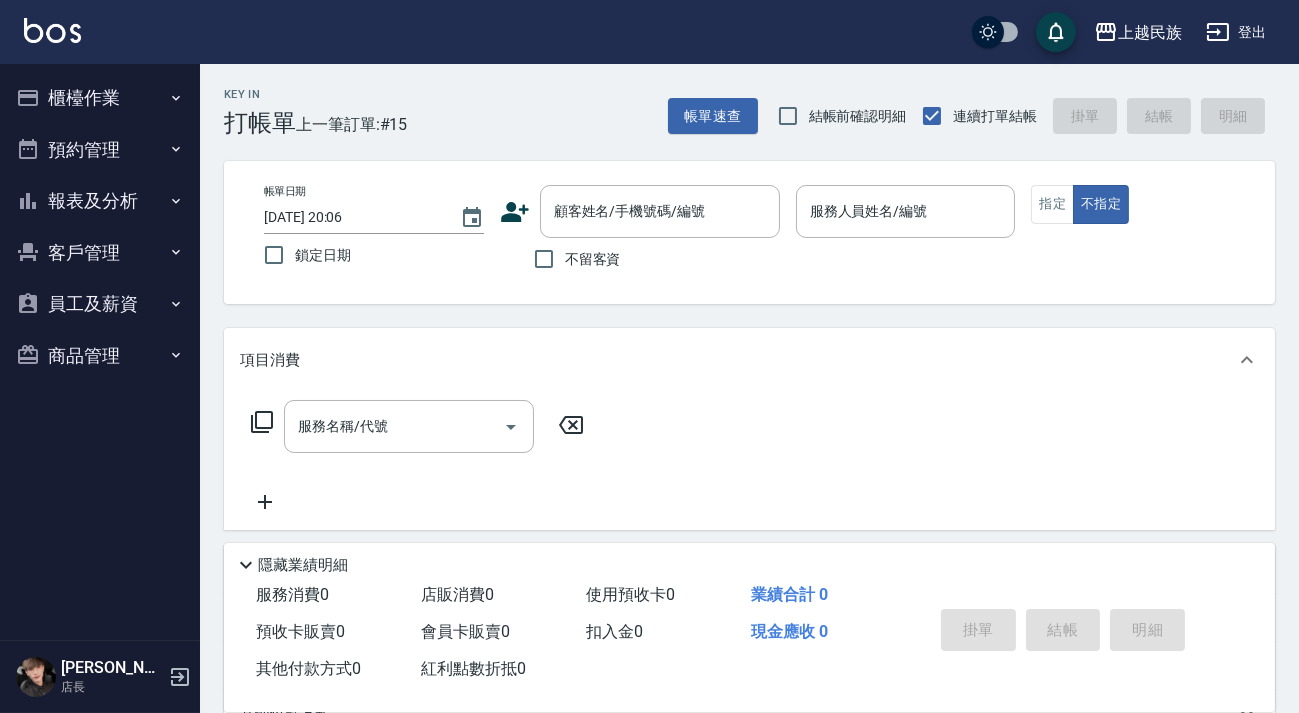 click on "不留客資" at bounding box center [593, 259] 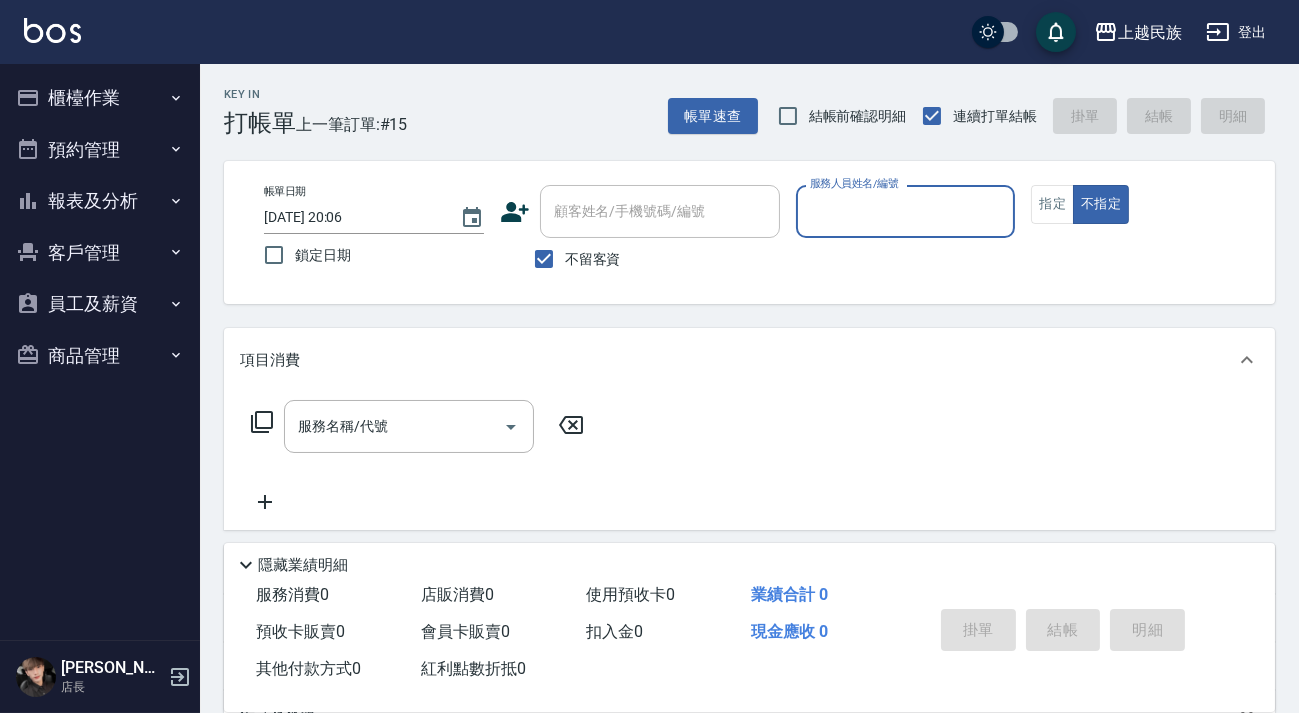 click on "不留客資" at bounding box center [593, 259] 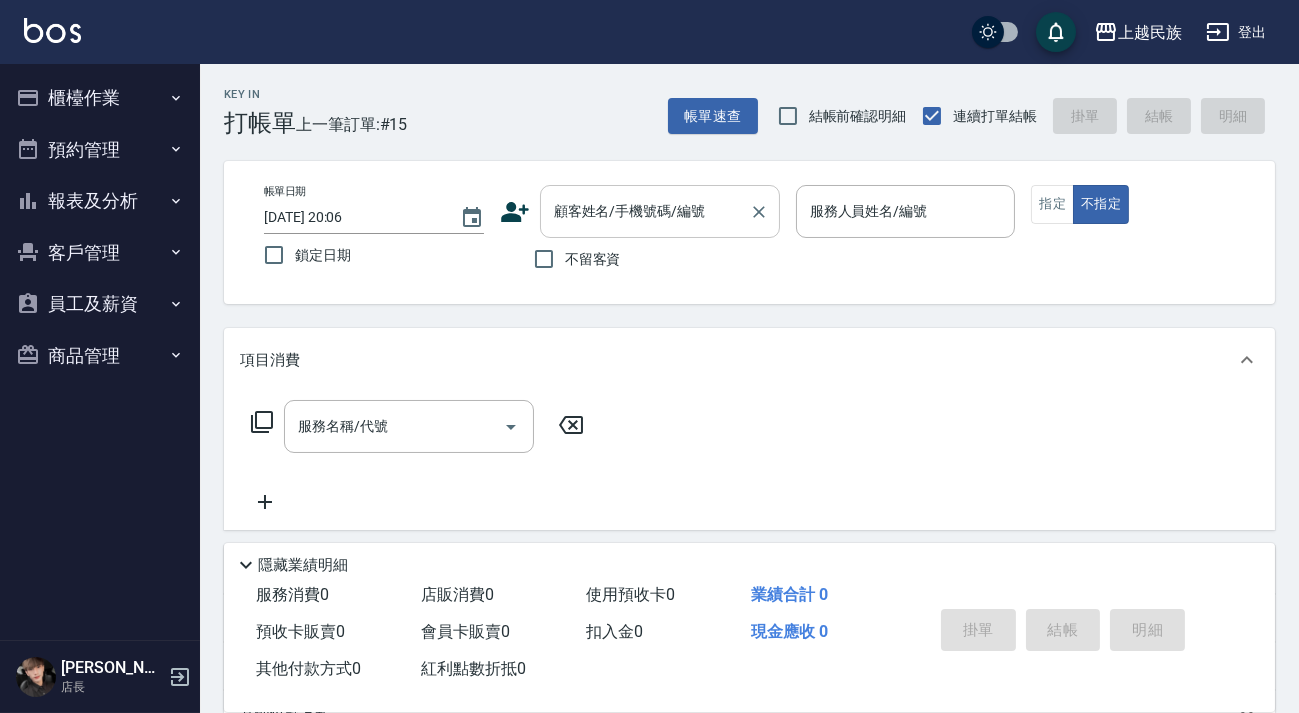 click on "顧客姓名/手機號碼/編號" at bounding box center [645, 211] 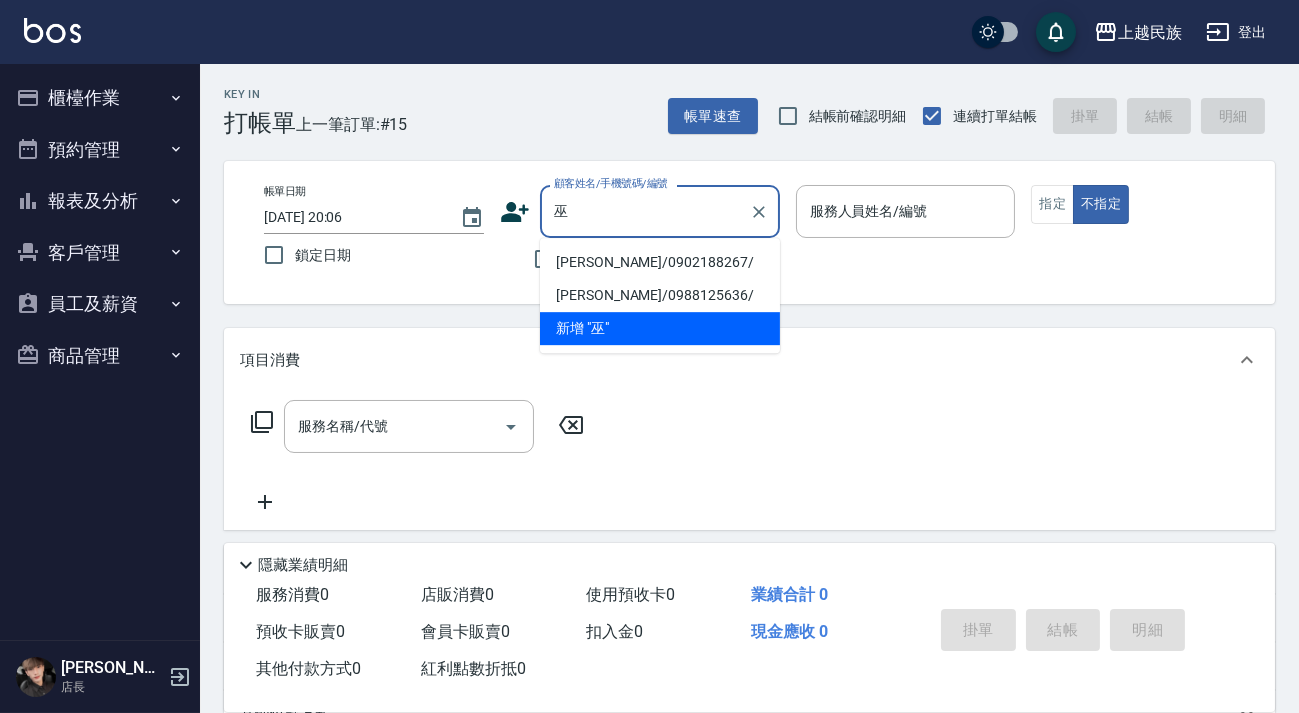 click on "[PERSON_NAME]/0902188267/" at bounding box center (660, 262) 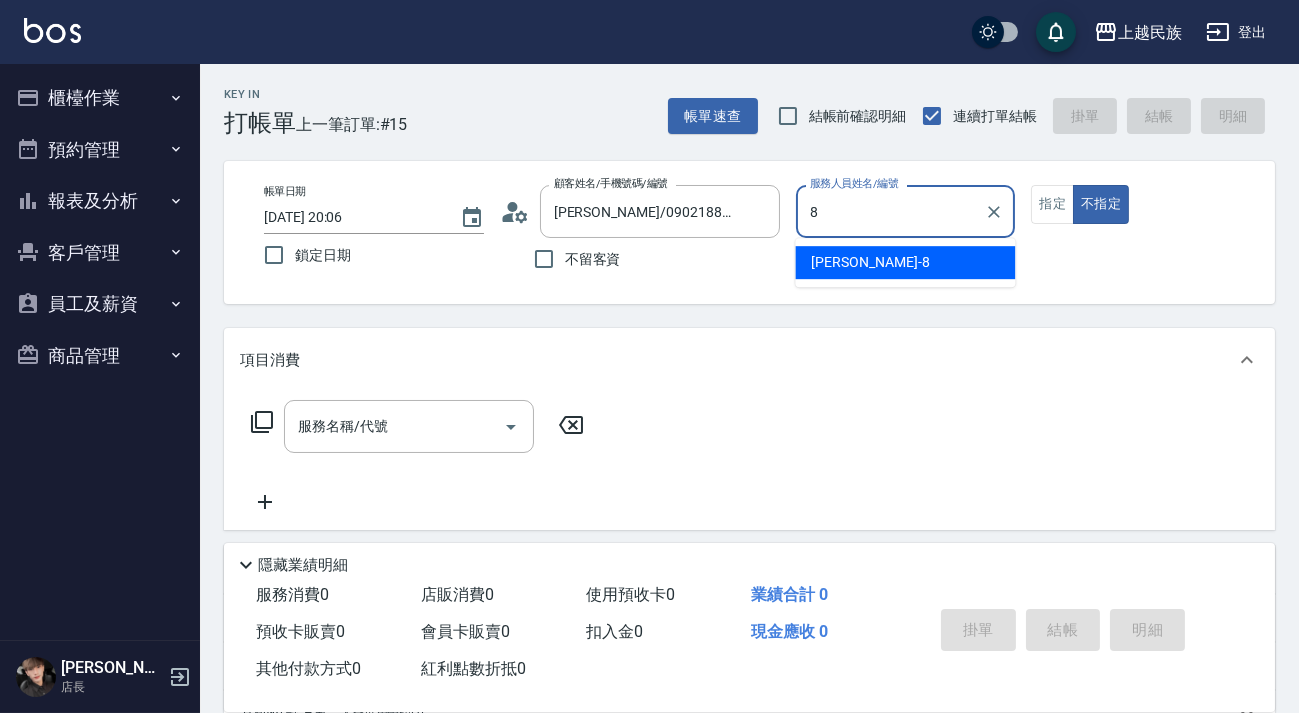 type on "Stella-8" 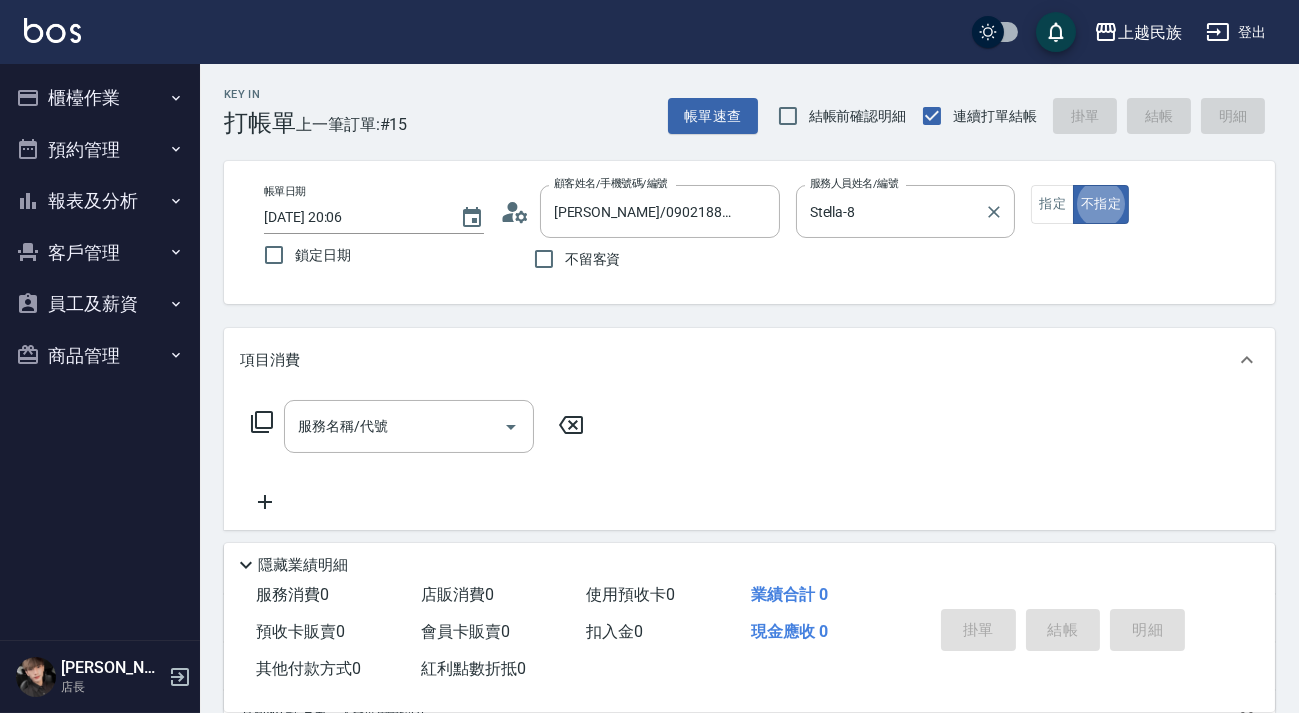 type on "false" 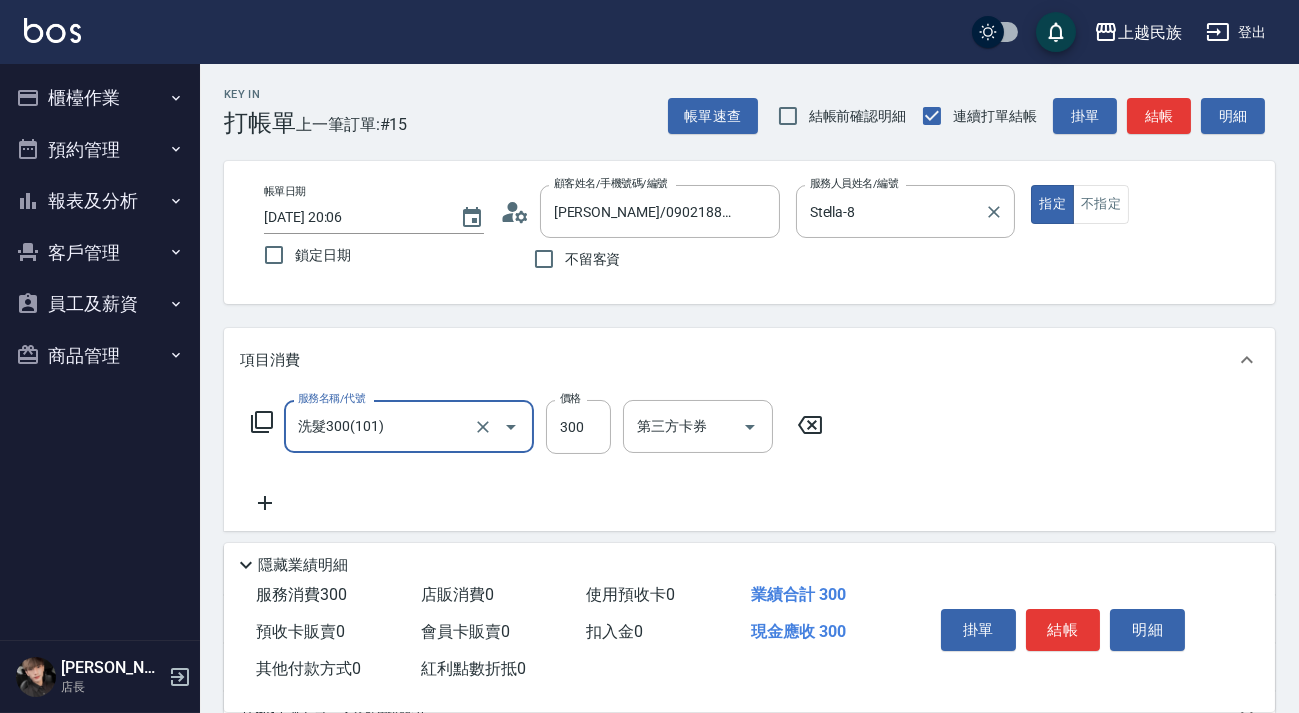 type on "洗髮300(101)" 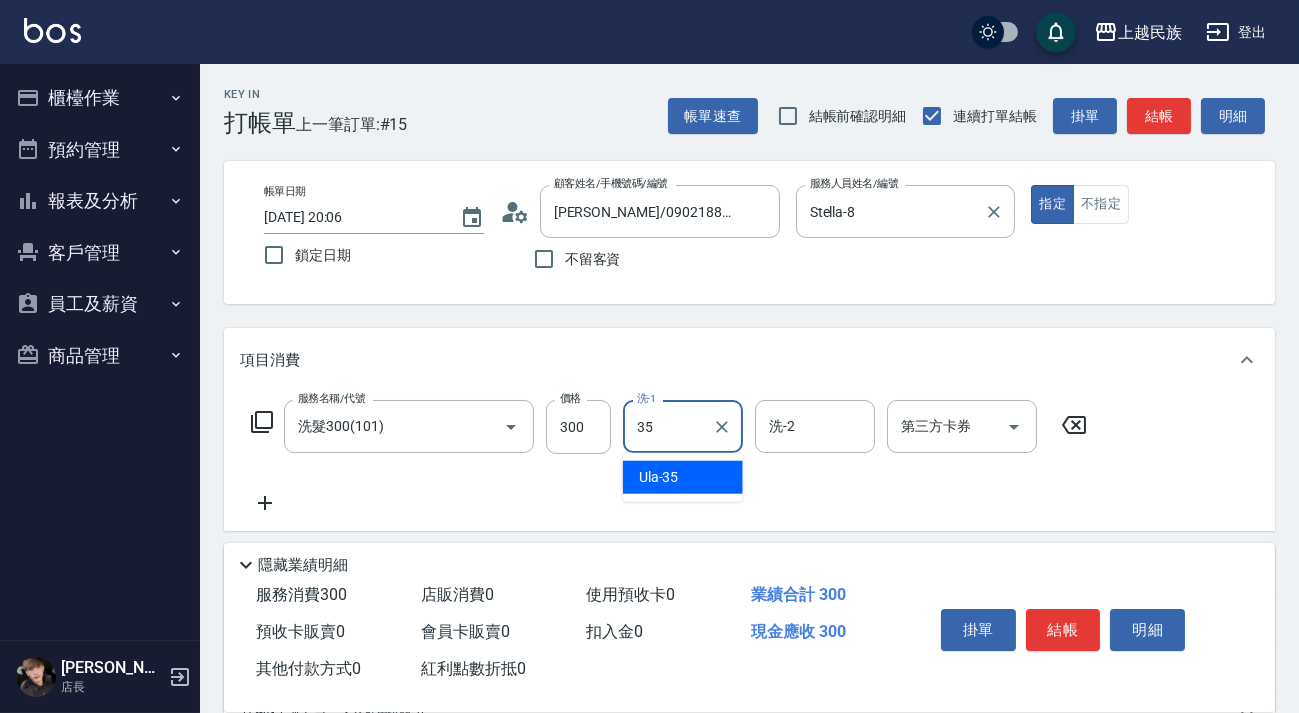 type on "Ula-35" 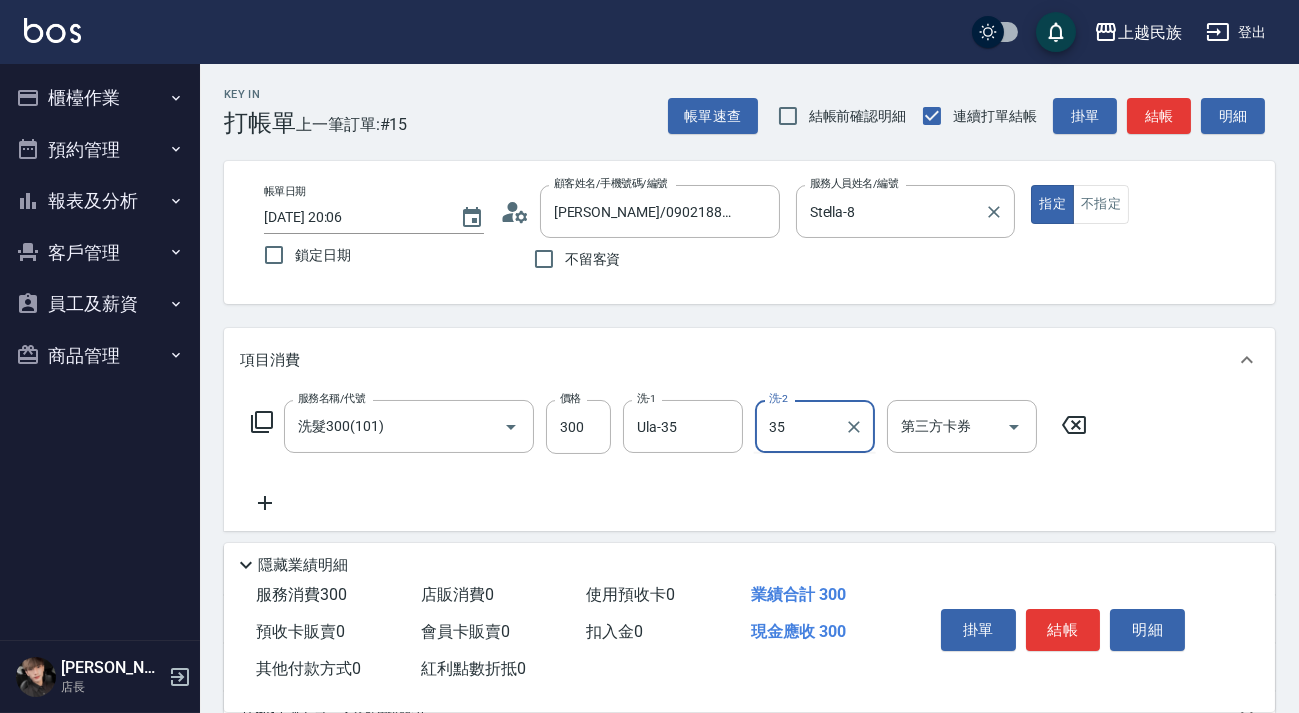 type on "Ula-35" 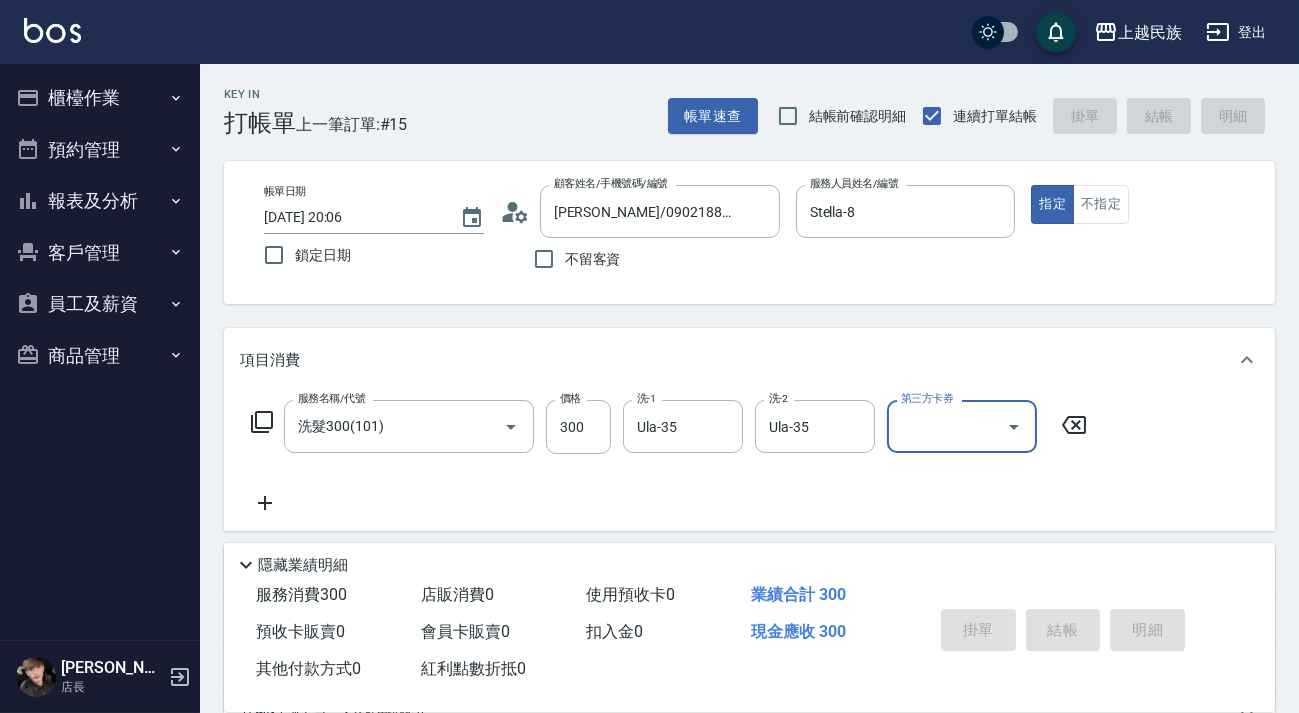 type on "[DATE] 20:07" 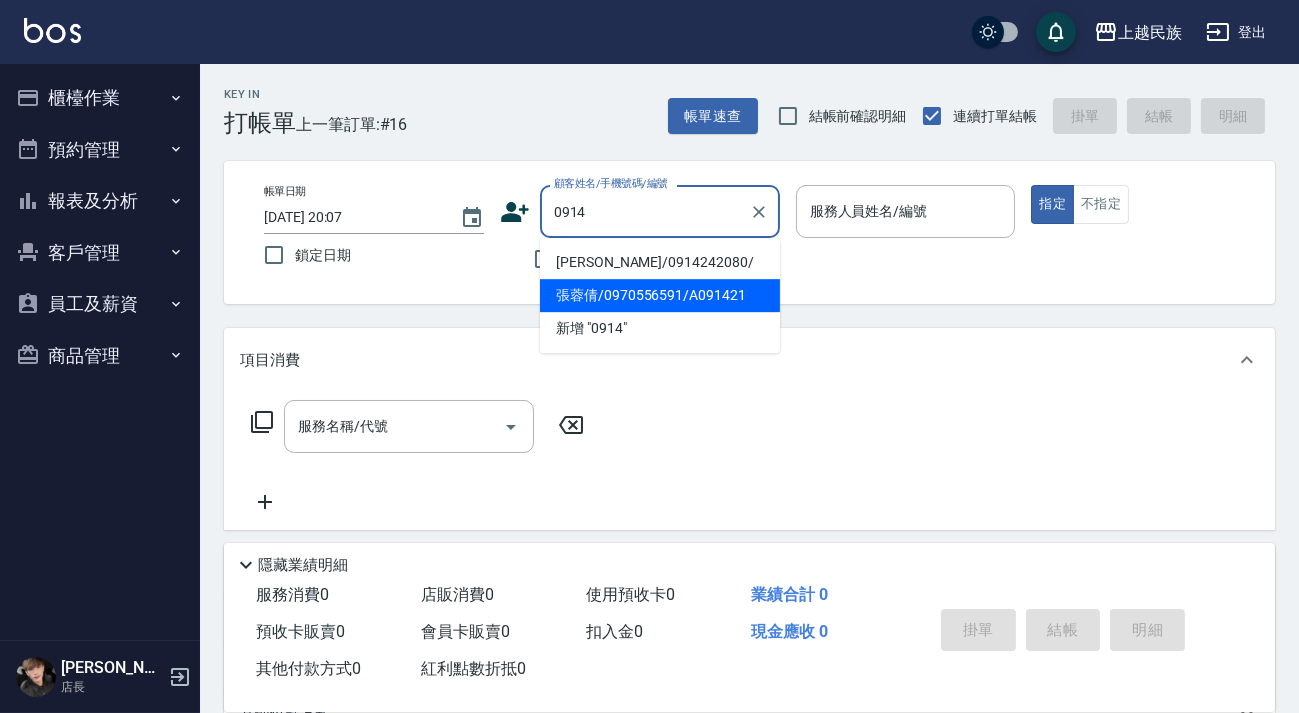 click on "張蓉倩/0970556591/A091421" at bounding box center [660, 295] 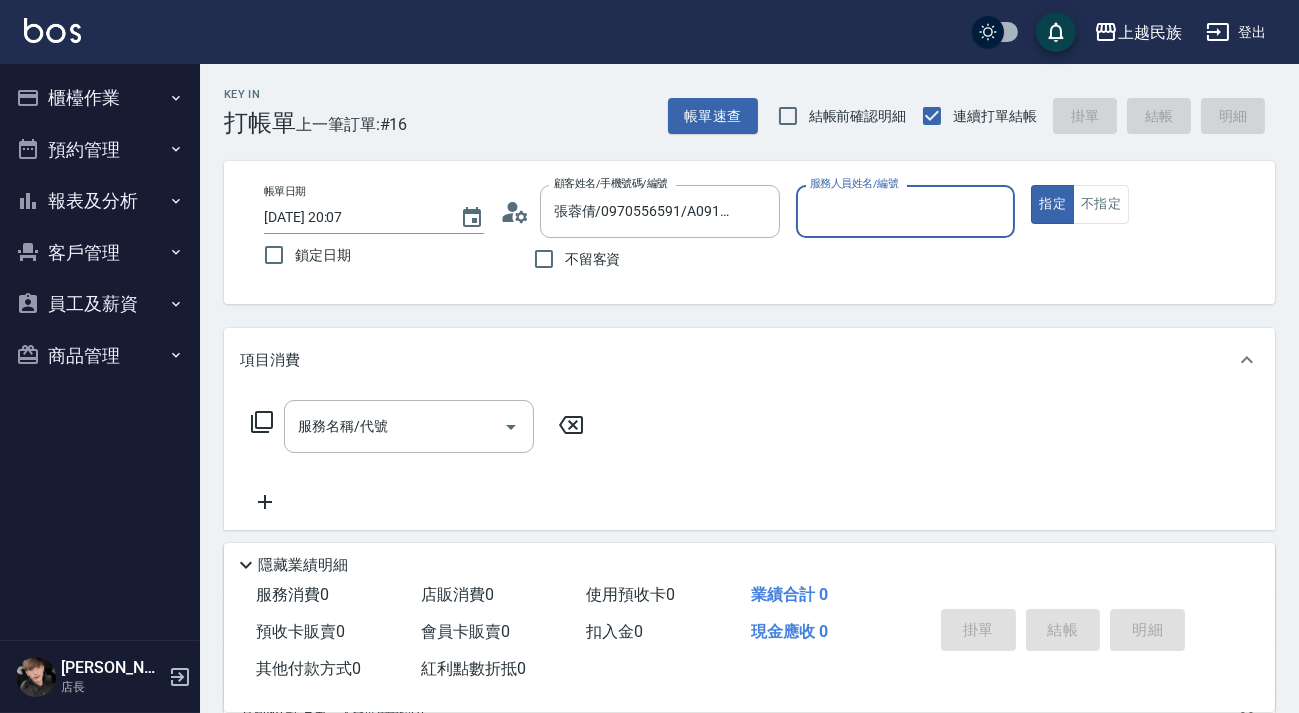 type on "[PERSON_NAME]-2" 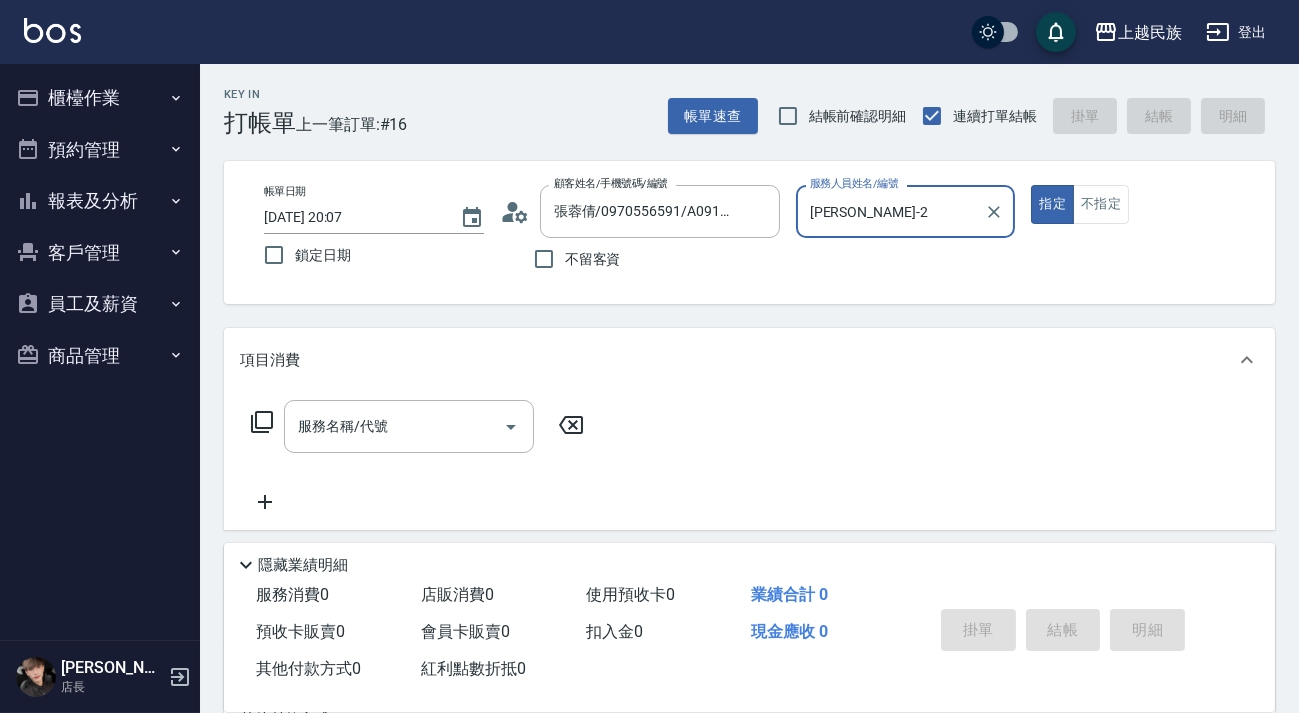 click on "指定" at bounding box center [1052, 204] 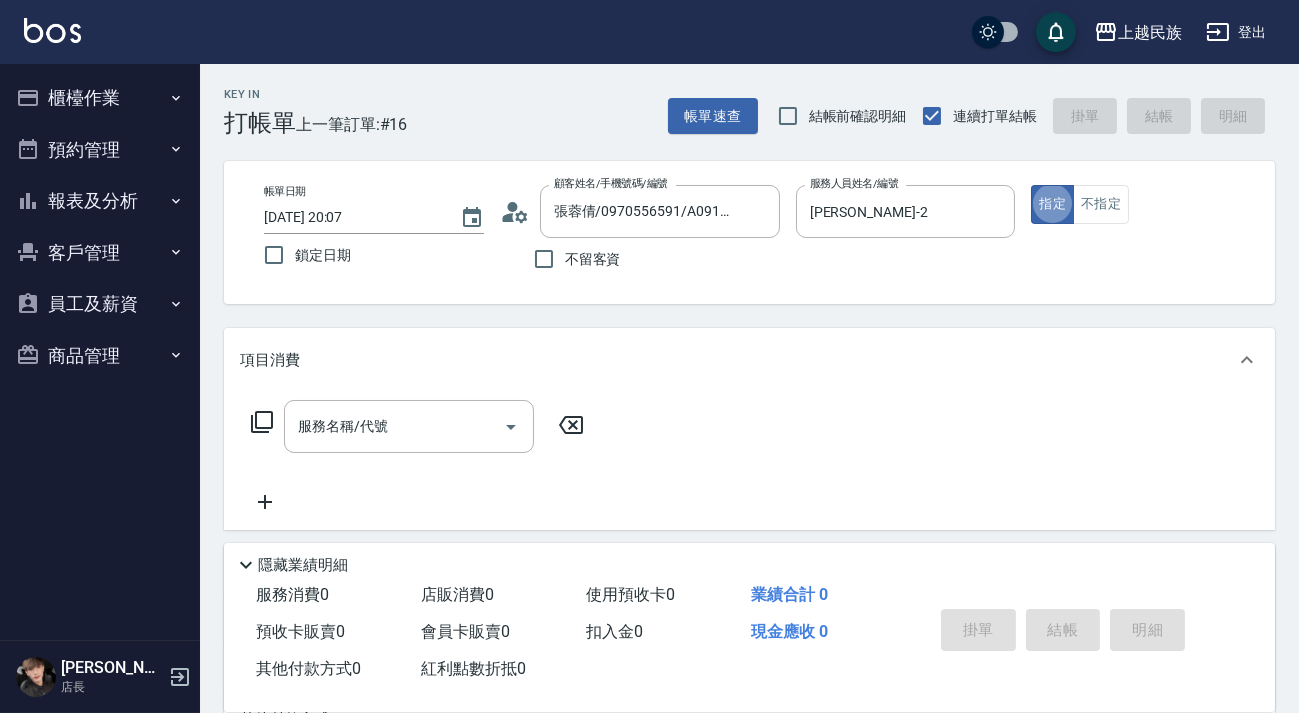 type on "true" 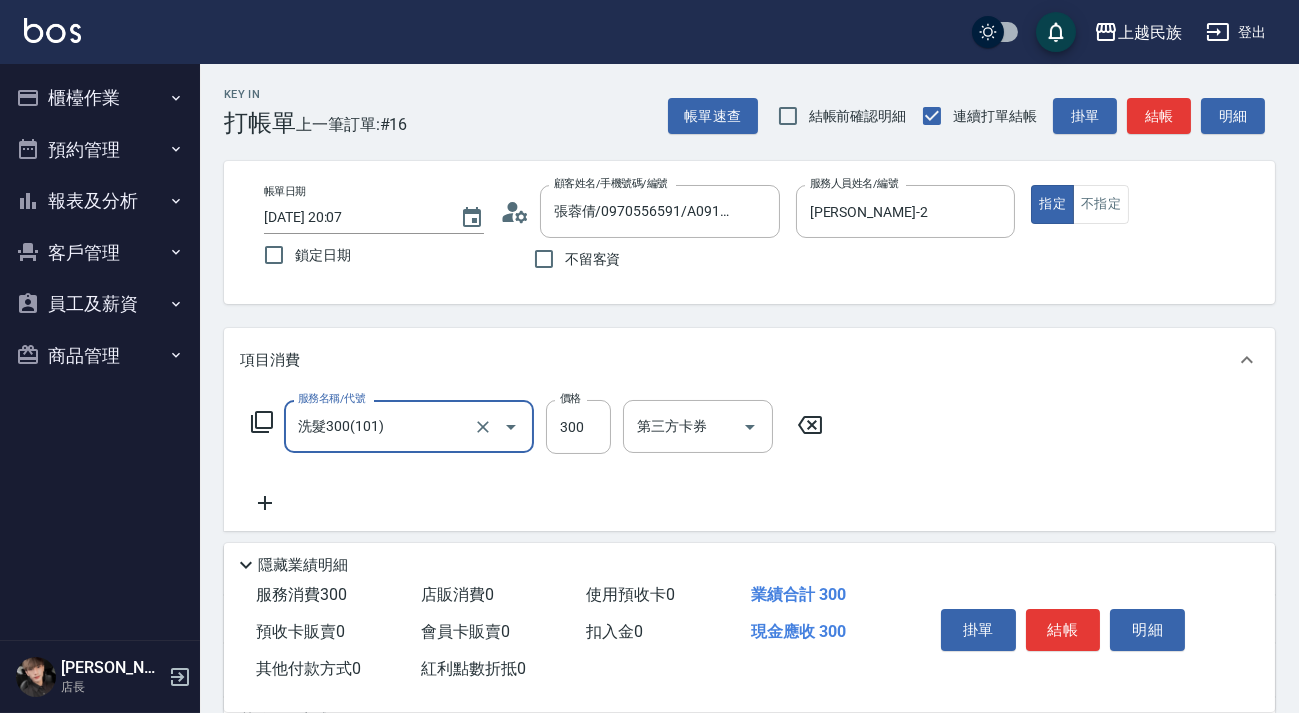 type on "洗髮300(101)" 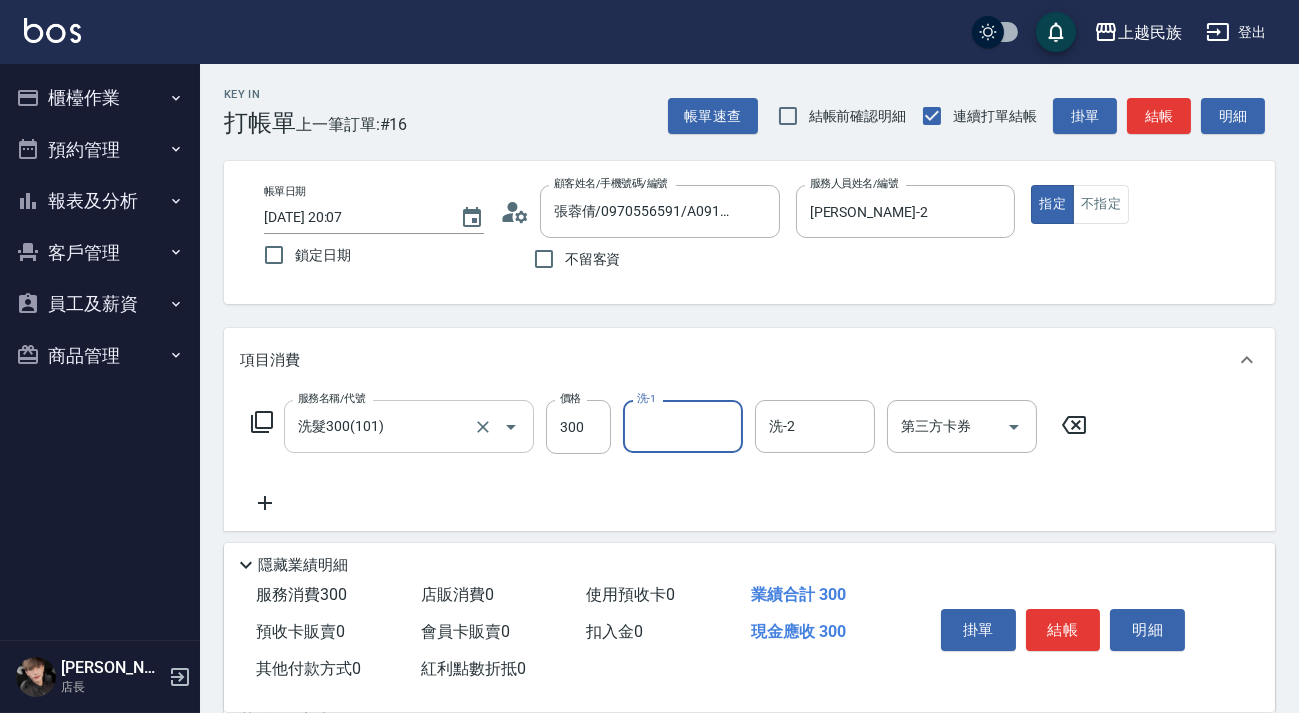 click on "洗髮300(101)" at bounding box center (381, 426) 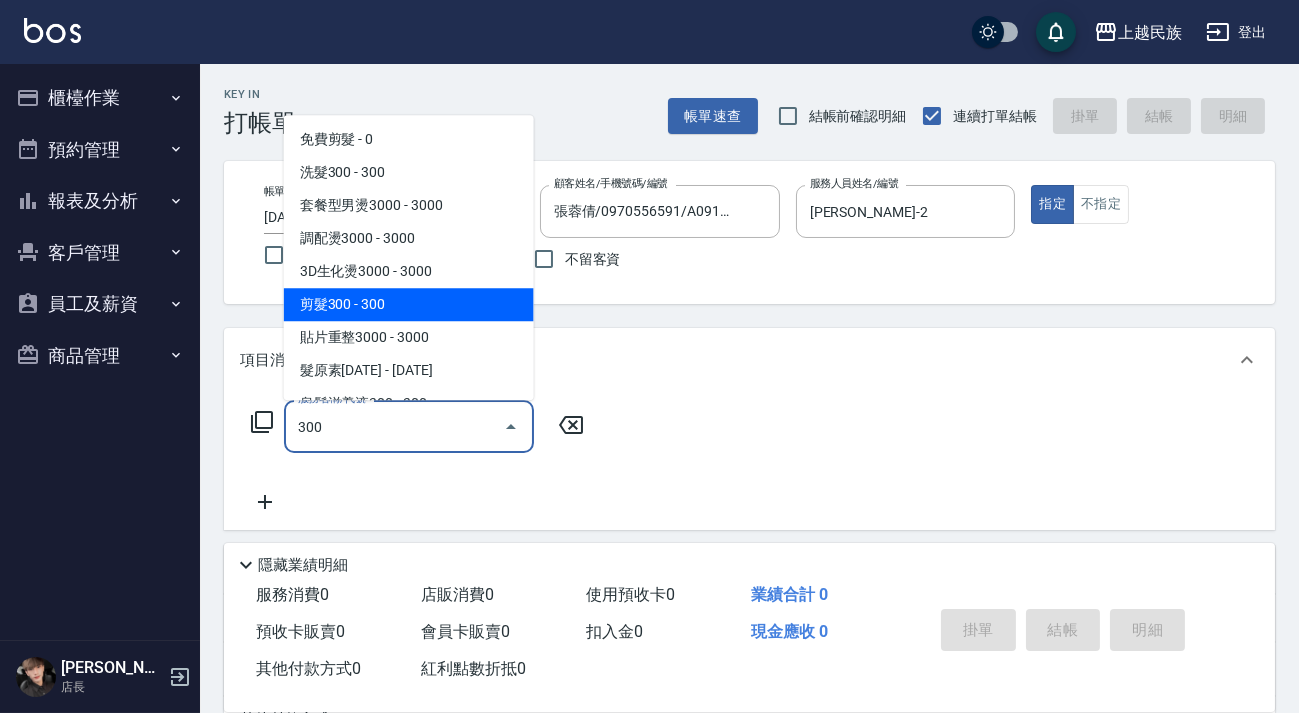 click on "剪髮300 - 300" at bounding box center [409, 304] 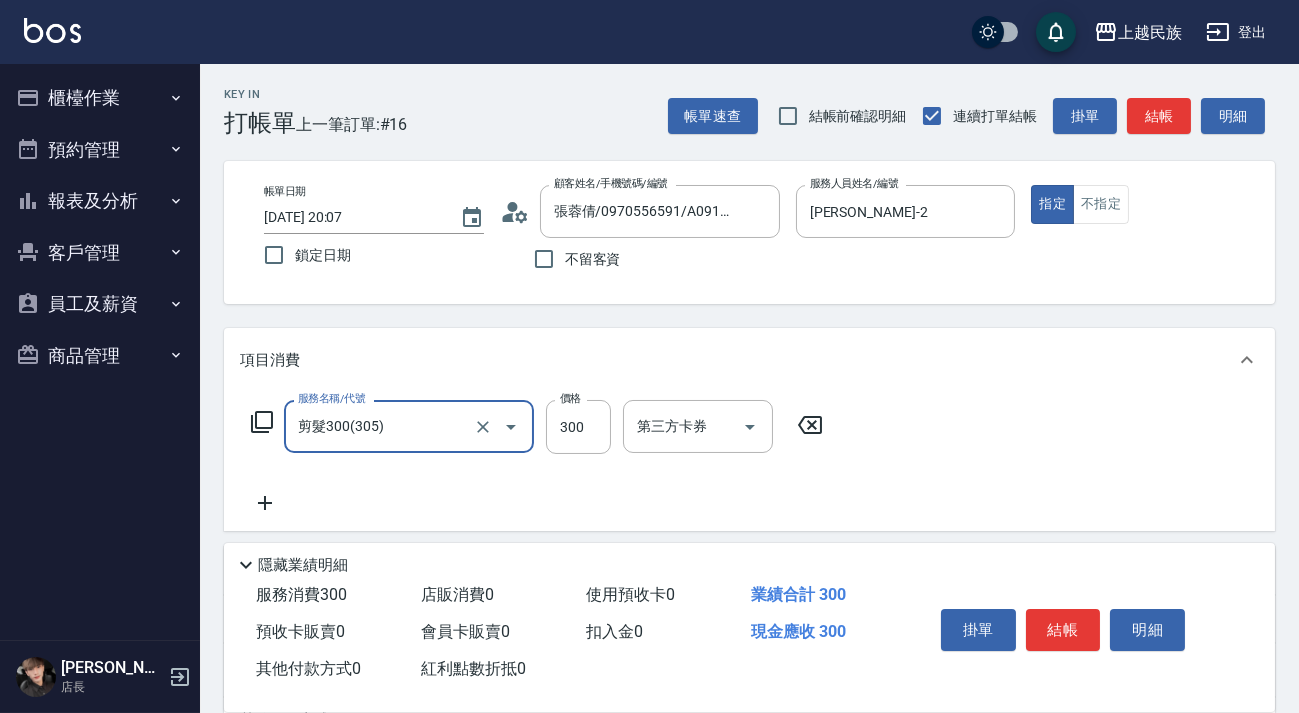 type on "剪髮300(305)" 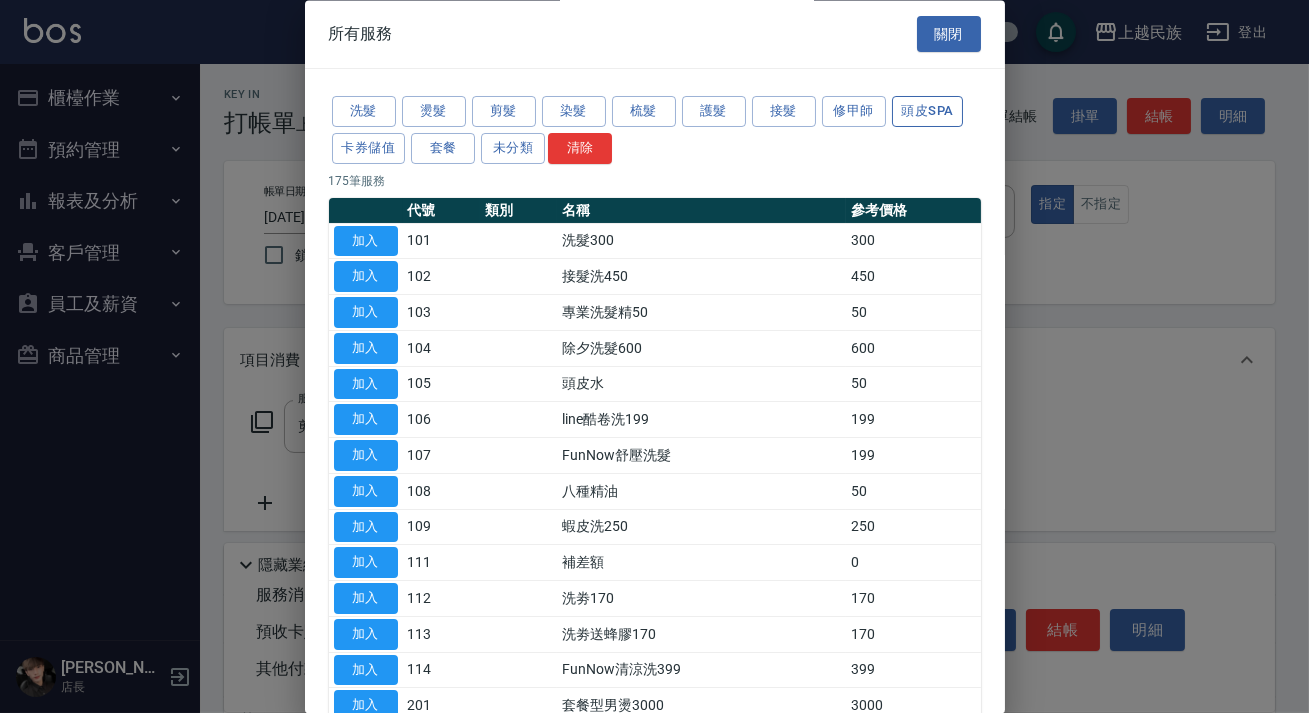 click on "頭皮SPA" at bounding box center [928, 112] 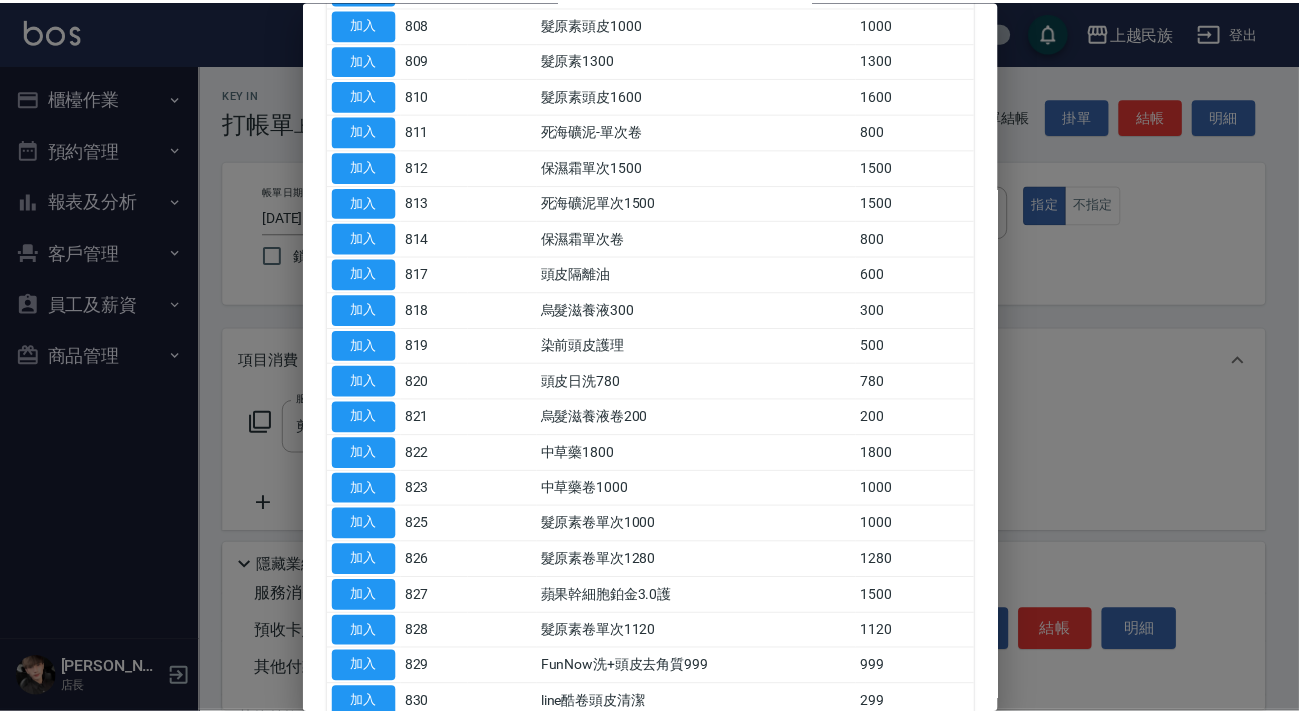 scroll, scrollTop: 0, scrollLeft: 0, axis: both 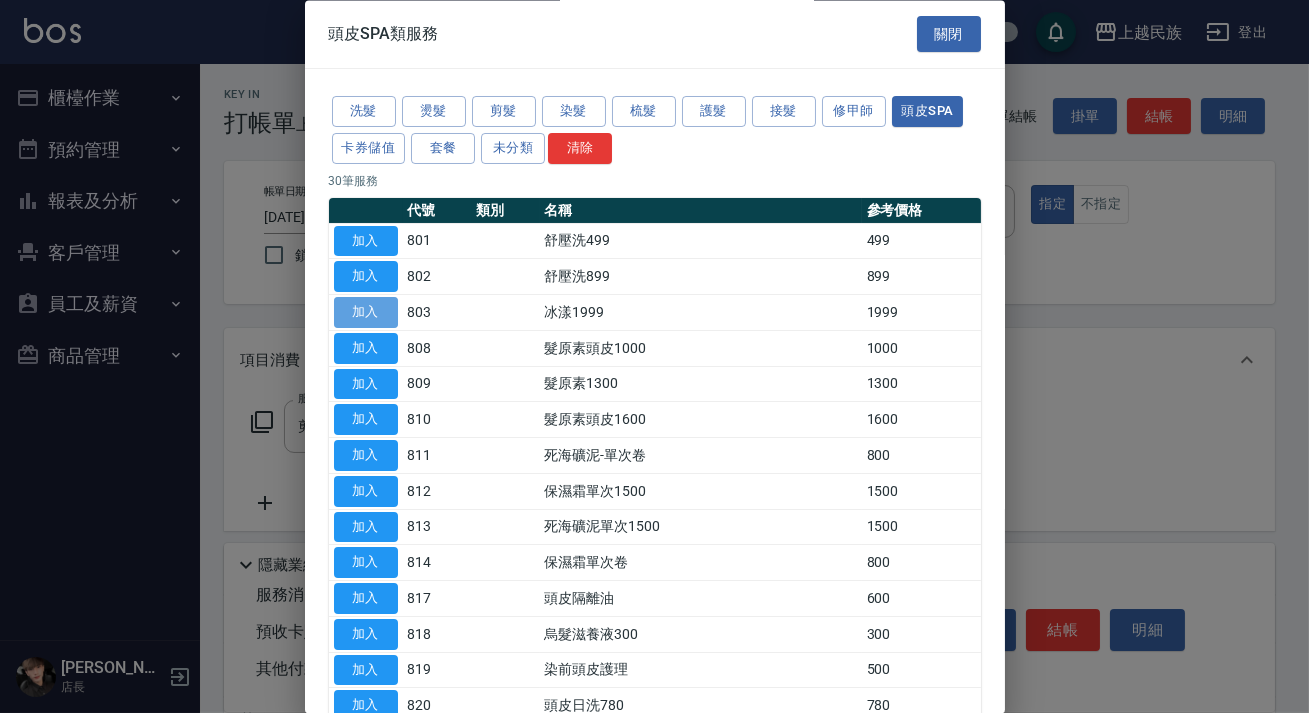 click on "加入" at bounding box center (366, 313) 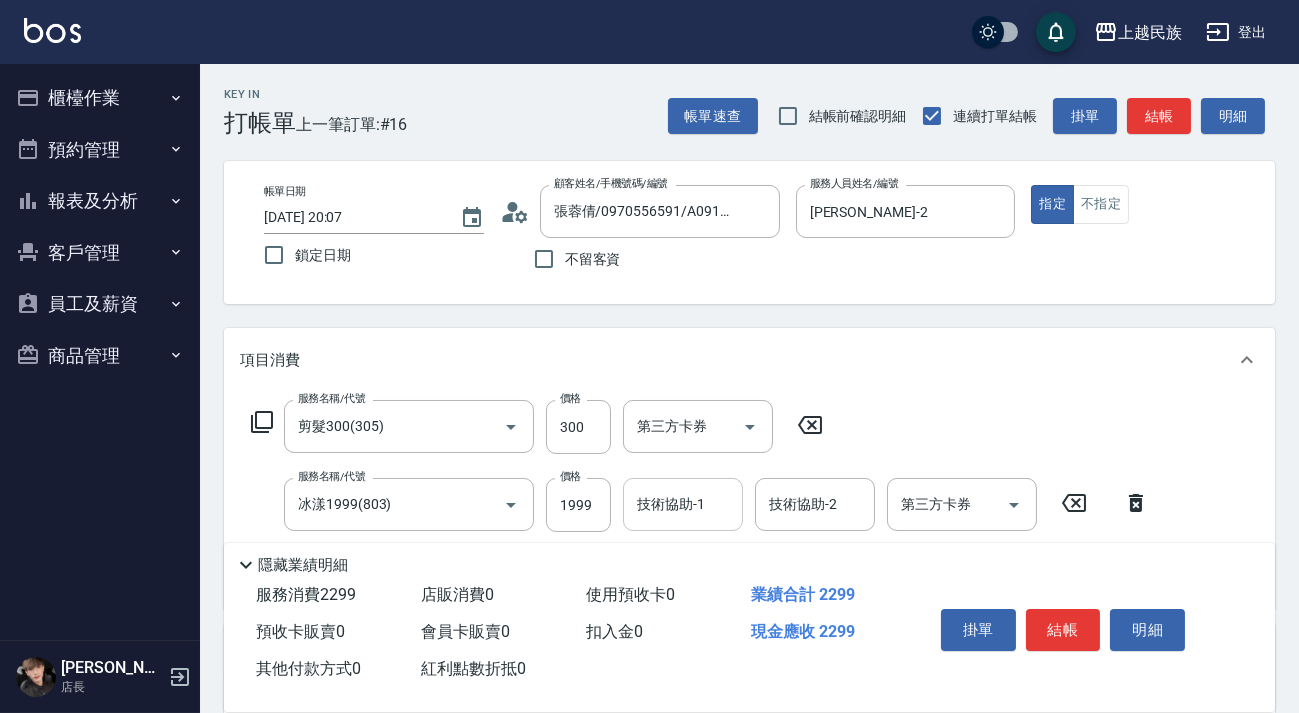 click on "技術協助-1" at bounding box center [683, 504] 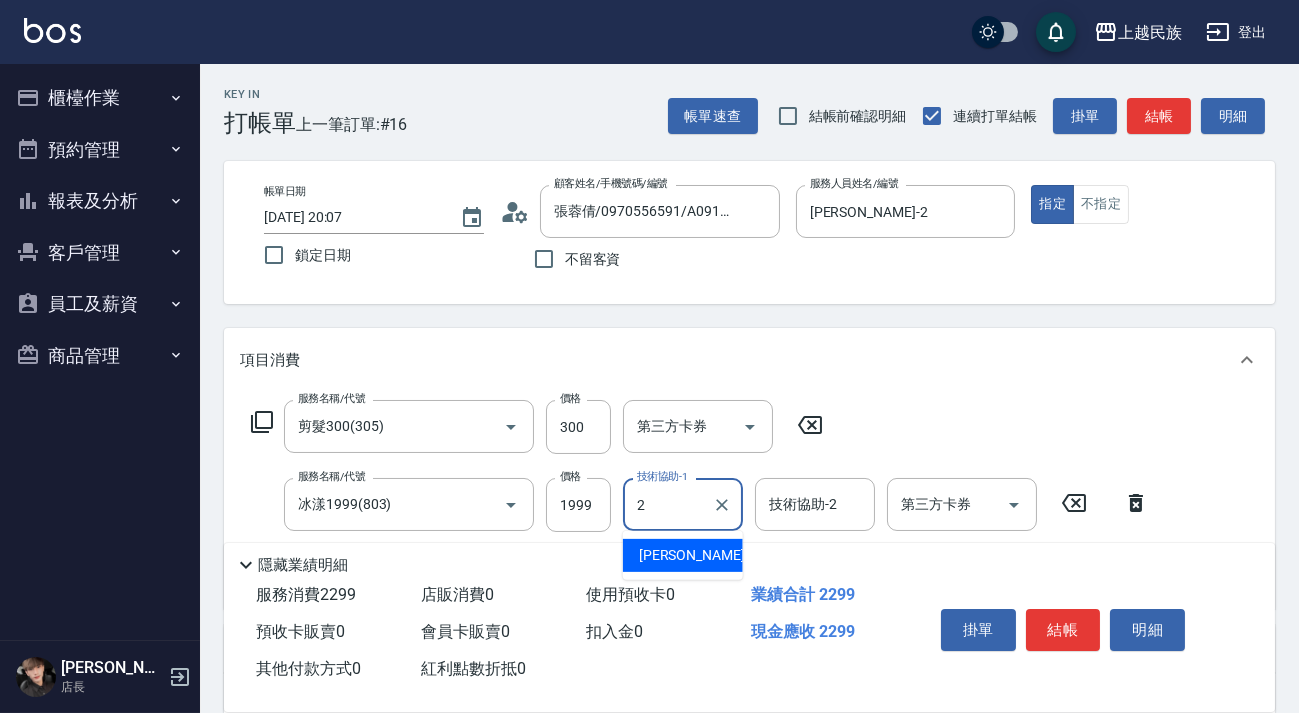 type on "[PERSON_NAME]-2" 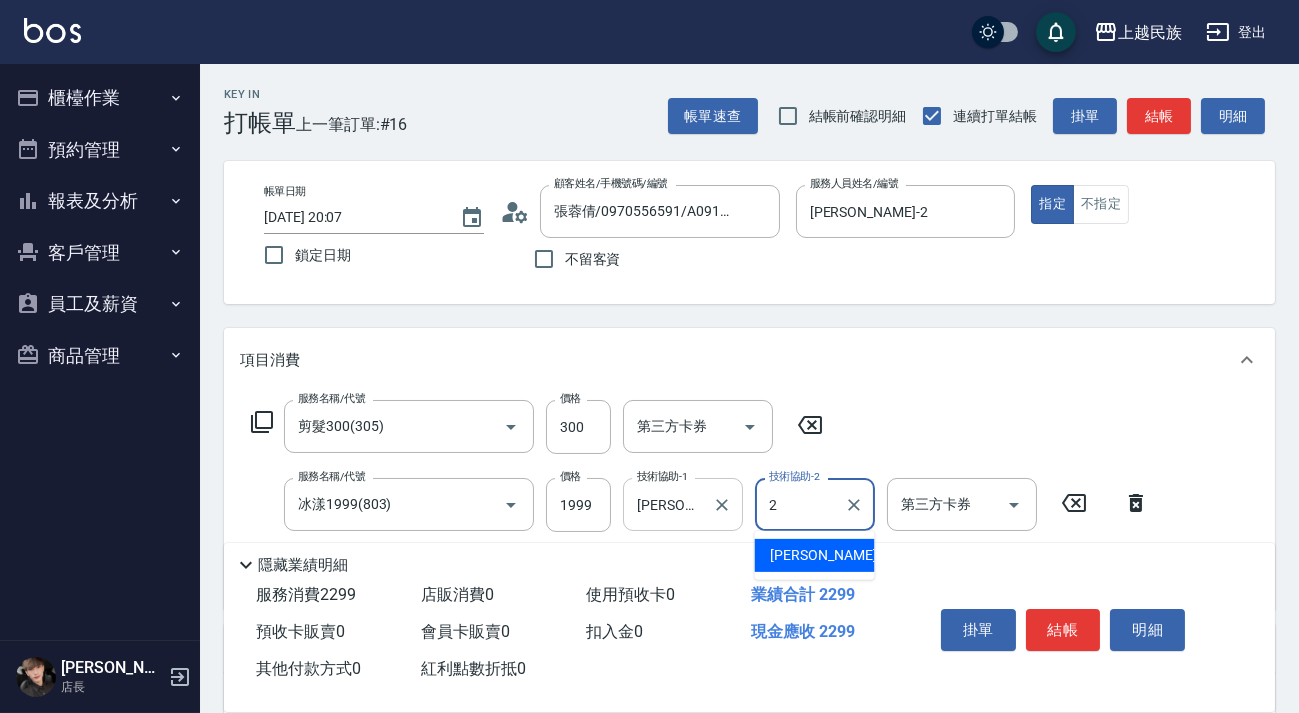 type on "[PERSON_NAME]-2" 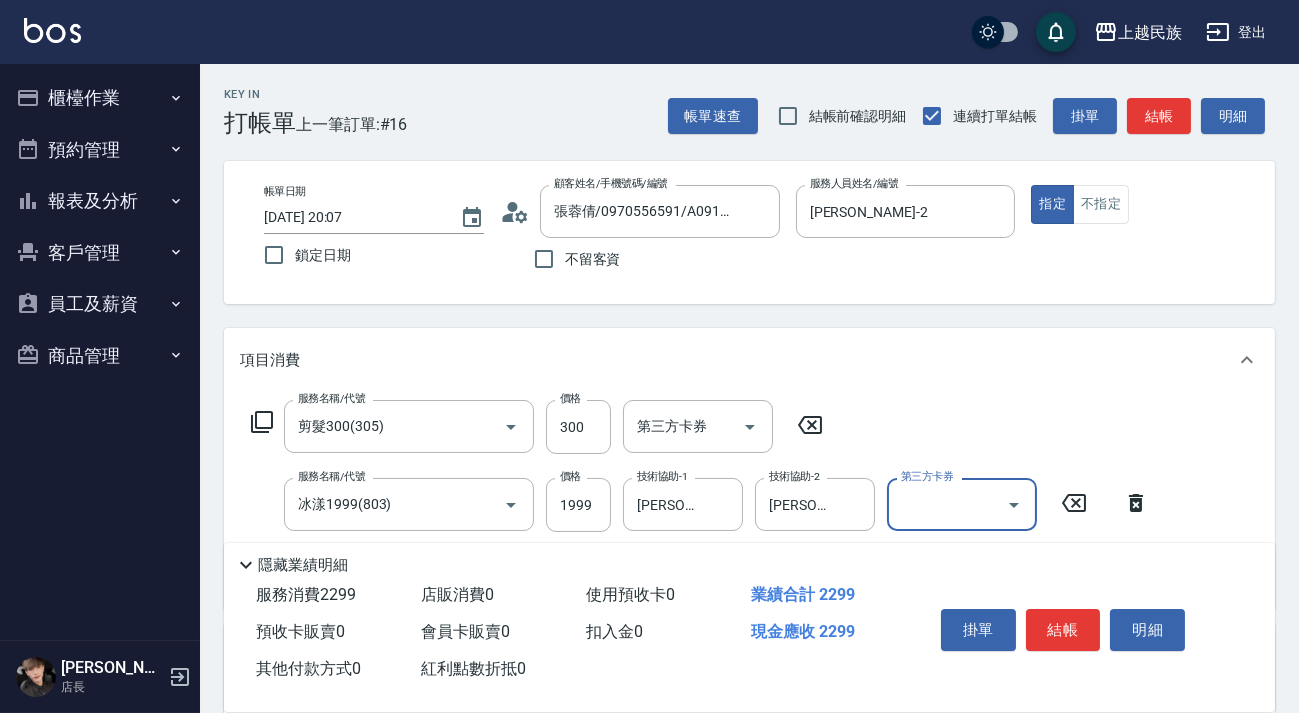 scroll, scrollTop: 345, scrollLeft: 0, axis: vertical 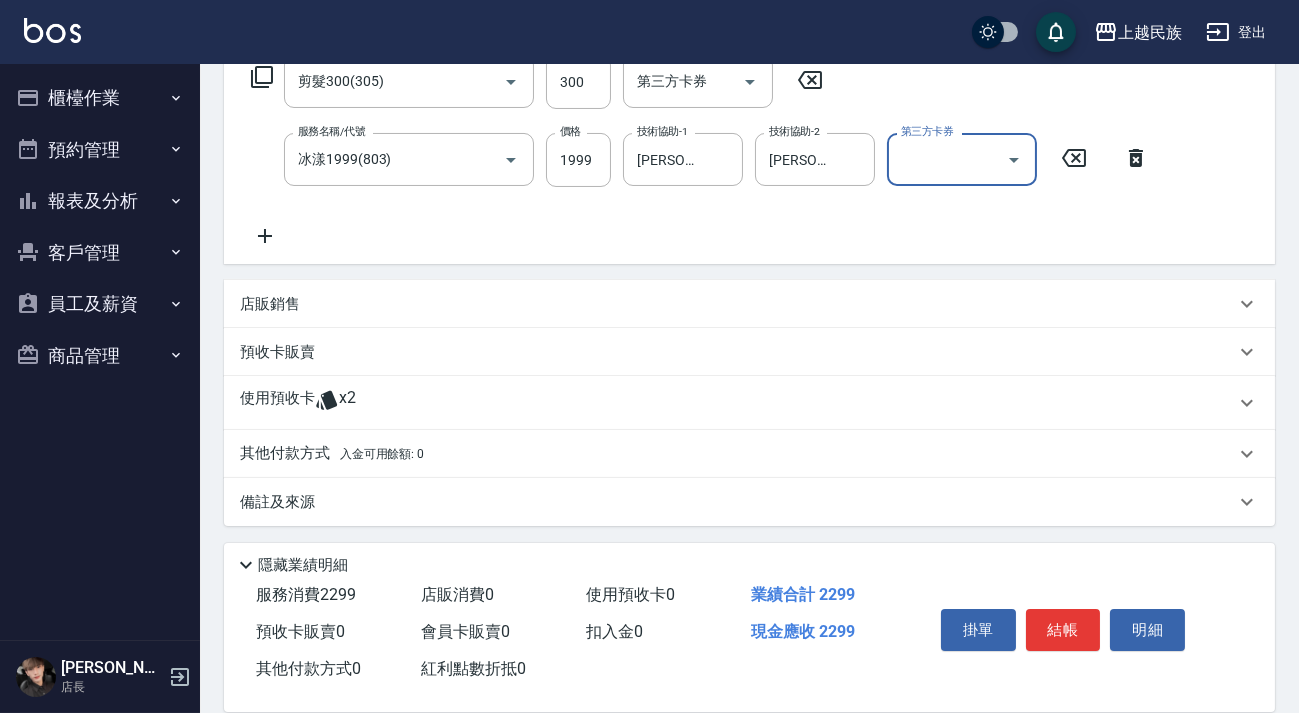 click on "其他付款方式 入金可用餘額: 0" at bounding box center [737, 454] 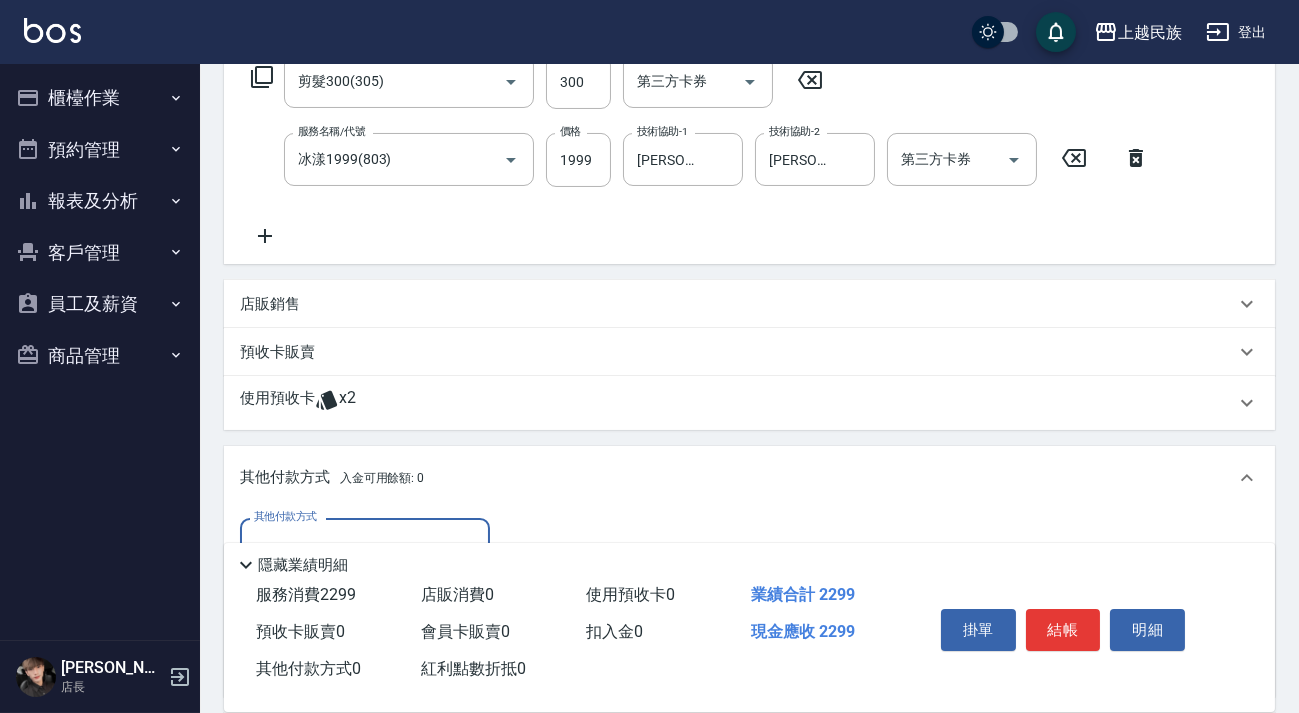 scroll, scrollTop: 34, scrollLeft: 0, axis: vertical 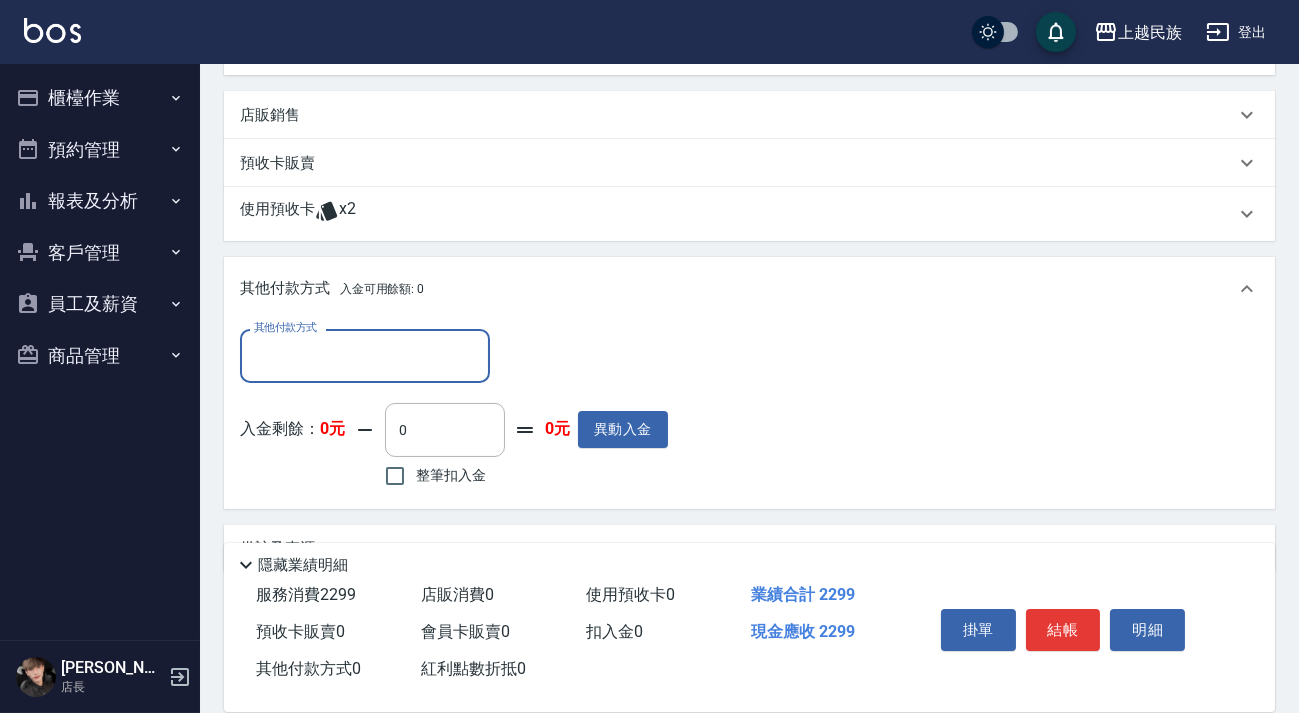 click on "其他付款方式" at bounding box center (365, 355) 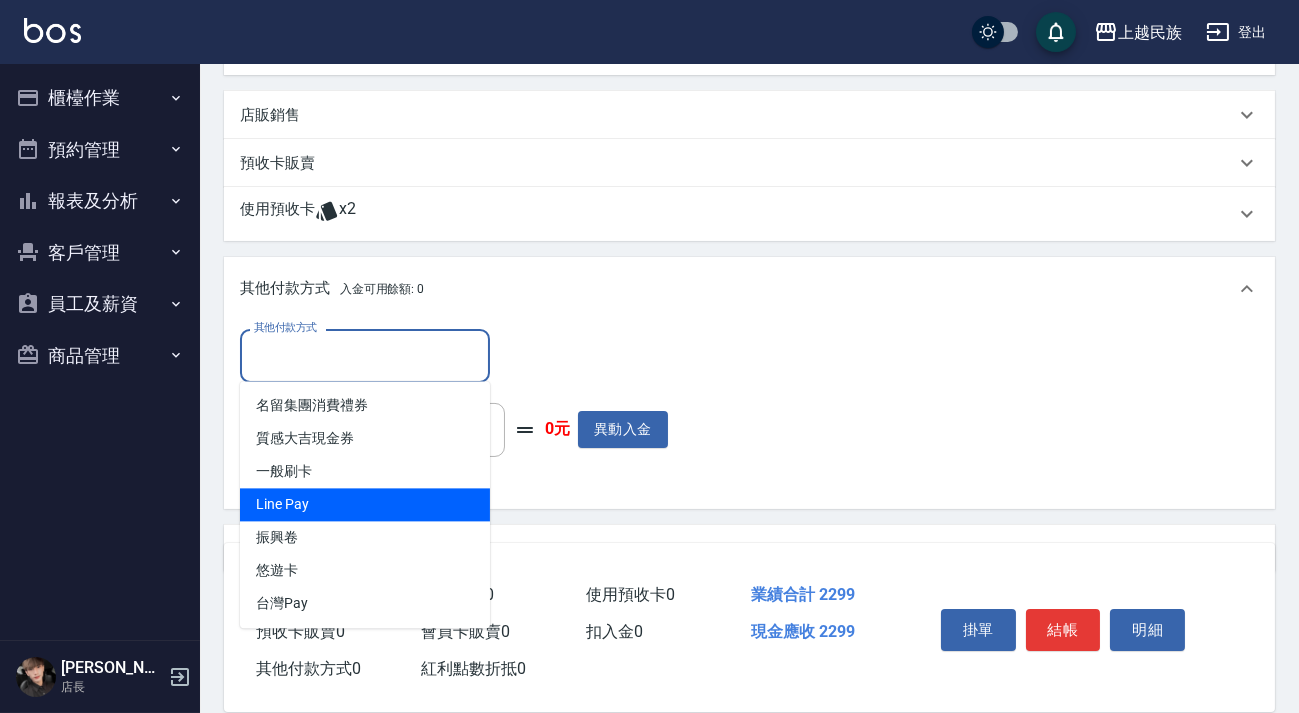 click on "Line Pay" at bounding box center (365, 504) 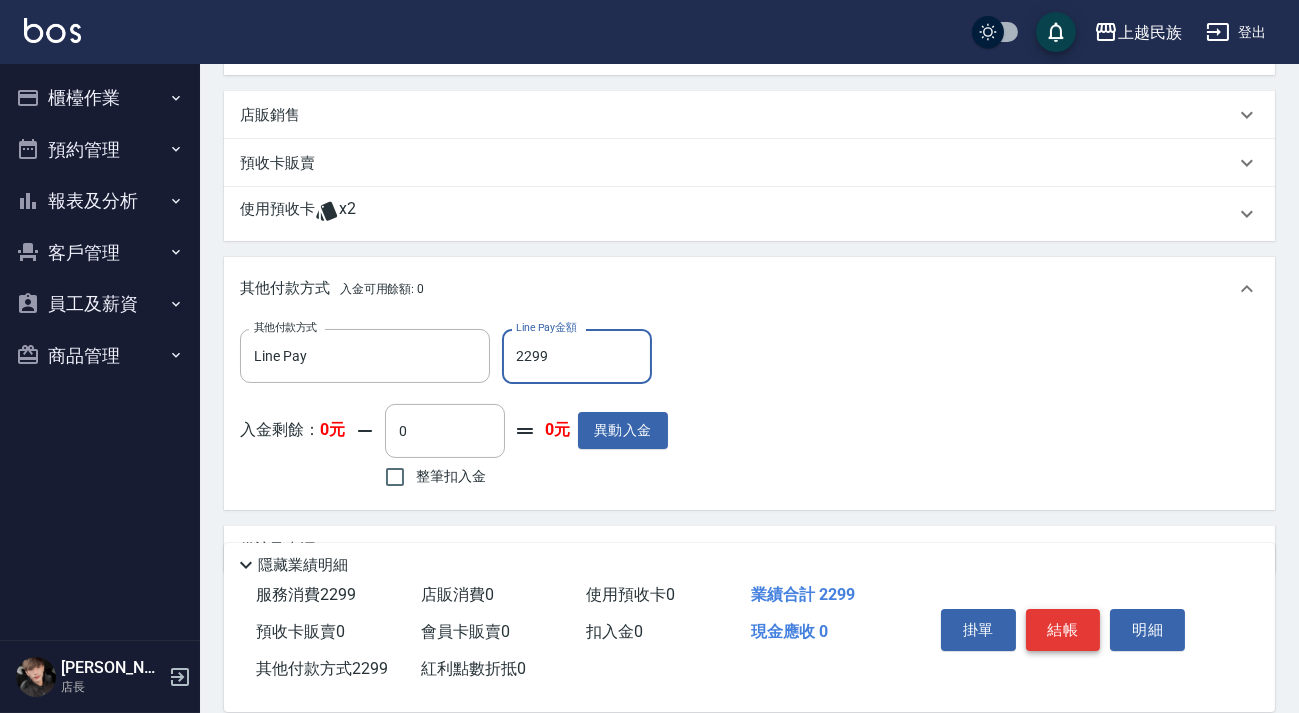 type on "2299" 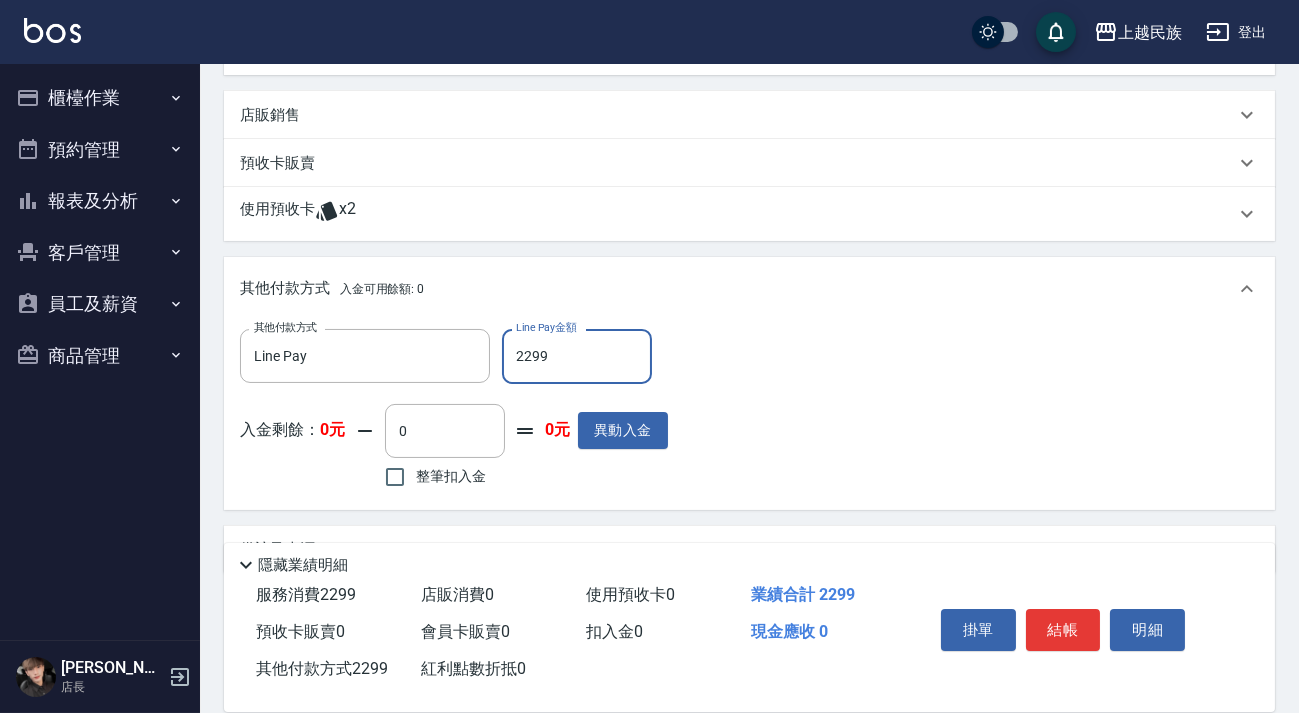 click on "結帳" at bounding box center [1063, 630] 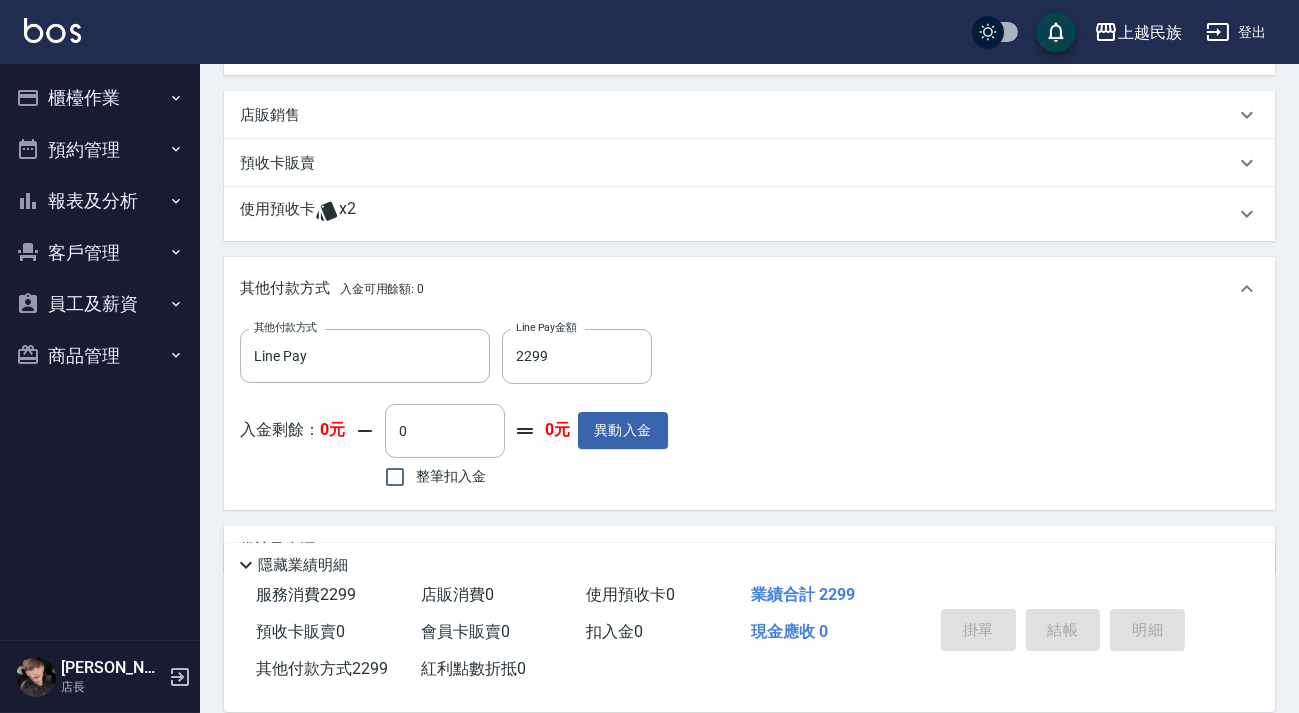 type on "[DATE] 20:09" 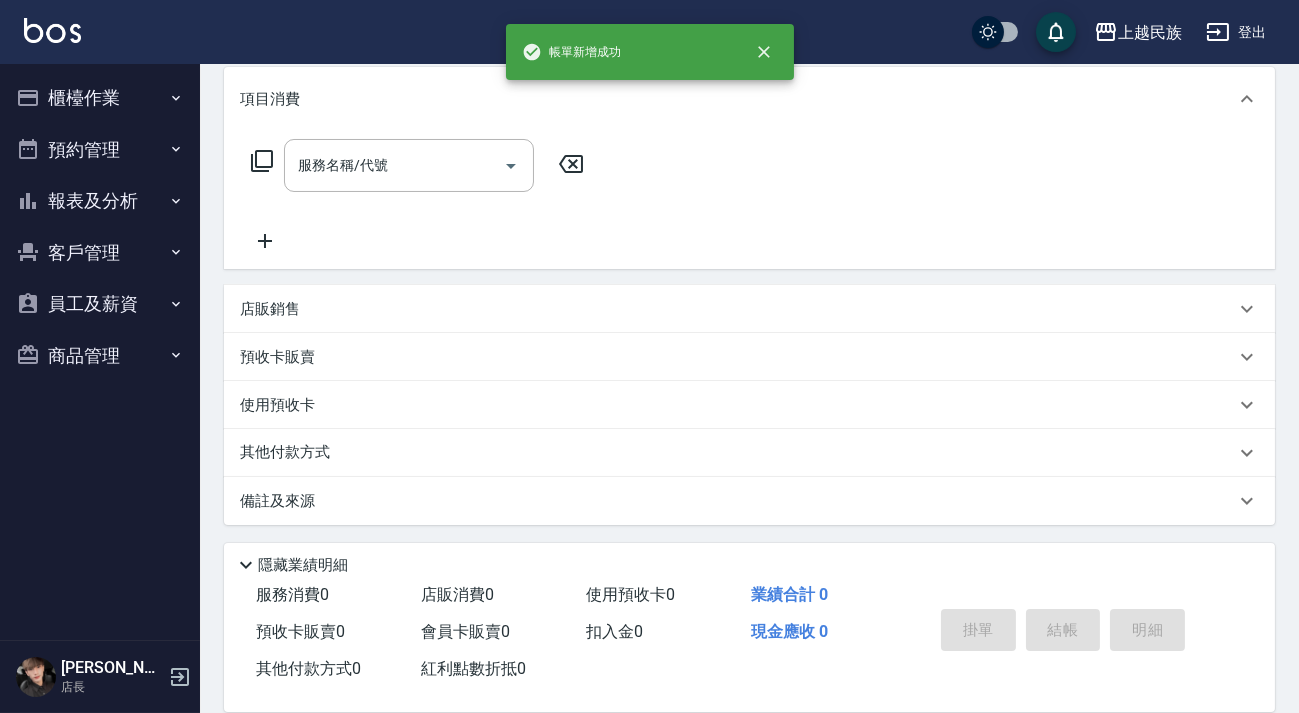 scroll, scrollTop: 0, scrollLeft: 0, axis: both 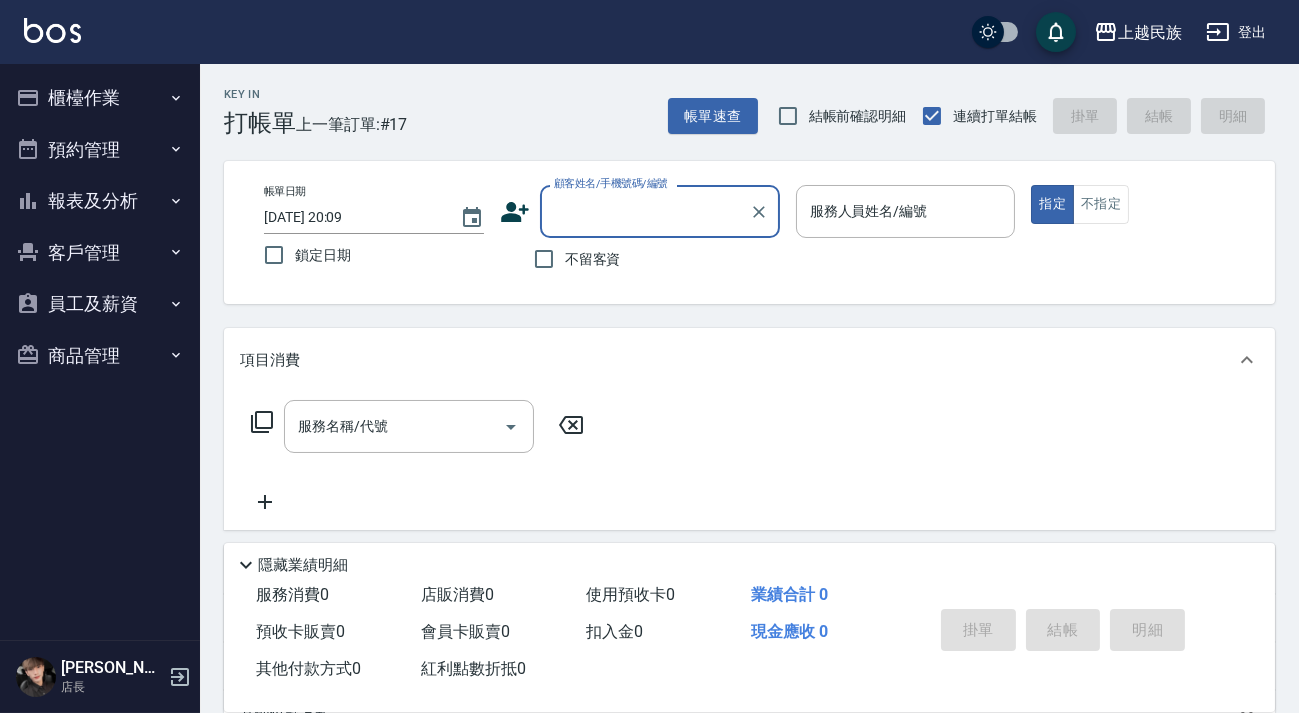 drag, startPoint x: 165, startPoint y: 202, endPoint x: 161, endPoint y: 214, distance: 12.649111 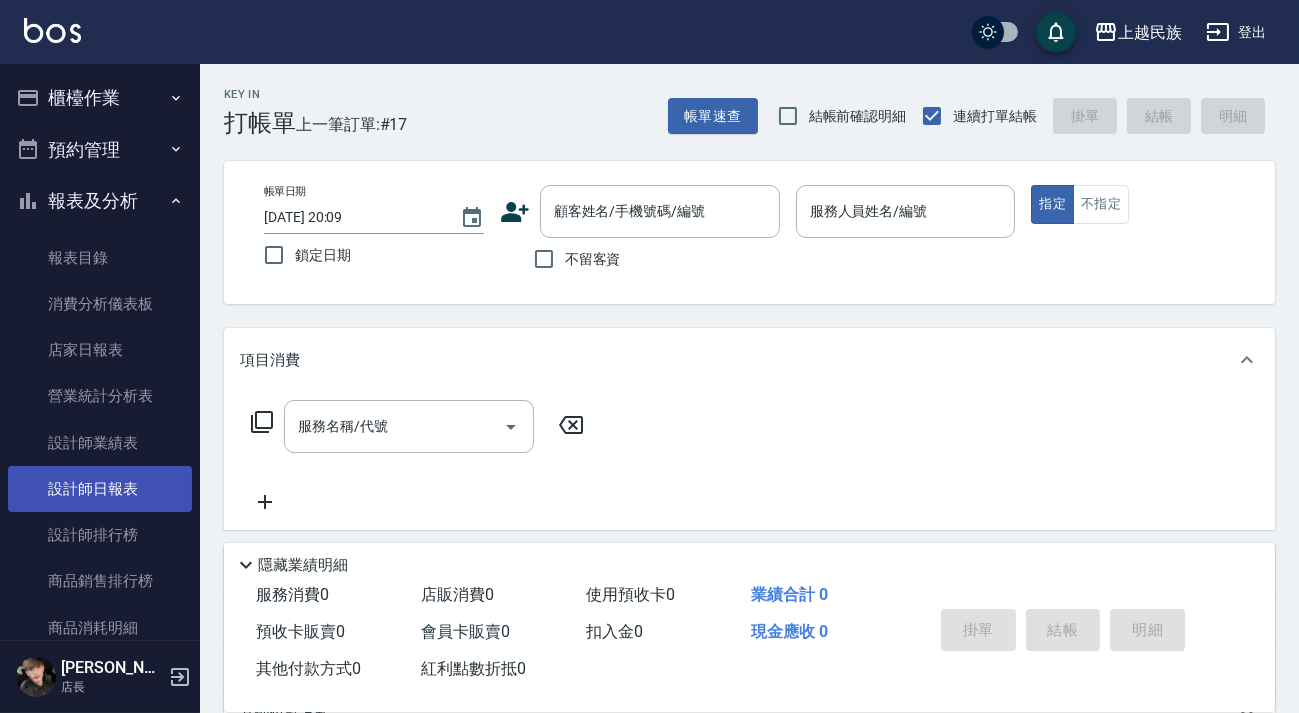 click on "設計師日報表" at bounding box center (100, 489) 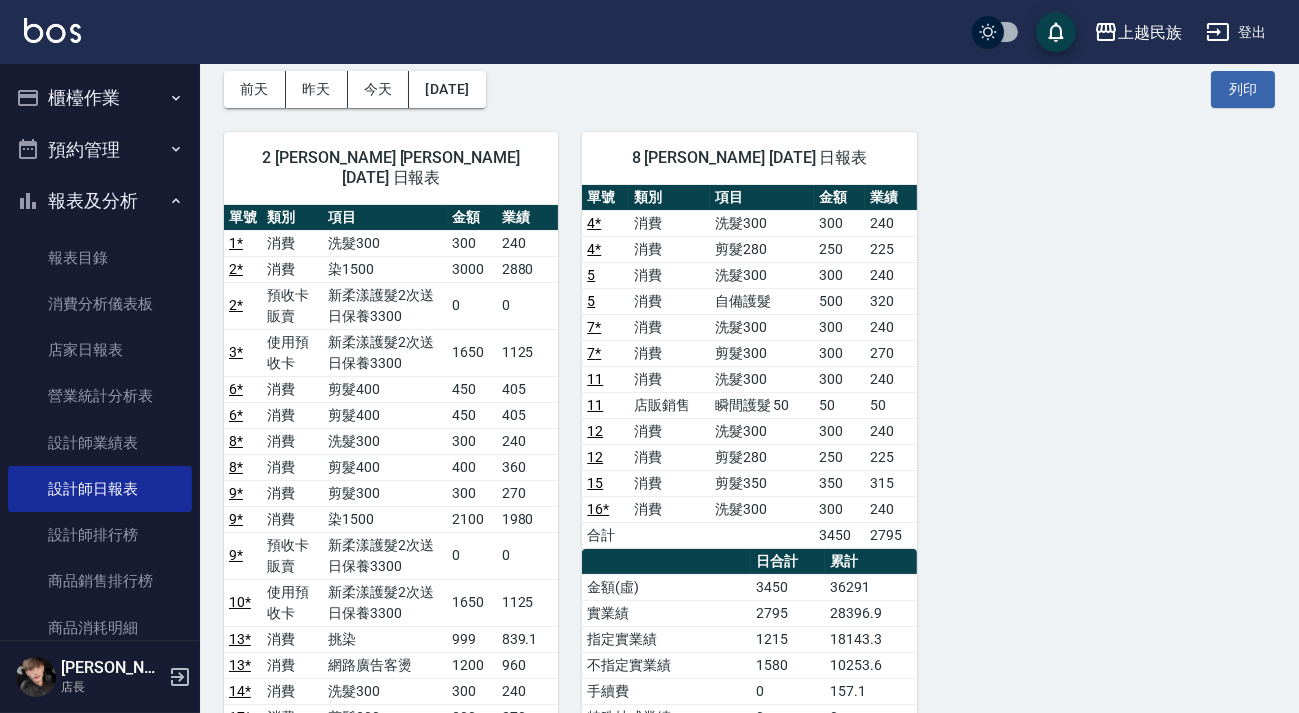 scroll, scrollTop: 272, scrollLeft: 0, axis: vertical 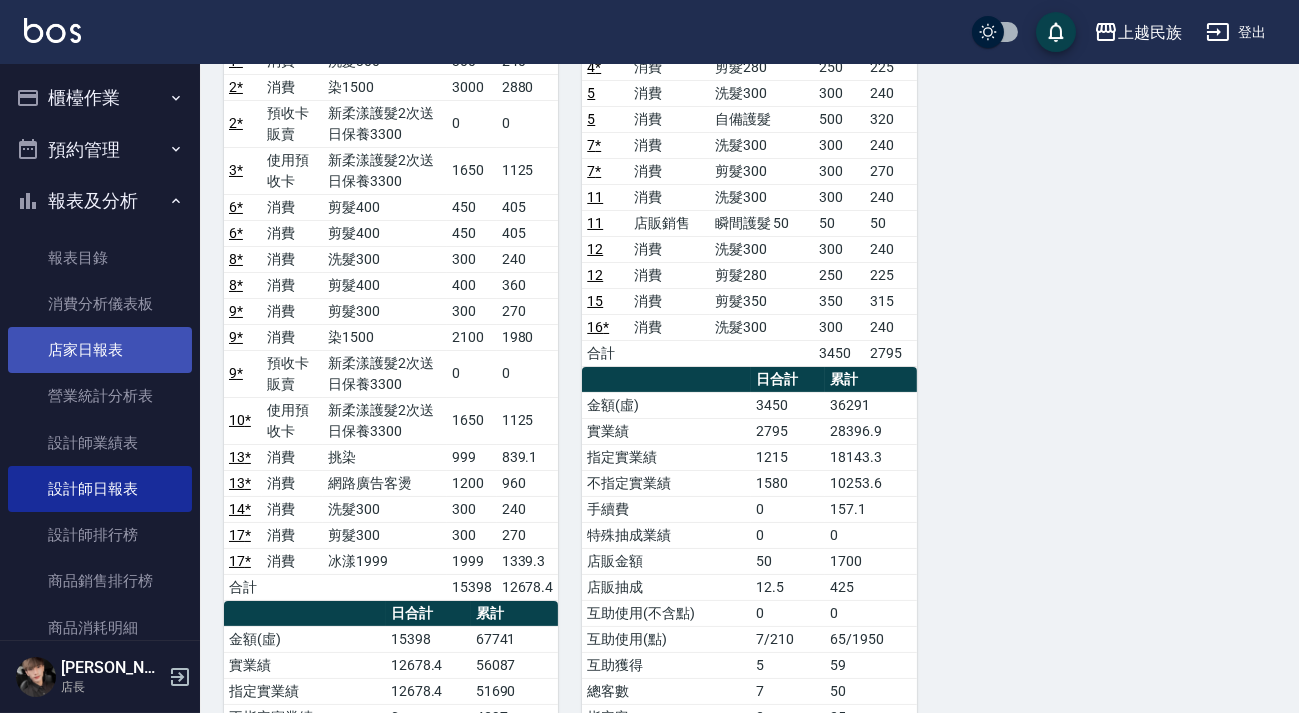 click on "店家日報表" at bounding box center [100, 350] 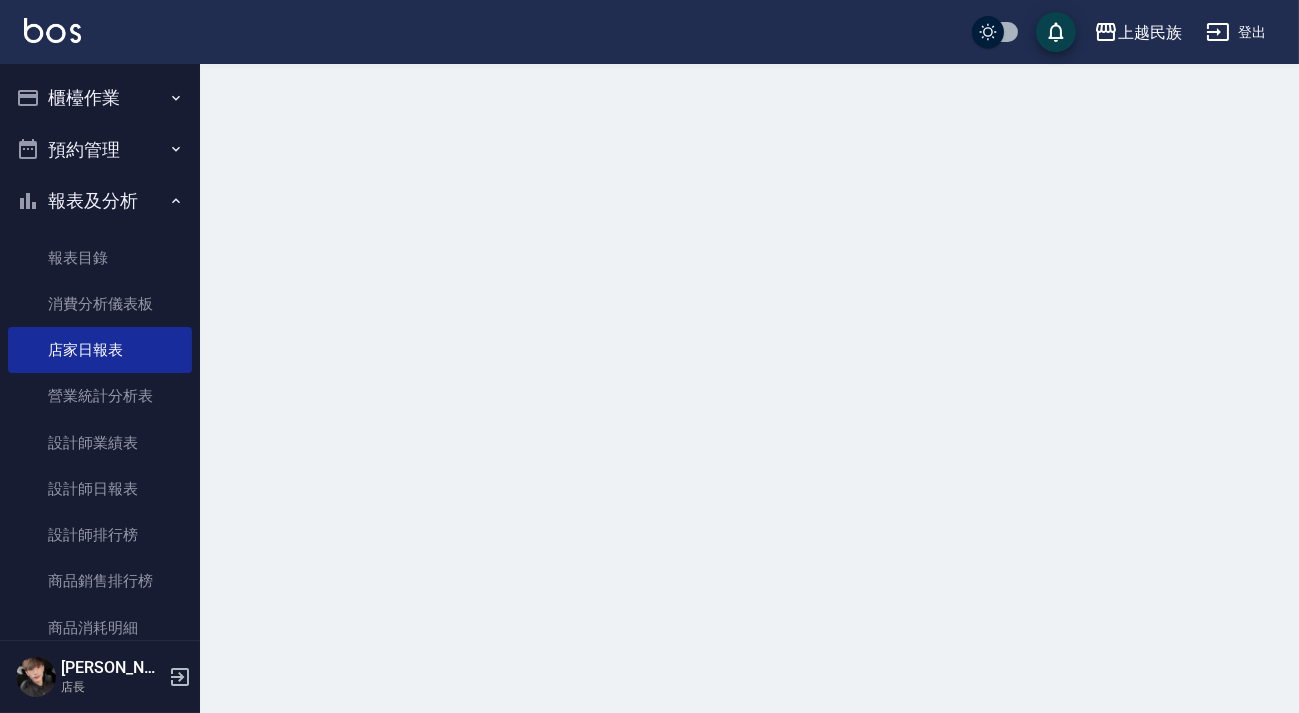 scroll, scrollTop: 0, scrollLeft: 0, axis: both 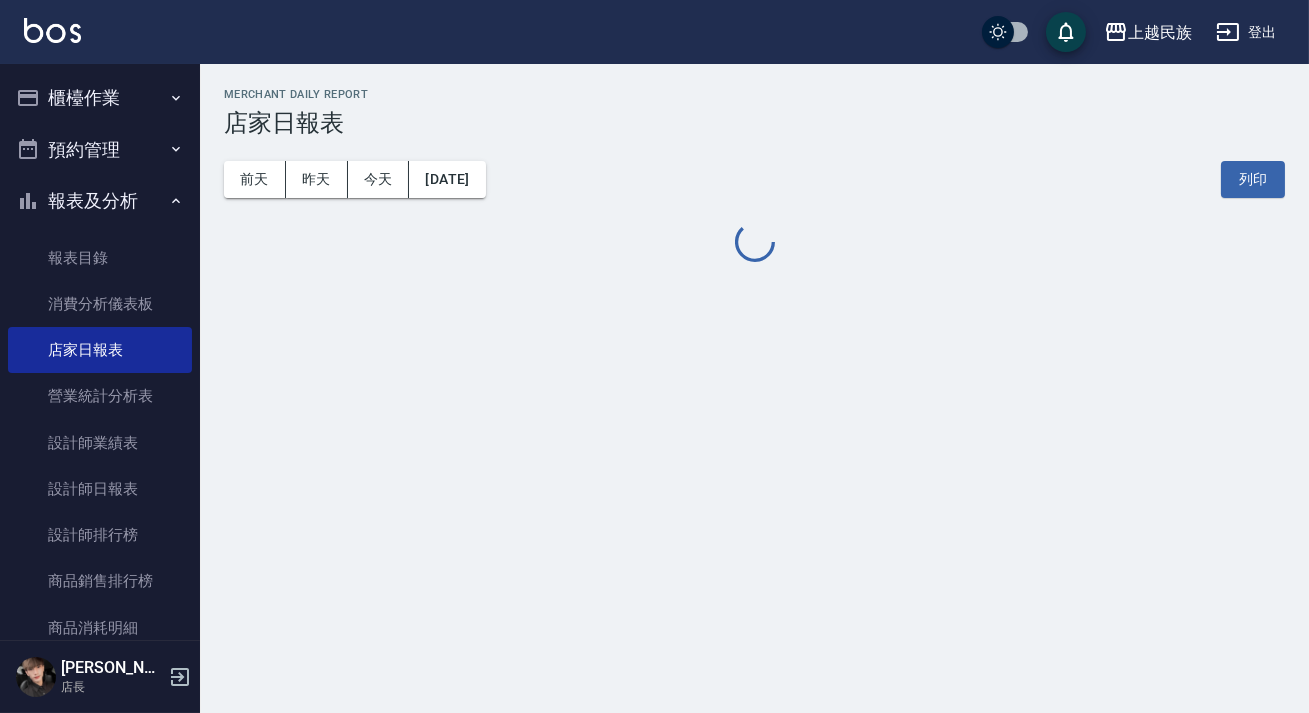 click at bounding box center (52, 30) 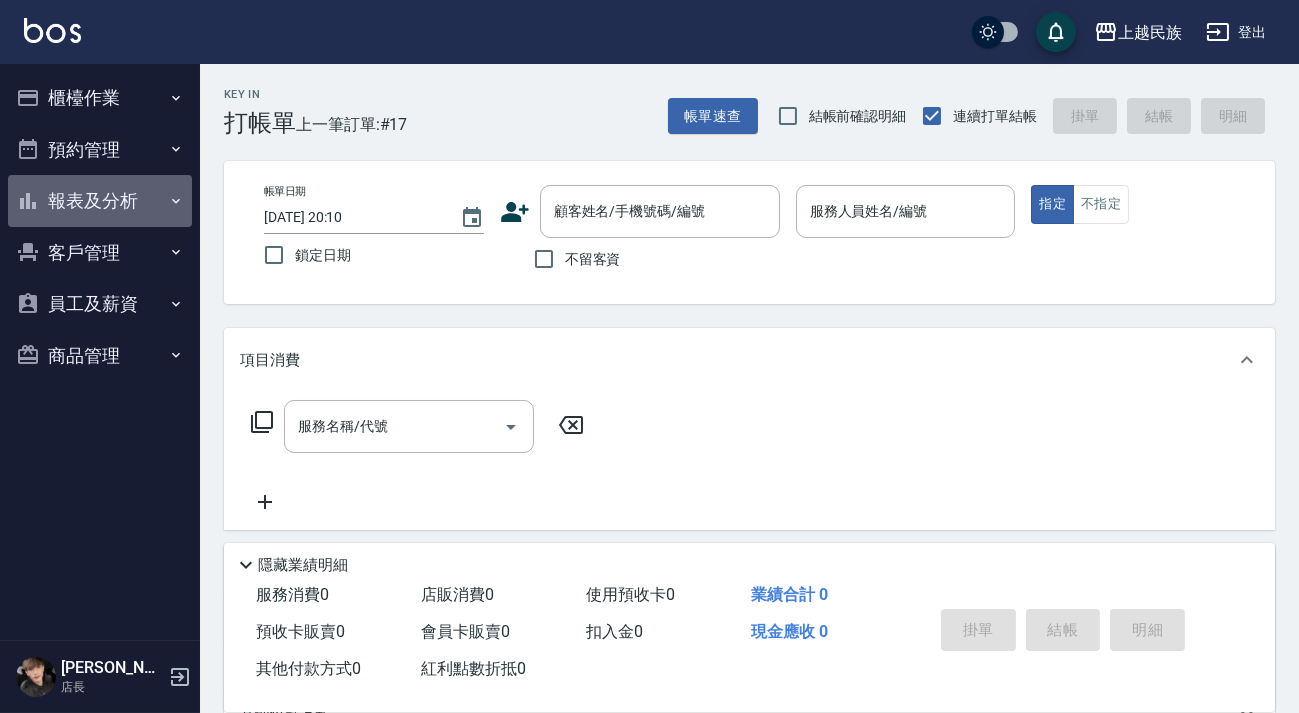 click on "報表及分析" at bounding box center [100, 201] 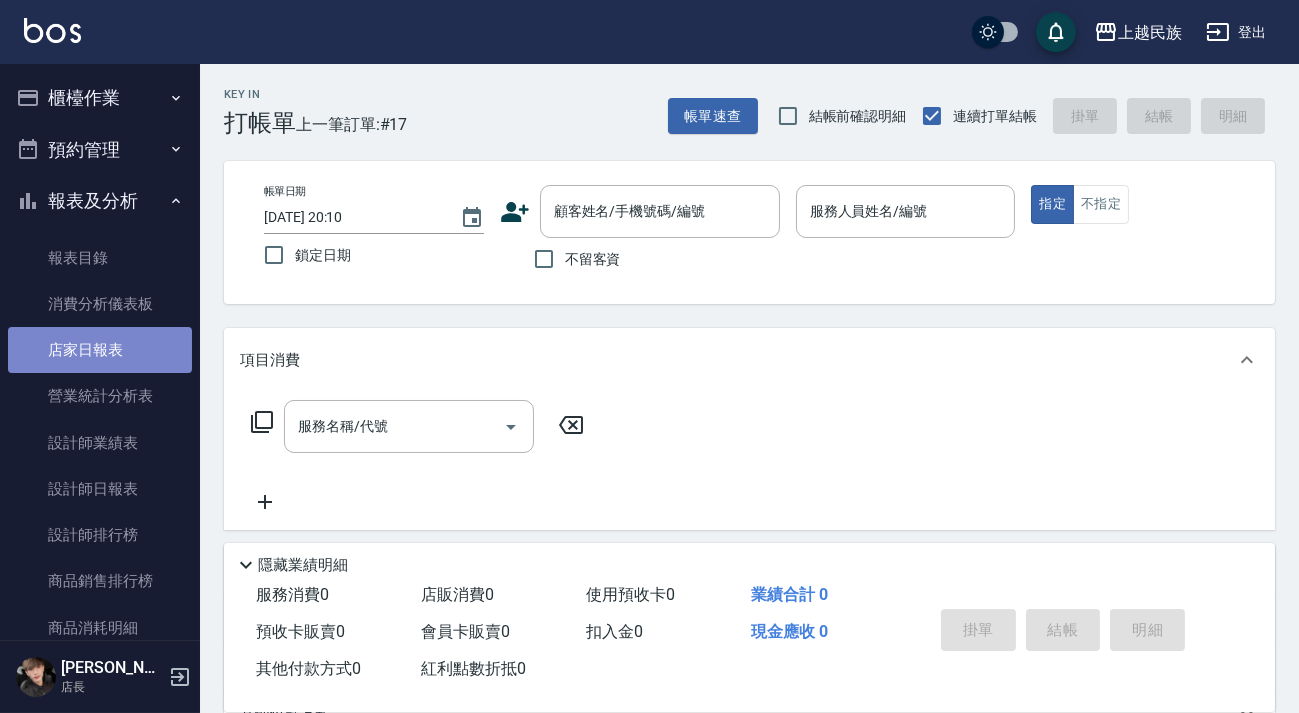 click on "店家日報表" at bounding box center (100, 350) 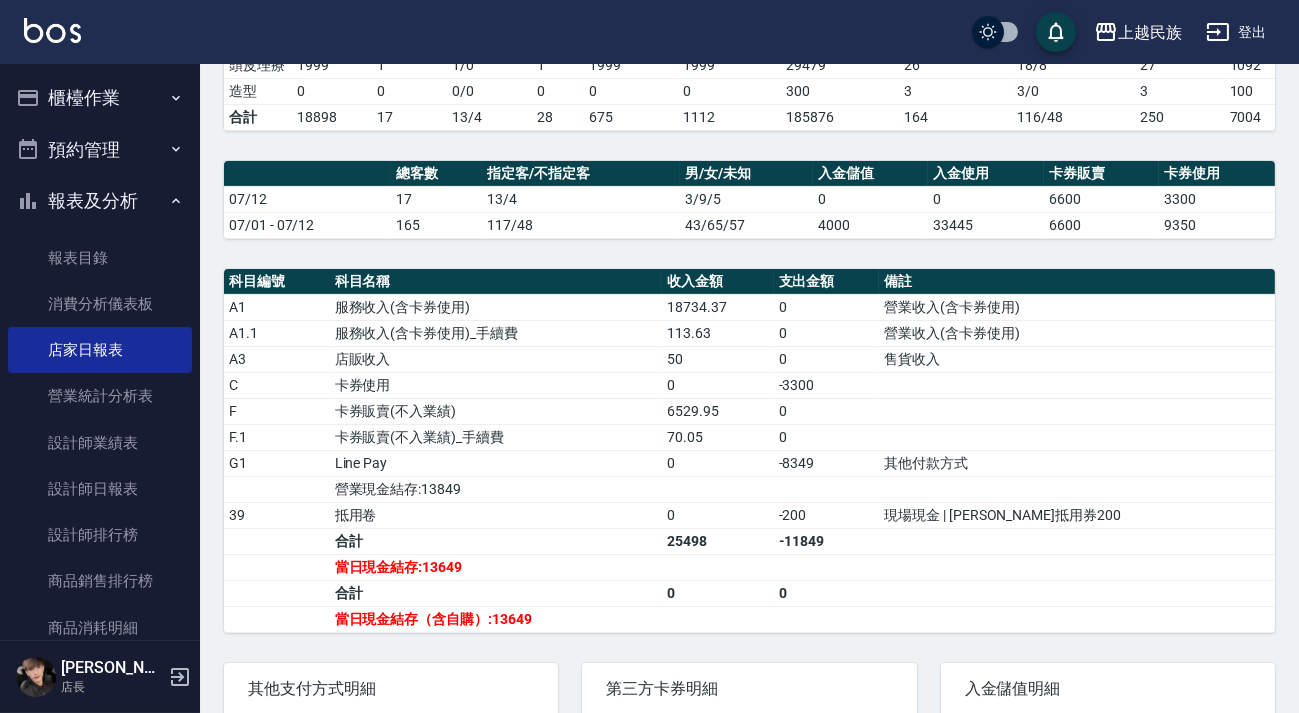 scroll, scrollTop: 545, scrollLeft: 0, axis: vertical 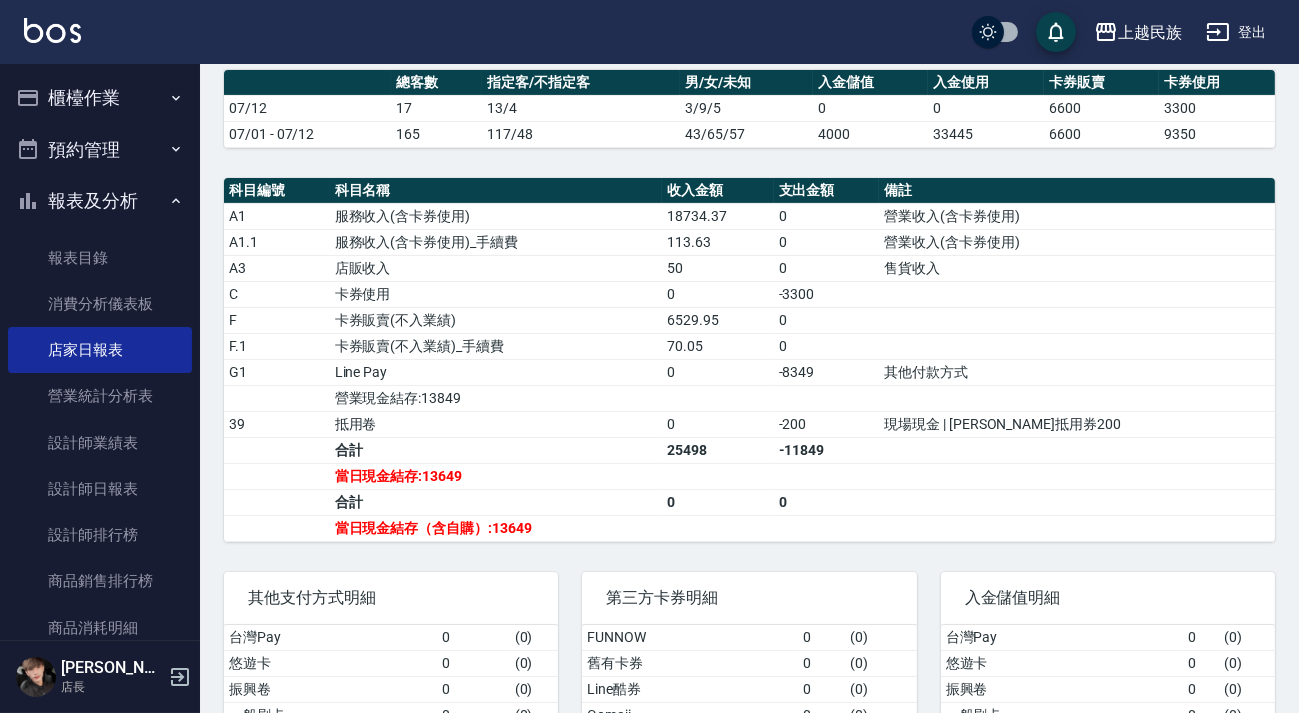 drag, startPoint x: 78, startPoint y: 58, endPoint x: 82, endPoint y: 72, distance: 14.56022 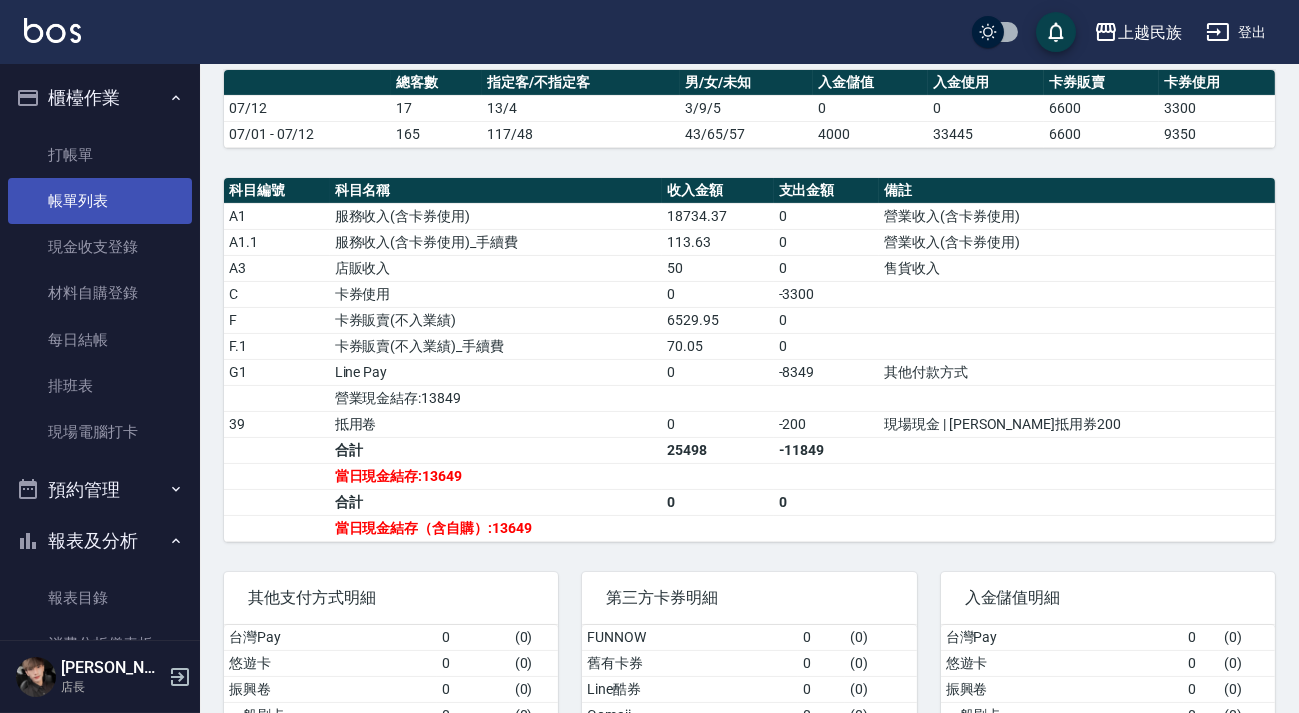 click on "帳單列表" at bounding box center (100, 201) 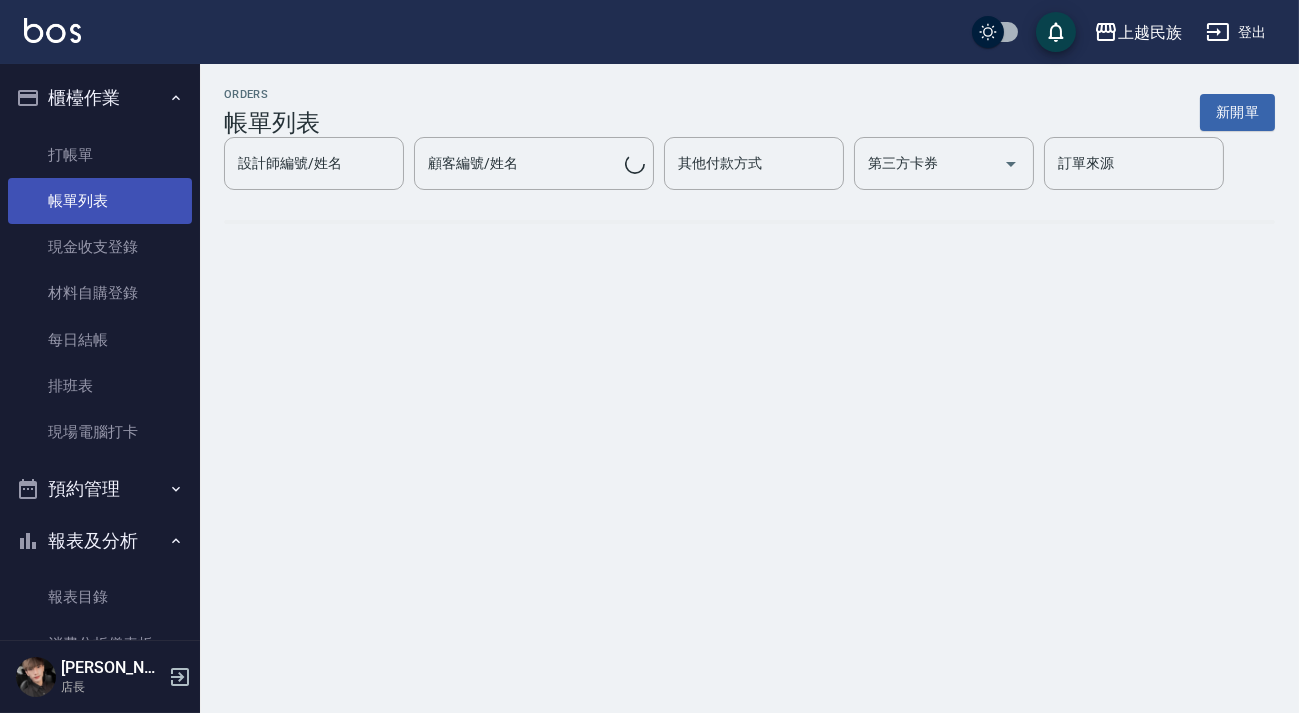 scroll, scrollTop: 0, scrollLeft: 0, axis: both 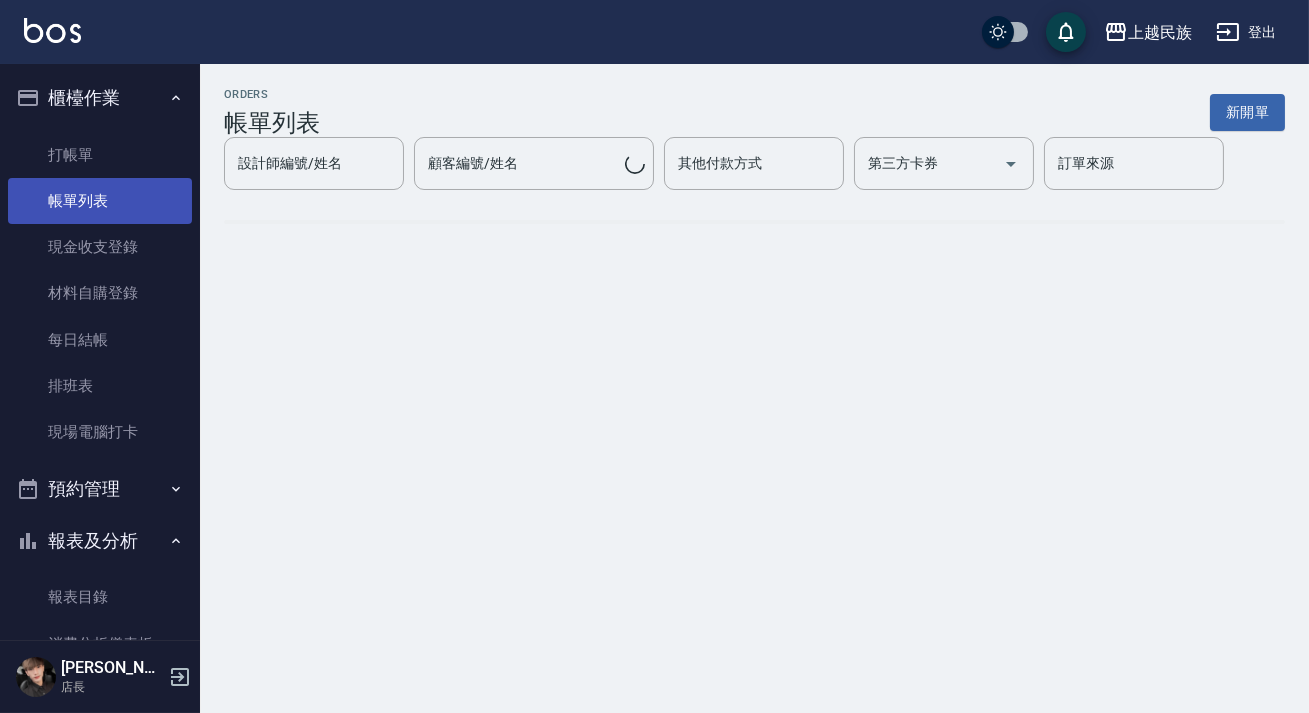 click on "帳單列表" at bounding box center (100, 201) 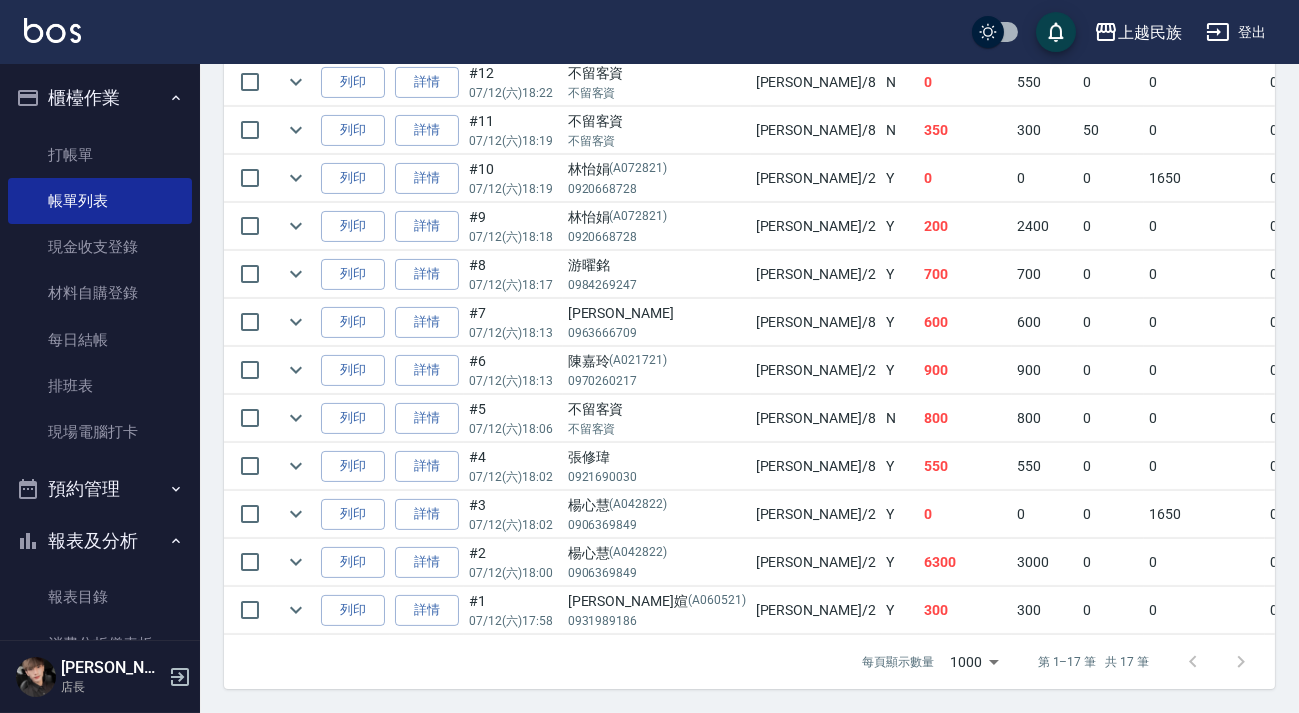 scroll, scrollTop: 766, scrollLeft: 0, axis: vertical 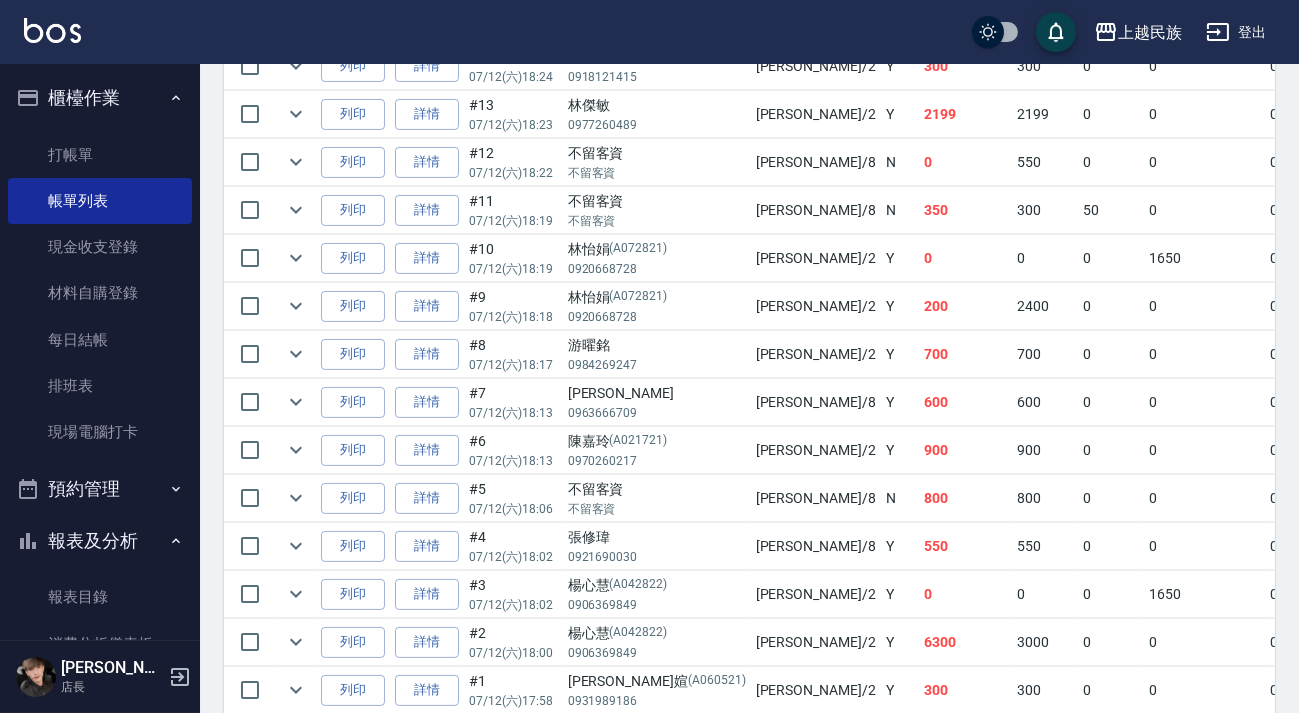 click on "2400" at bounding box center [1045, 306] 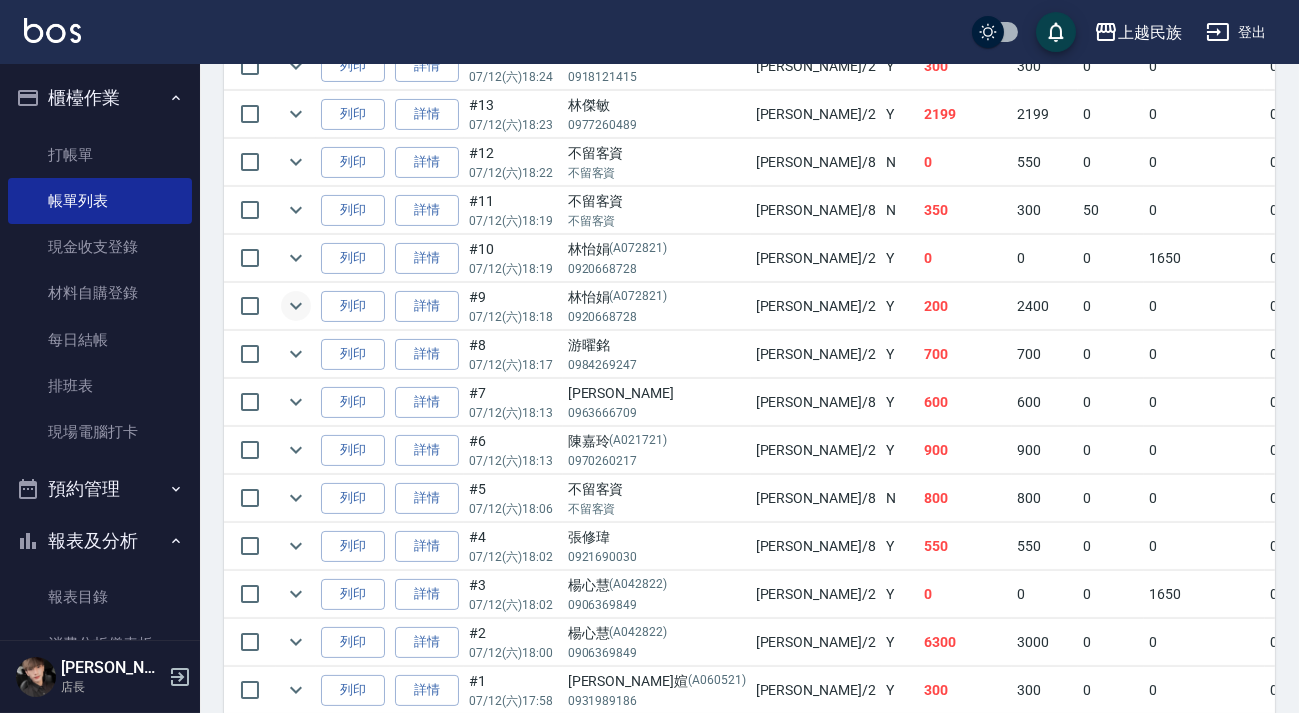 click 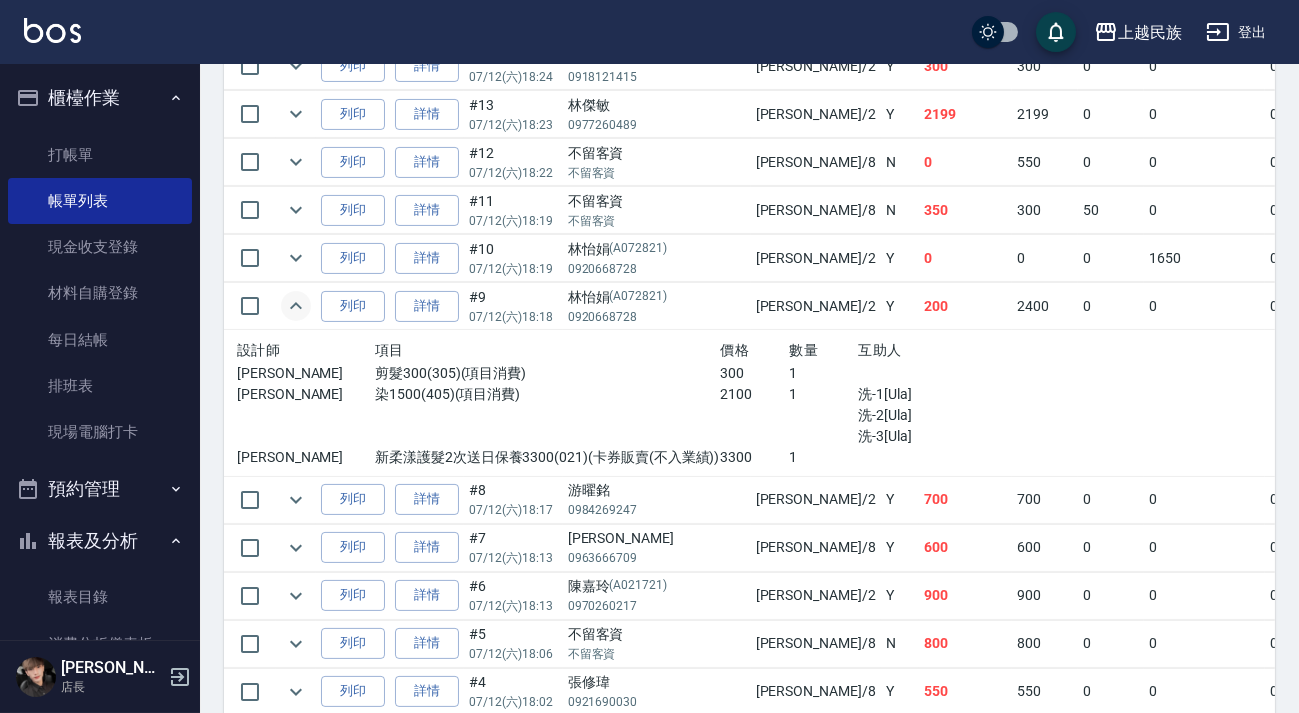 click 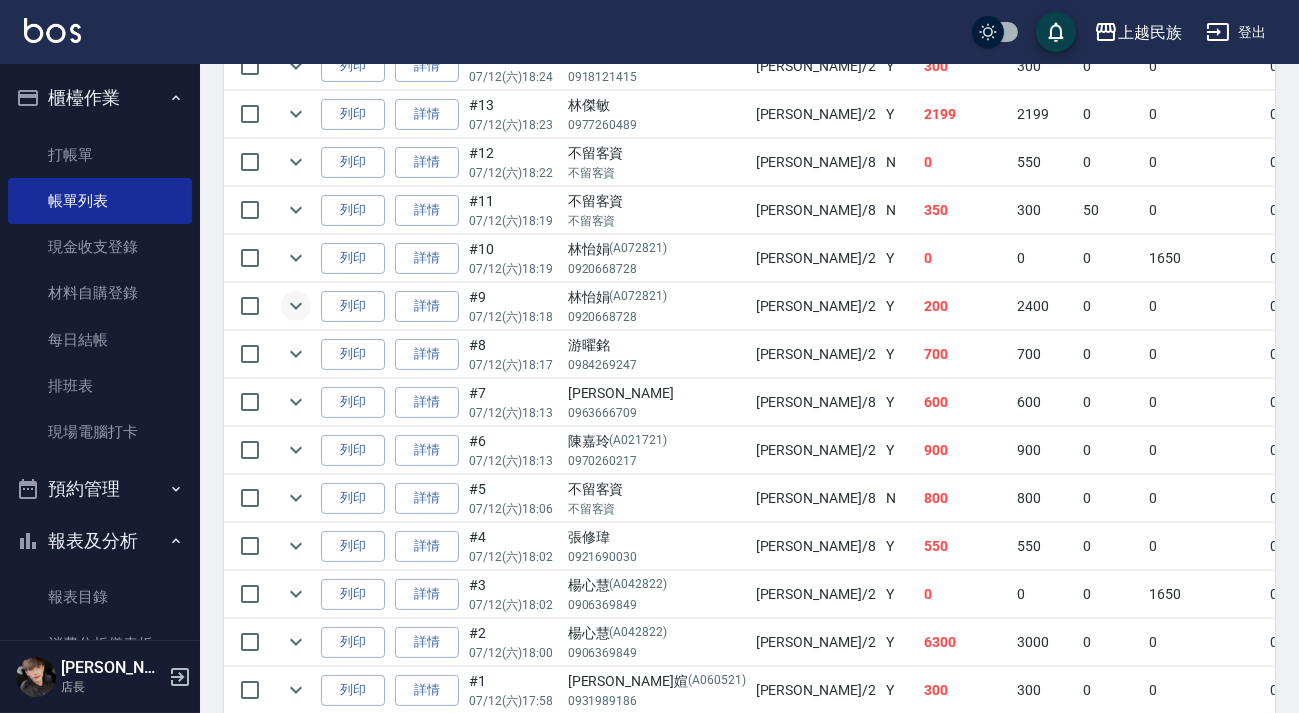 scroll, scrollTop: 857, scrollLeft: 0, axis: vertical 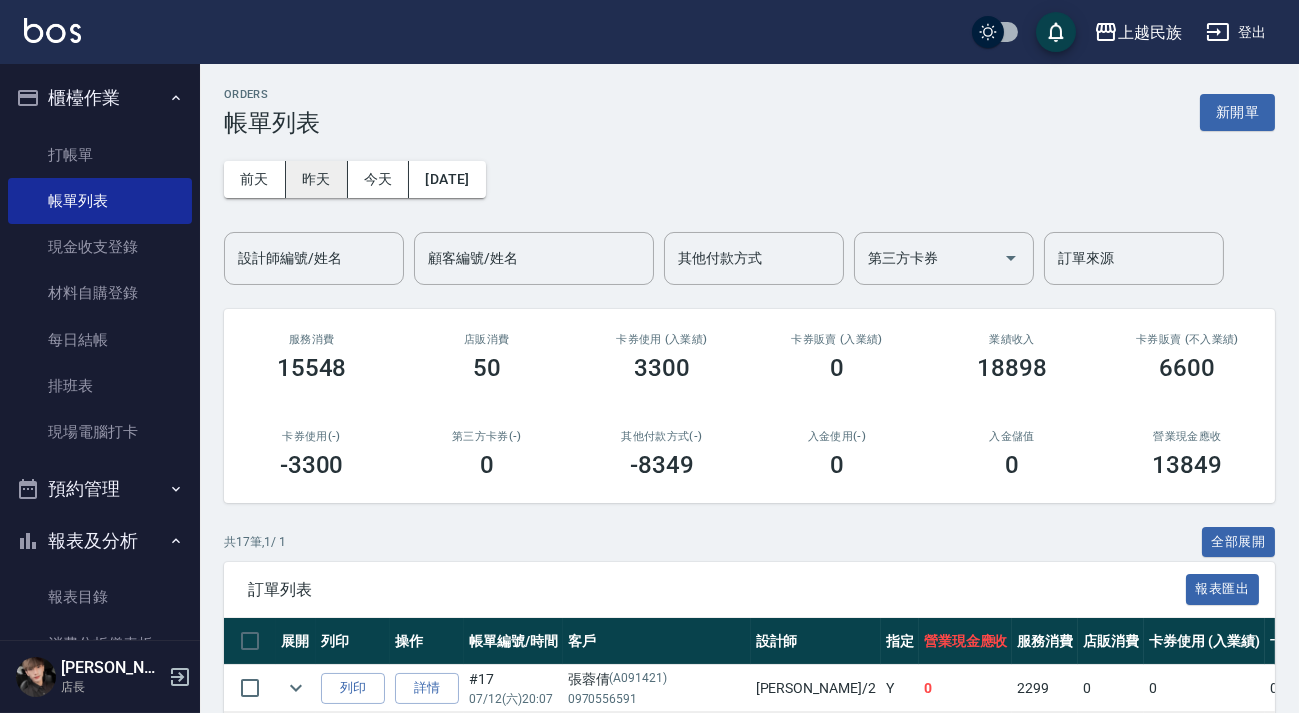 click on "昨天" at bounding box center [317, 179] 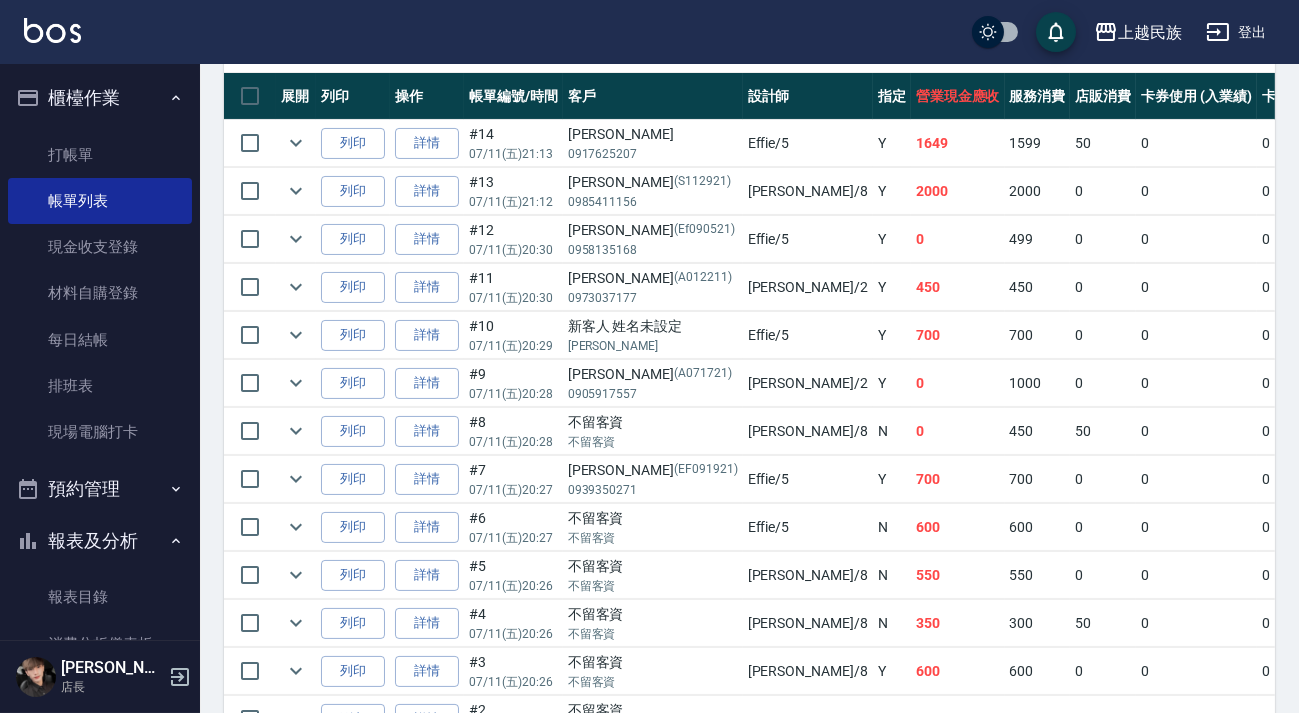 scroll, scrollTop: 0, scrollLeft: 0, axis: both 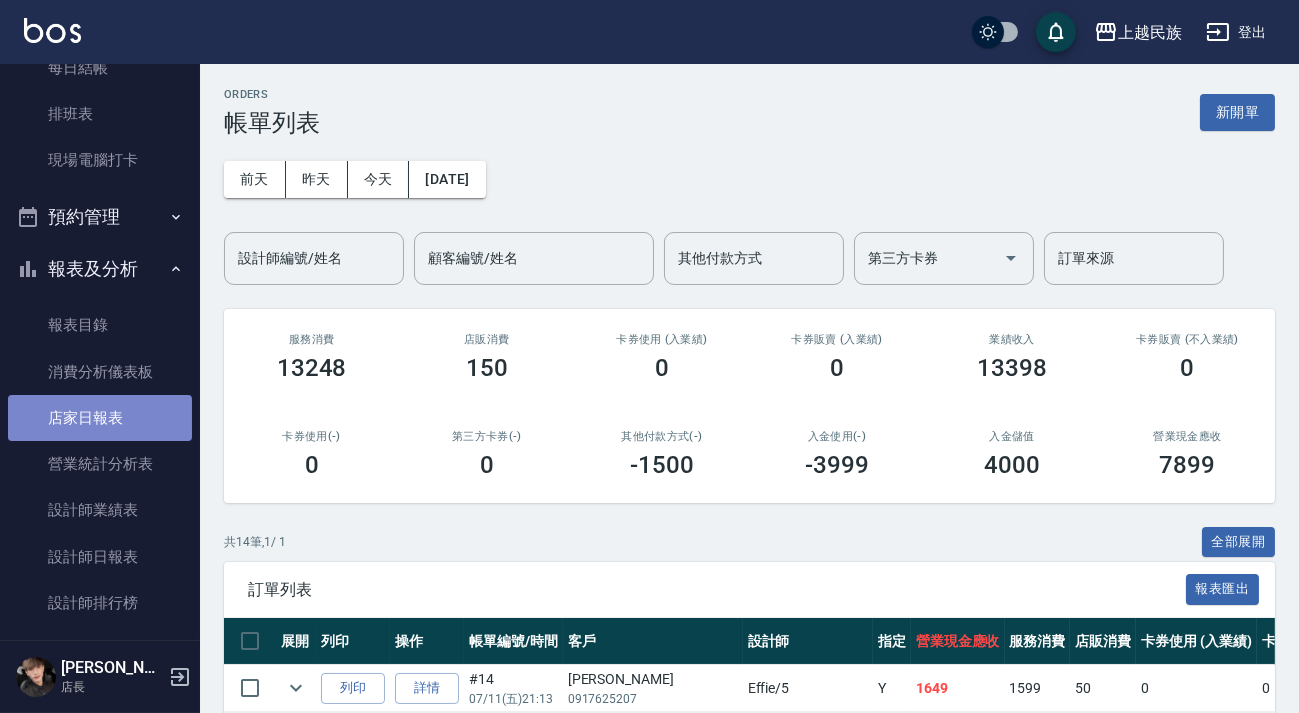 drag, startPoint x: 111, startPoint y: 419, endPoint x: 88, endPoint y: 417, distance: 23.086792 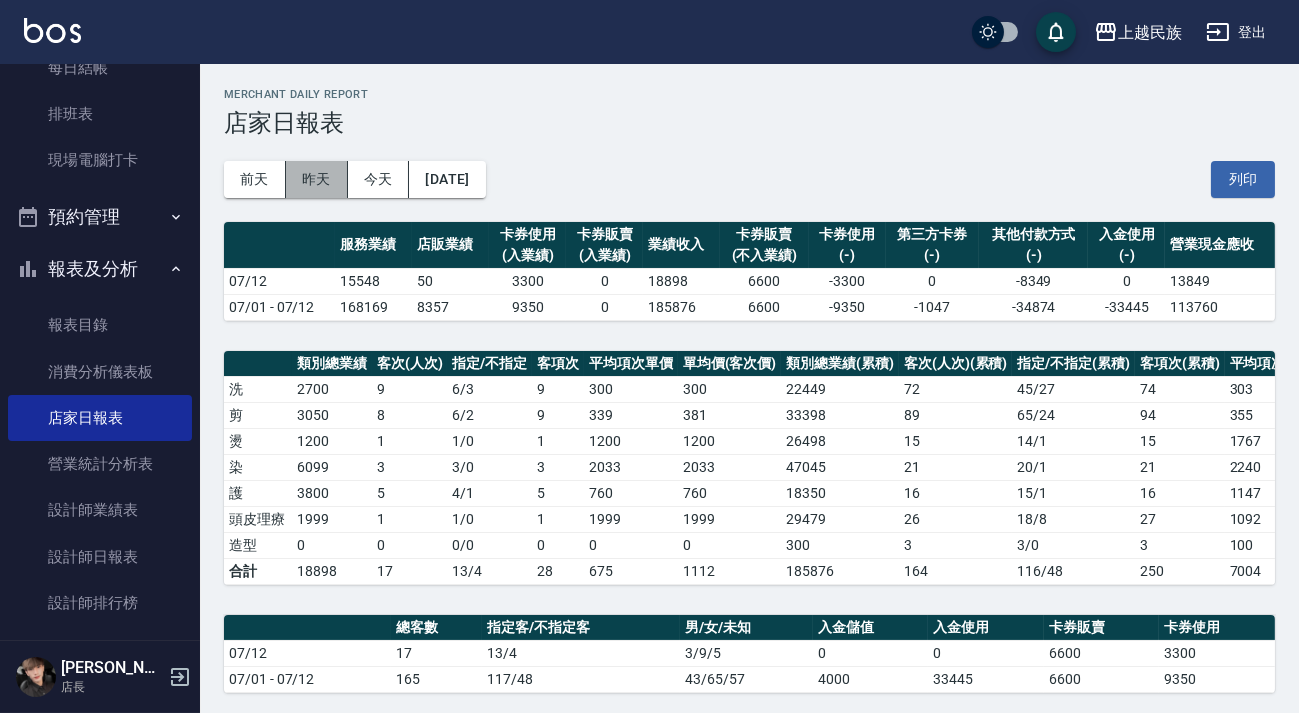 click on "昨天" at bounding box center [317, 179] 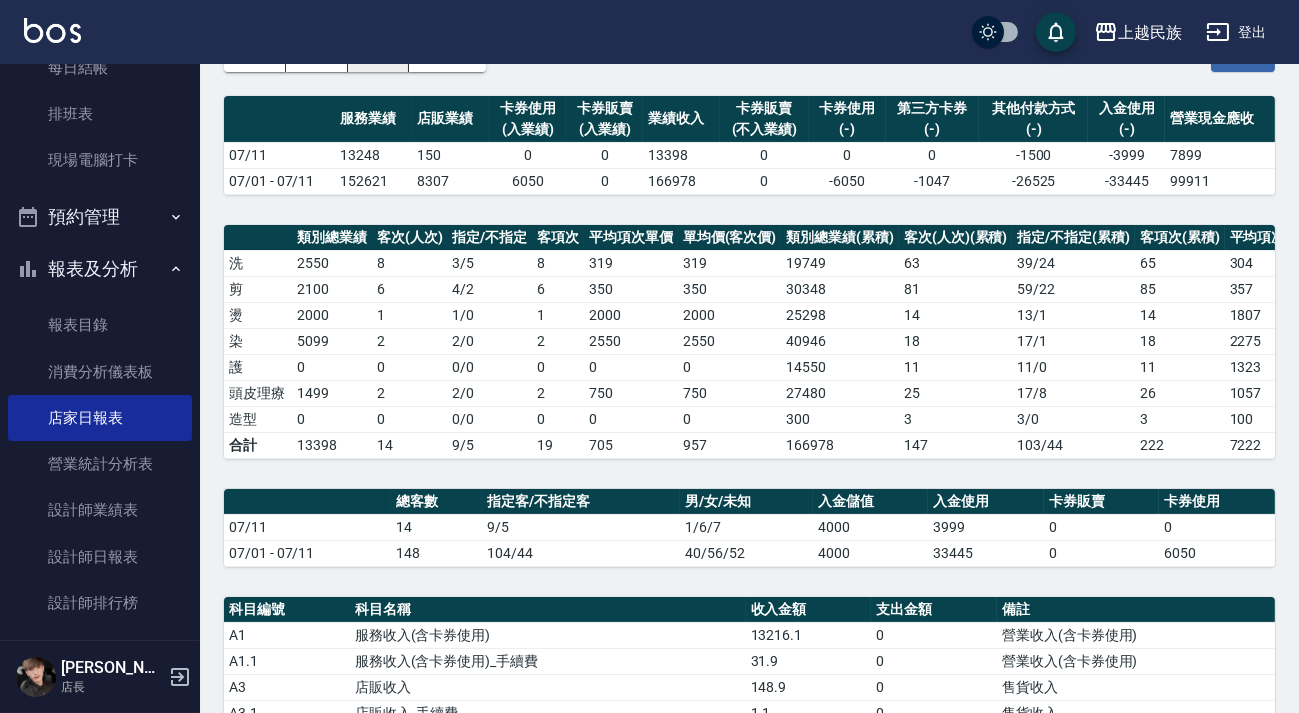 scroll, scrollTop: 0, scrollLeft: 0, axis: both 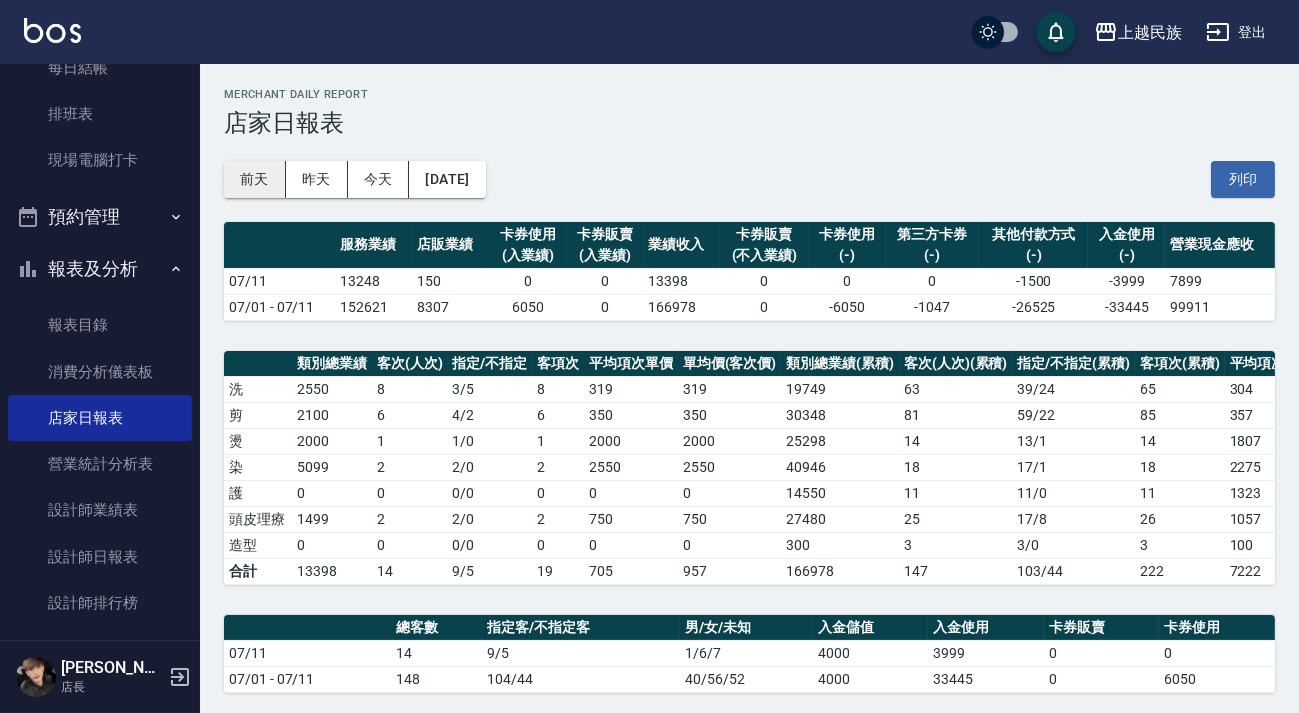 click on "前天" at bounding box center [255, 179] 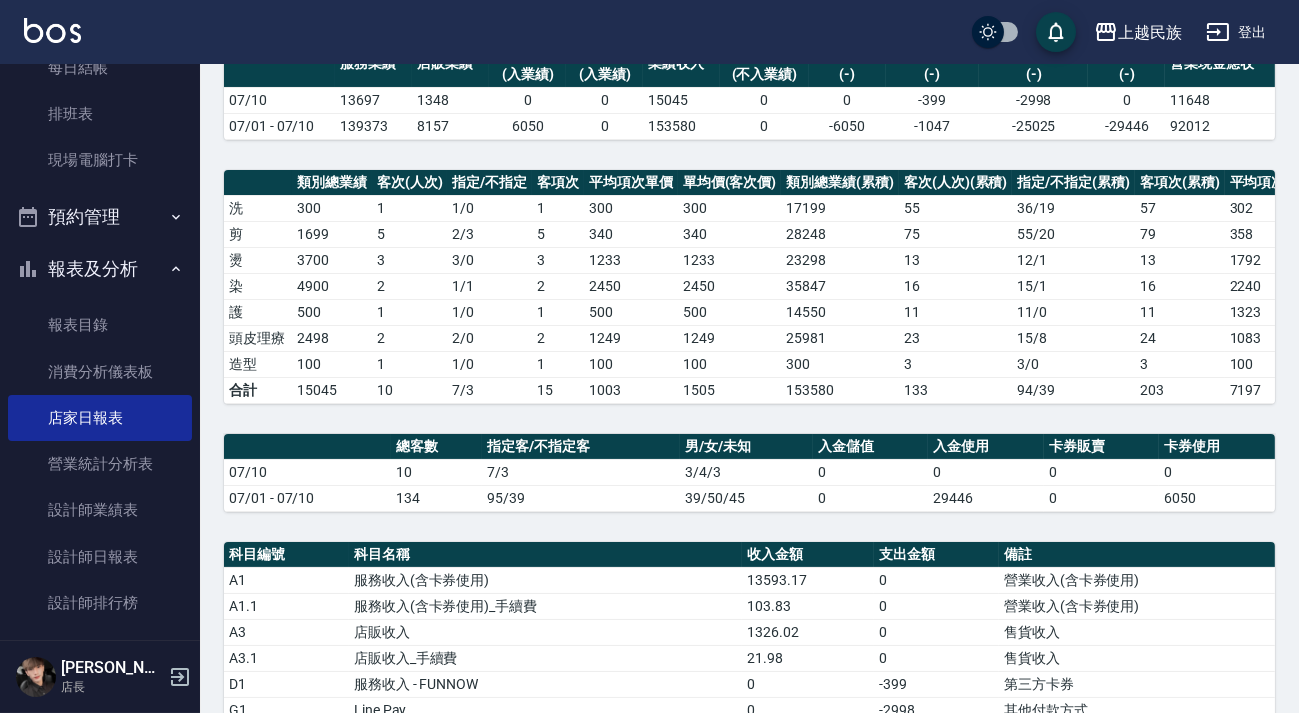scroll, scrollTop: 0, scrollLeft: 0, axis: both 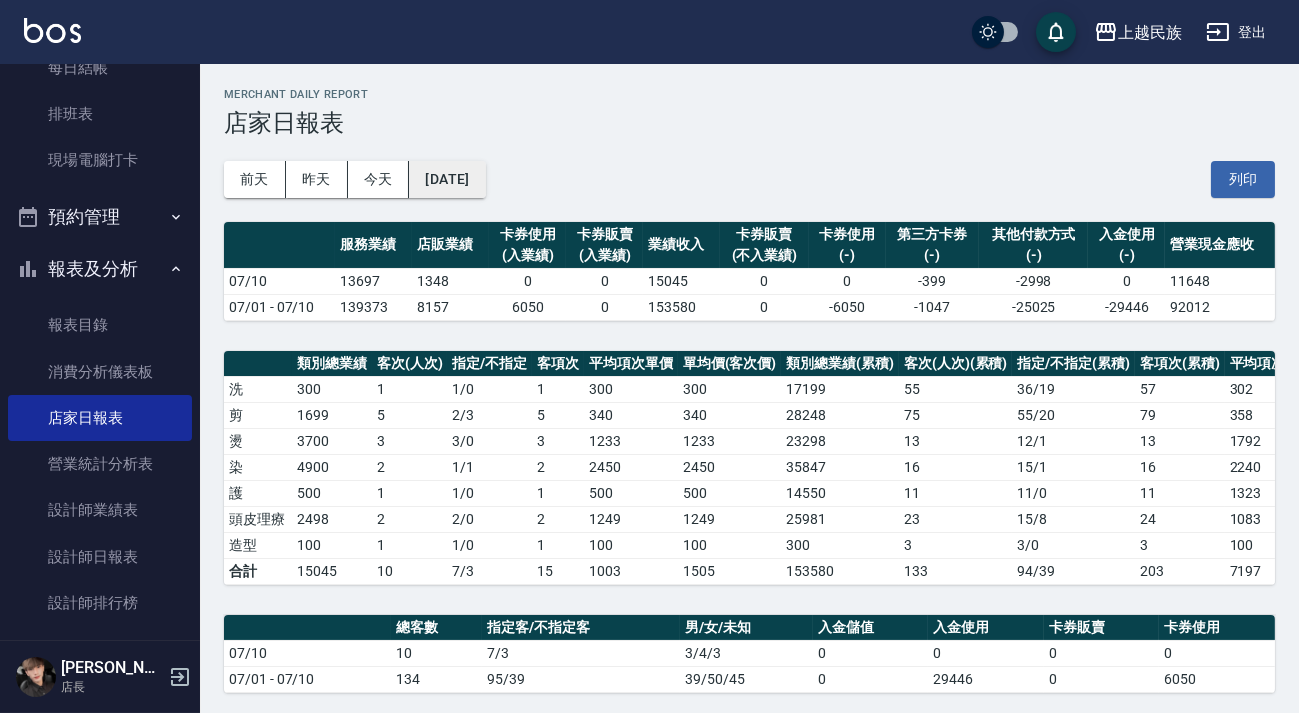 click on "[DATE]" at bounding box center (447, 179) 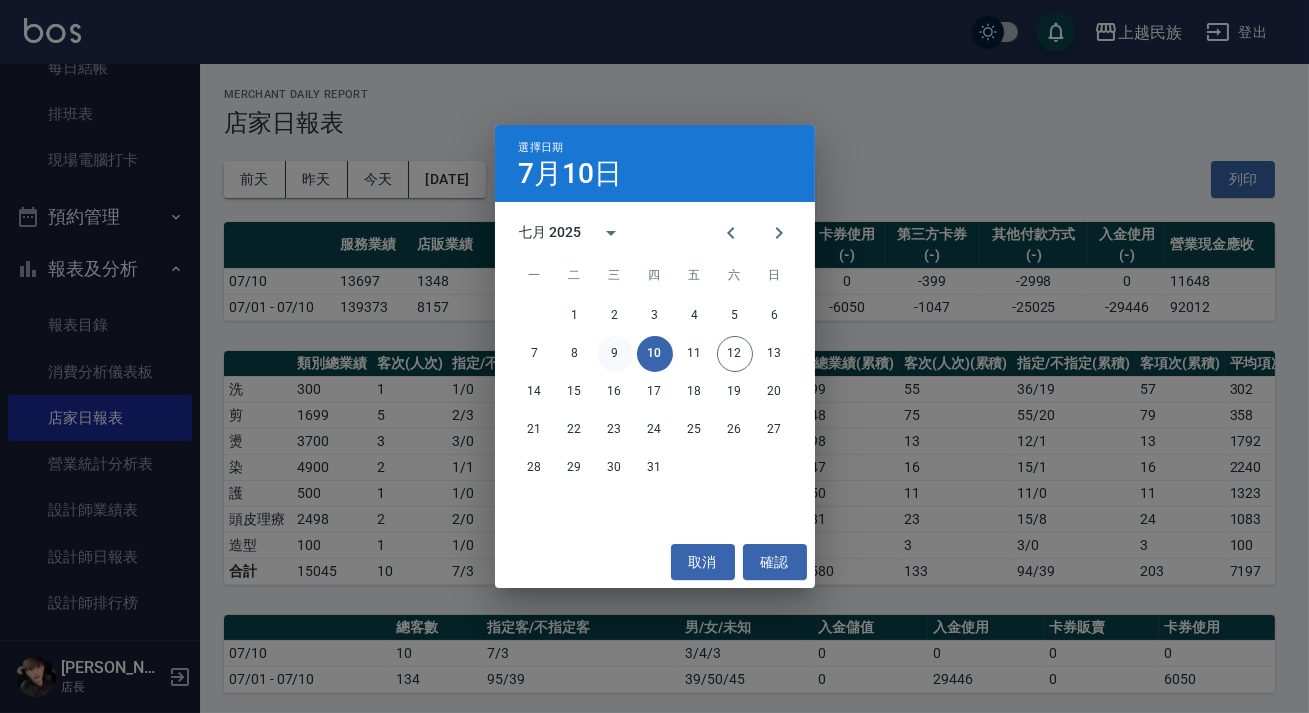 click on "9" at bounding box center (615, 354) 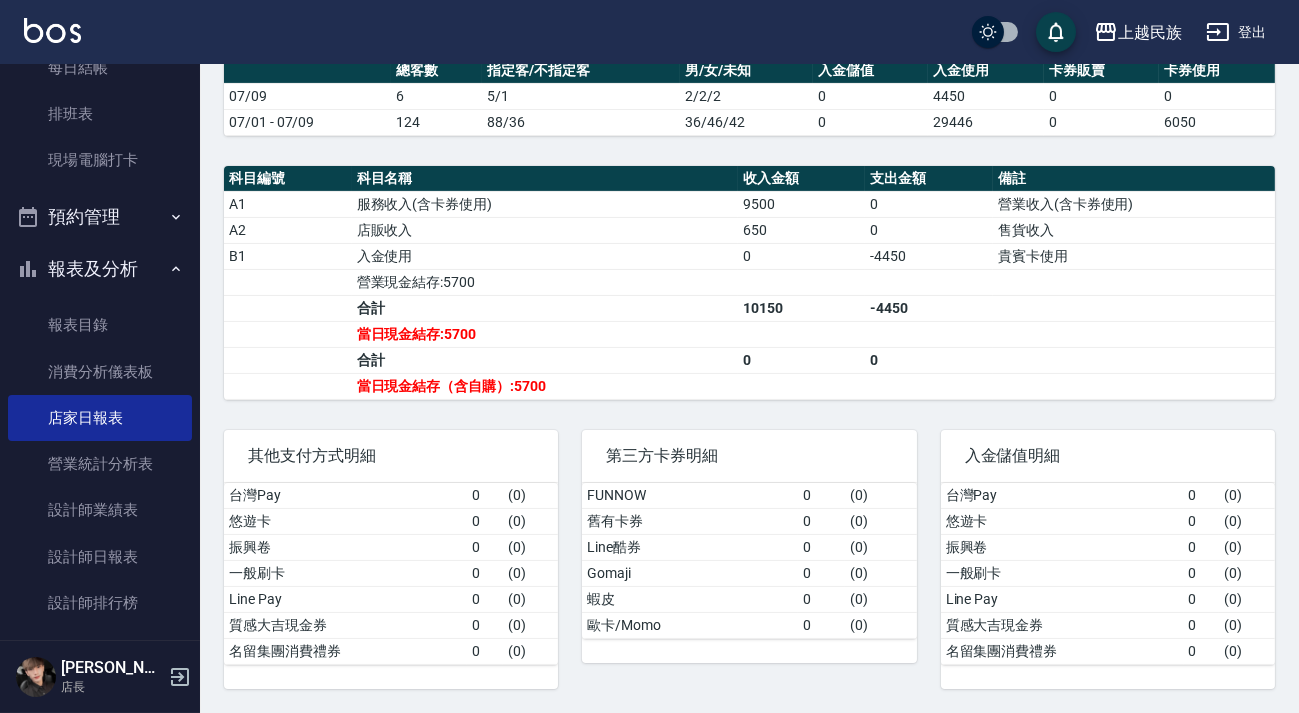 scroll, scrollTop: 0, scrollLeft: 0, axis: both 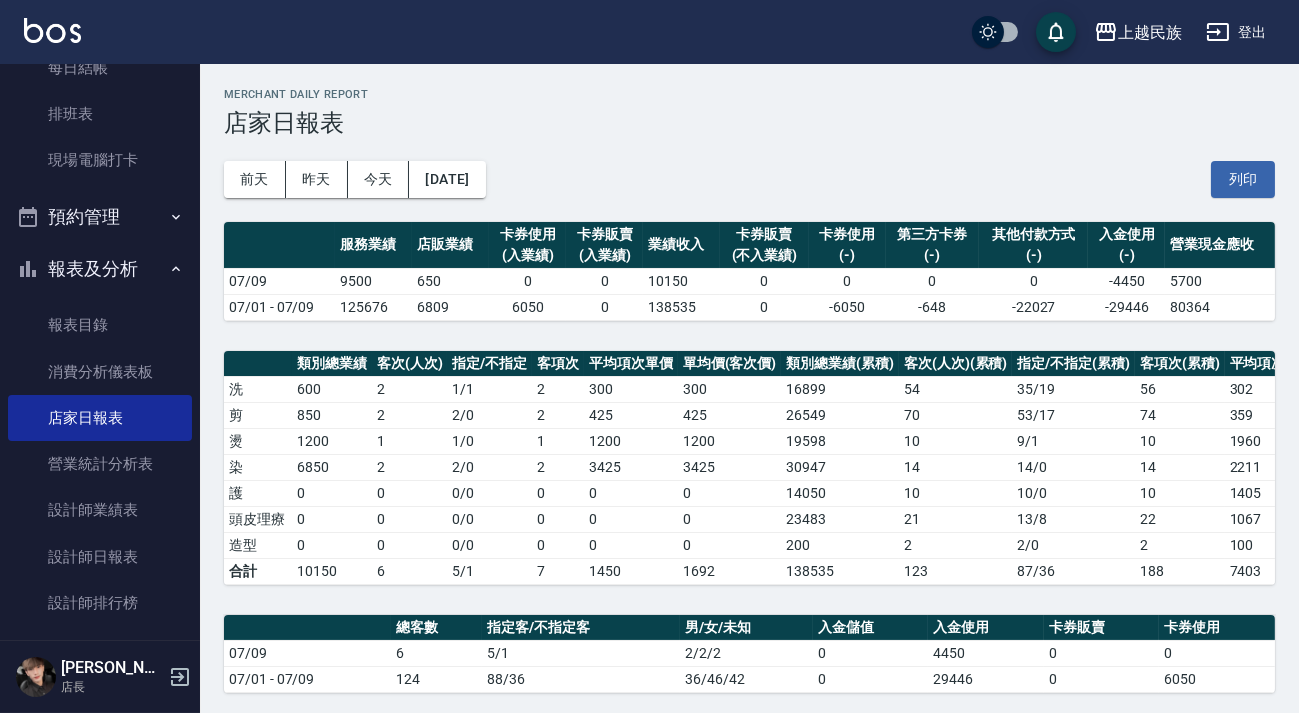 click at bounding box center [52, 30] 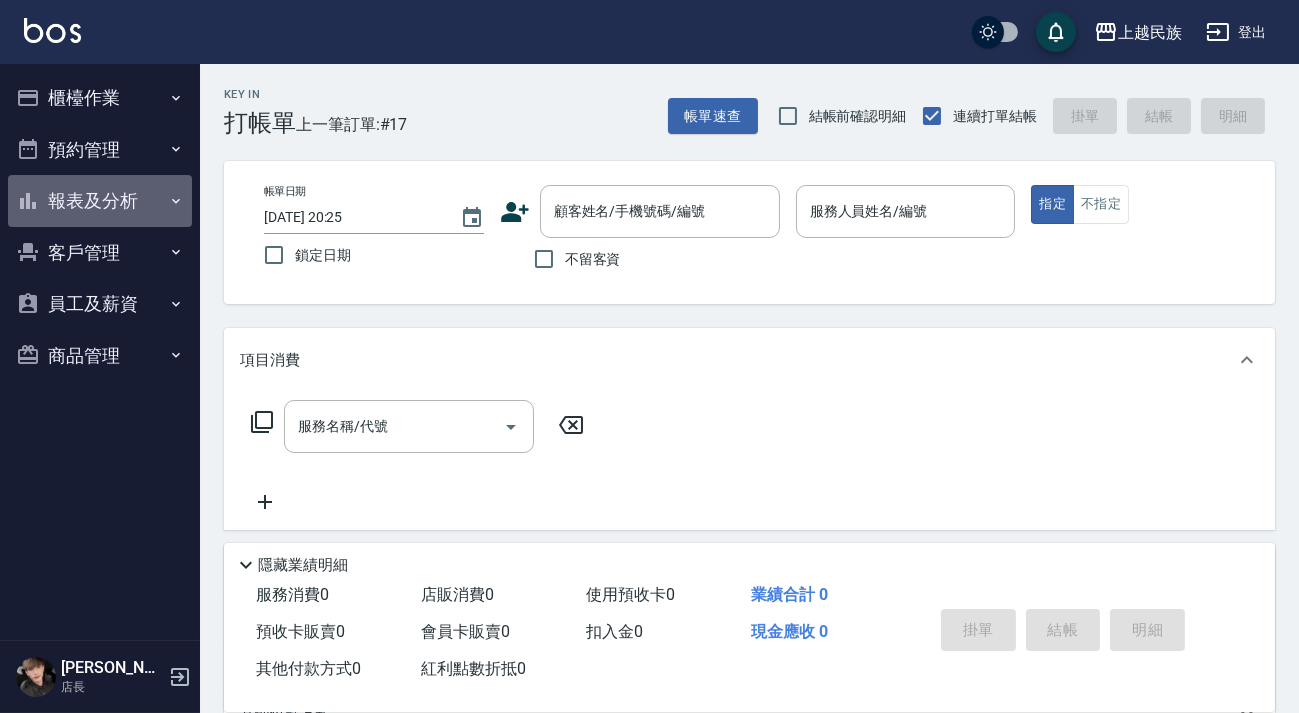 click on "報表及分析" at bounding box center [100, 201] 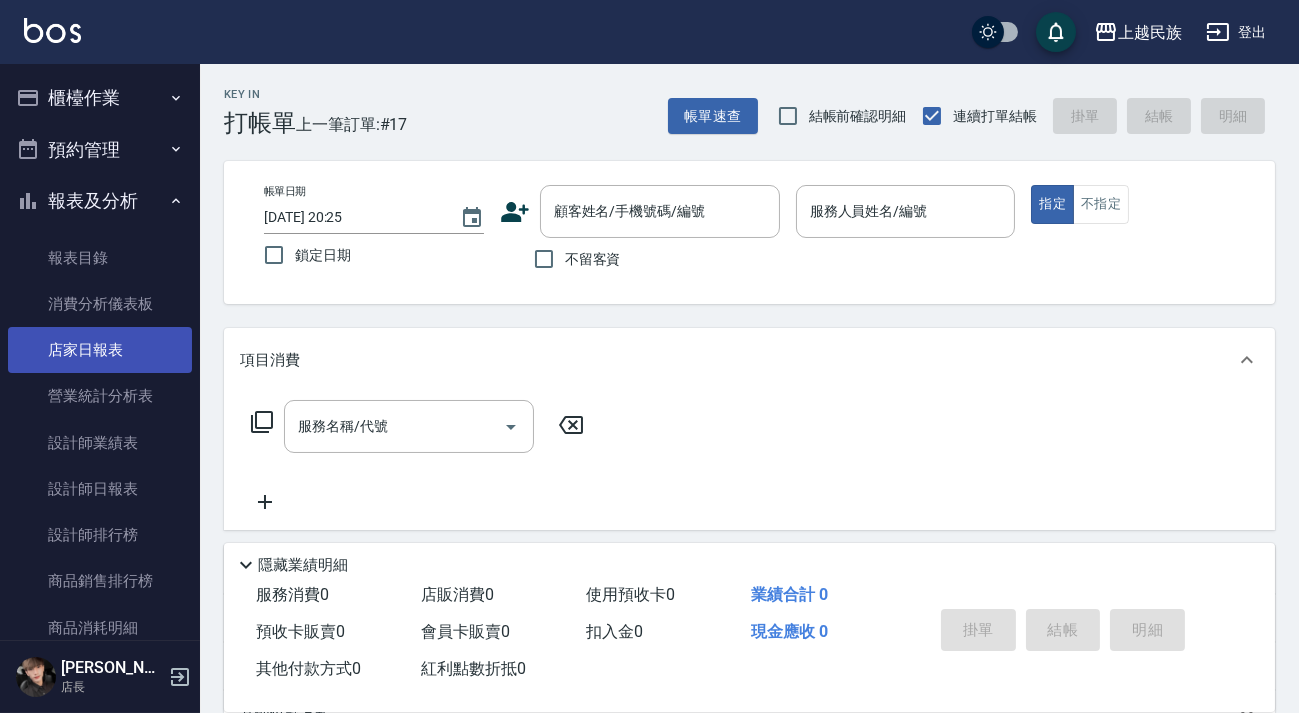 click on "店家日報表" at bounding box center [100, 350] 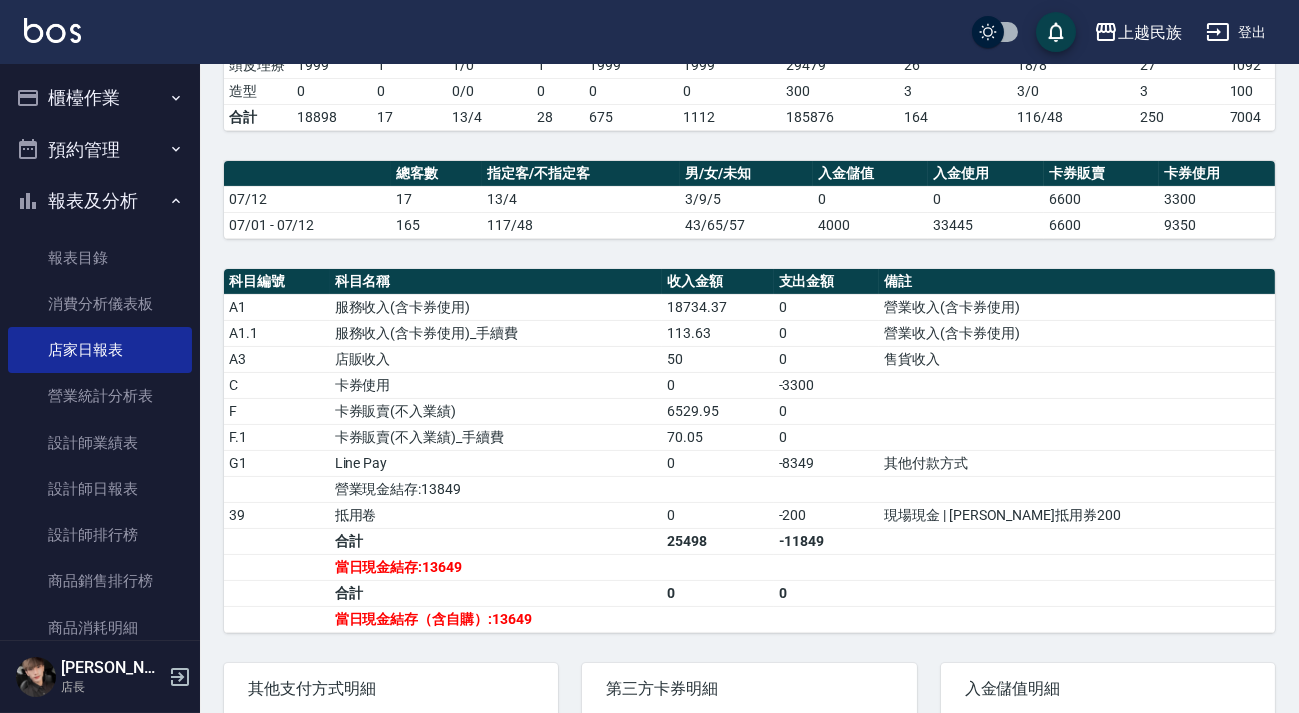 scroll, scrollTop: 0, scrollLeft: 0, axis: both 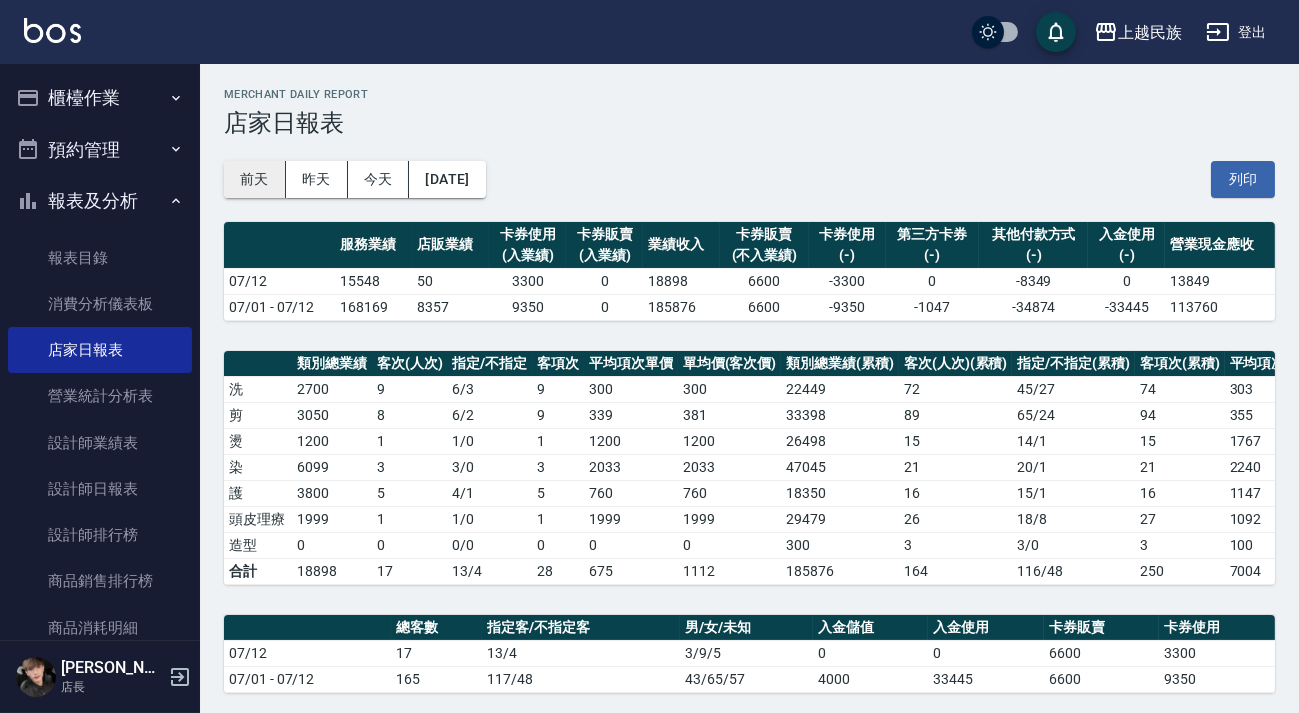 drag, startPoint x: 300, startPoint y: 173, endPoint x: 277, endPoint y: 190, distance: 28.600698 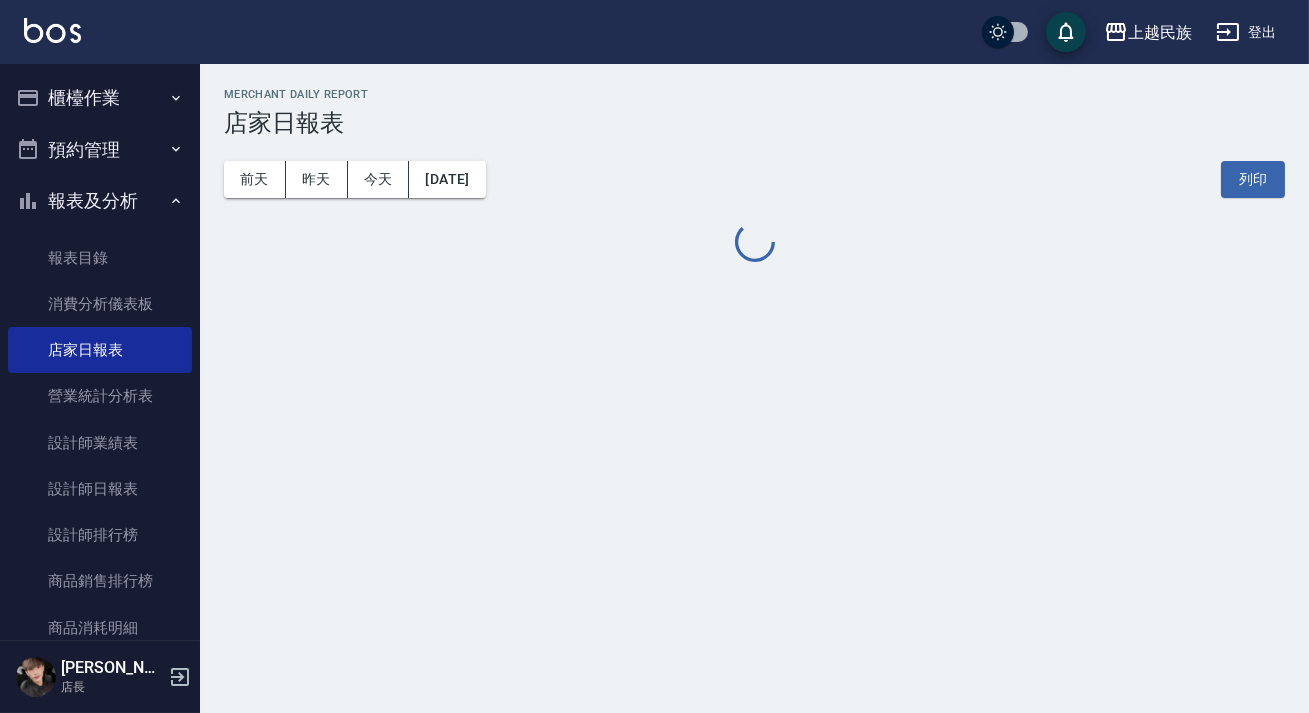 click on "櫃檯作業" at bounding box center (100, 98) 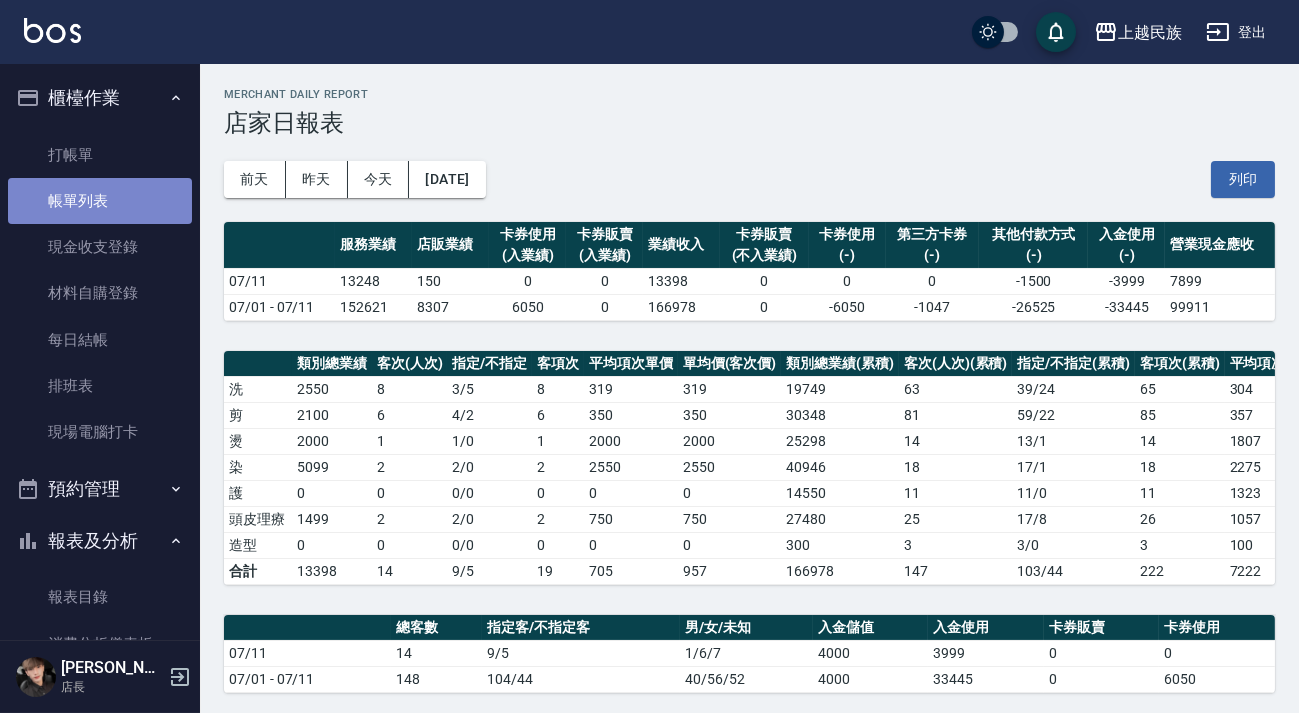 click on "帳單列表" at bounding box center [100, 201] 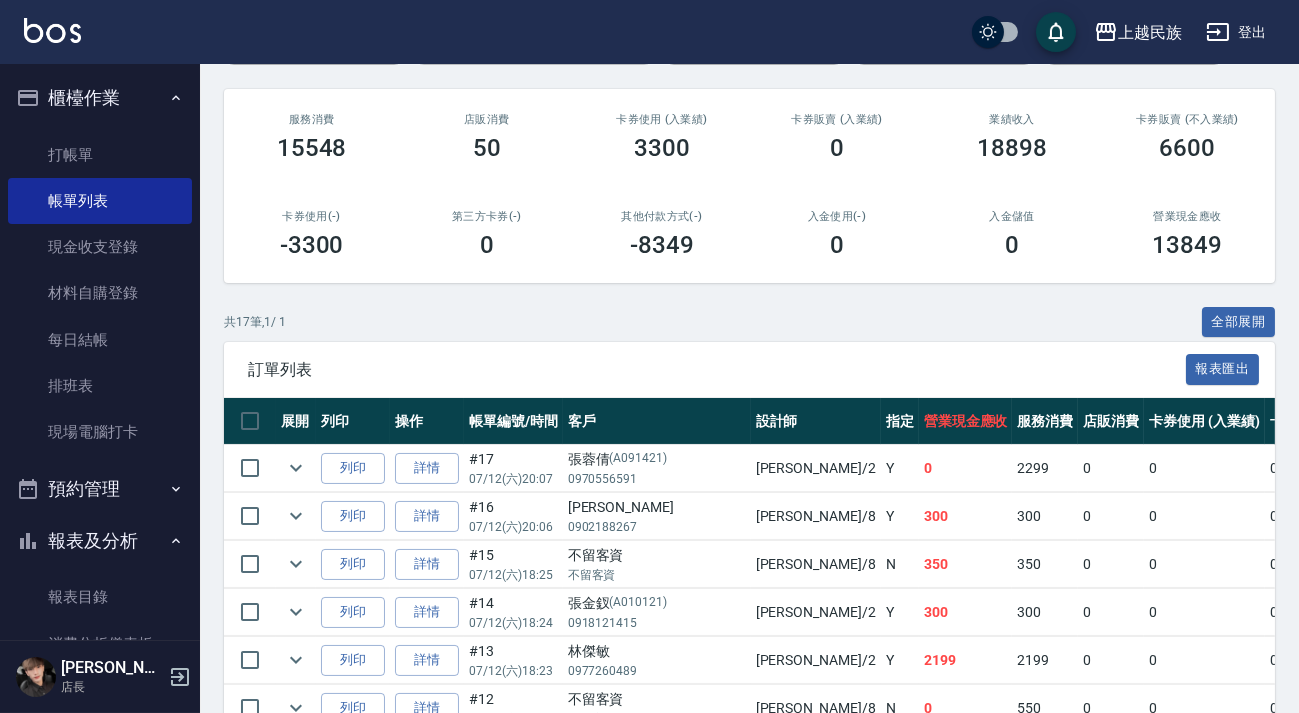 scroll, scrollTop: 0, scrollLeft: 0, axis: both 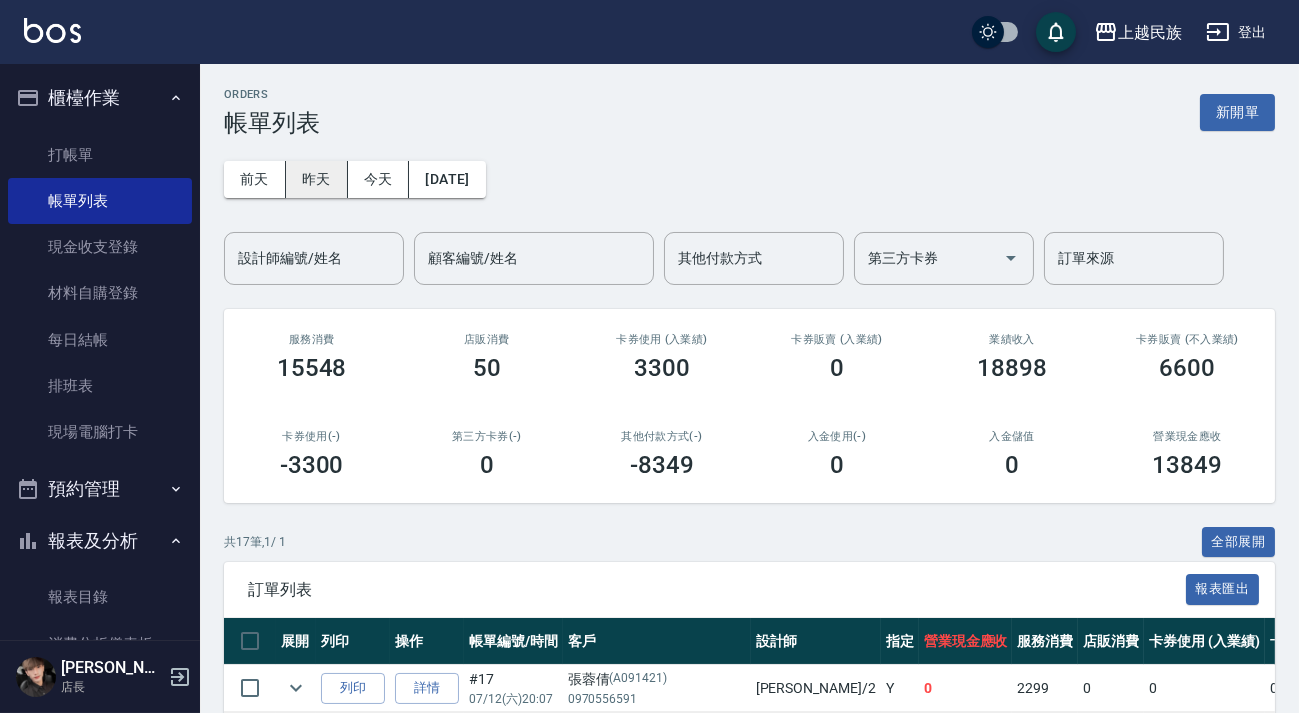click on "昨天" at bounding box center (317, 179) 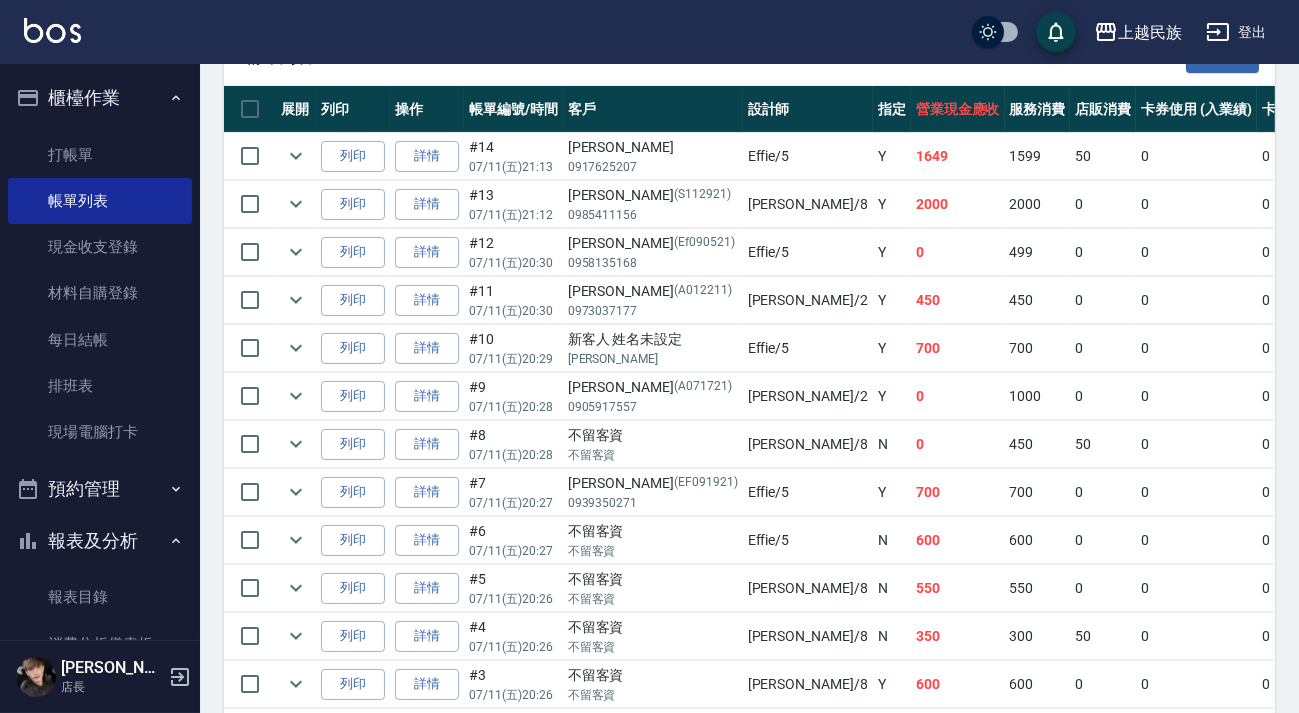 scroll, scrollTop: 0, scrollLeft: 0, axis: both 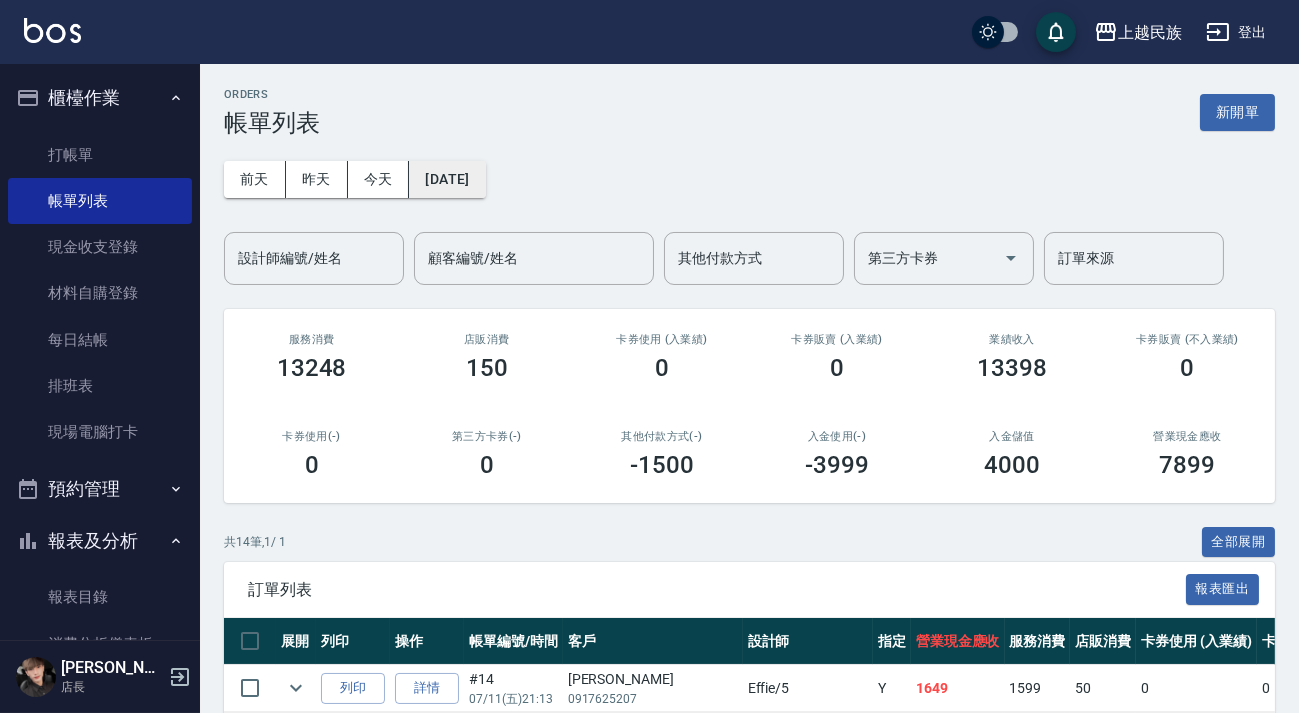 click on "[DATE]" at bounding box center [447, 179] 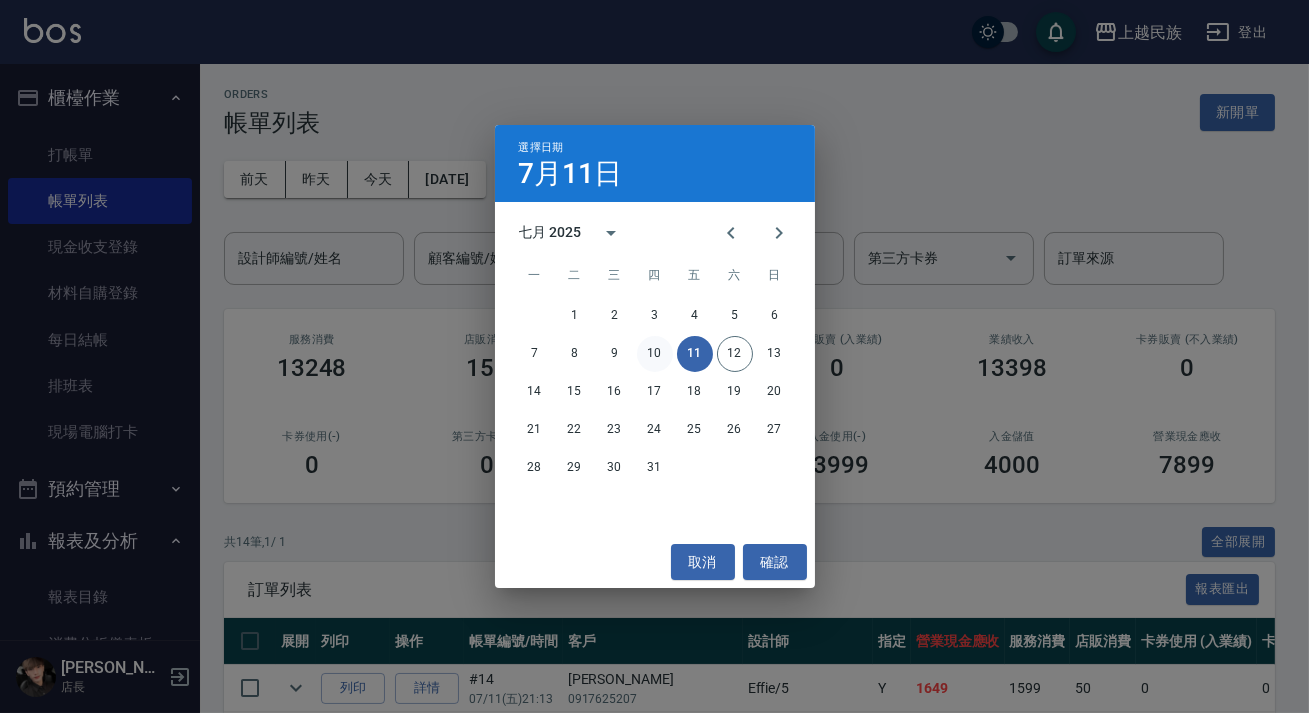 click on "10" at bounding box center (655, 354) 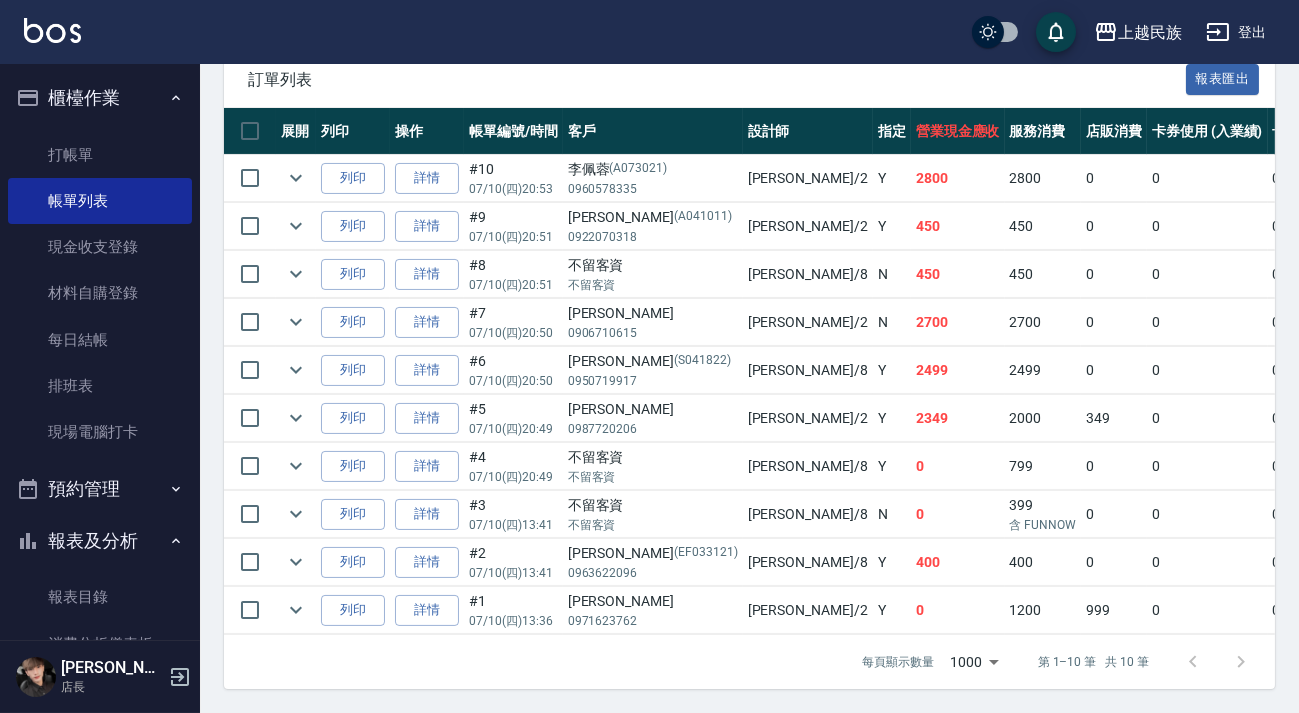 scroll, scrollTop: 0, scrollLeft: 0, axis: both 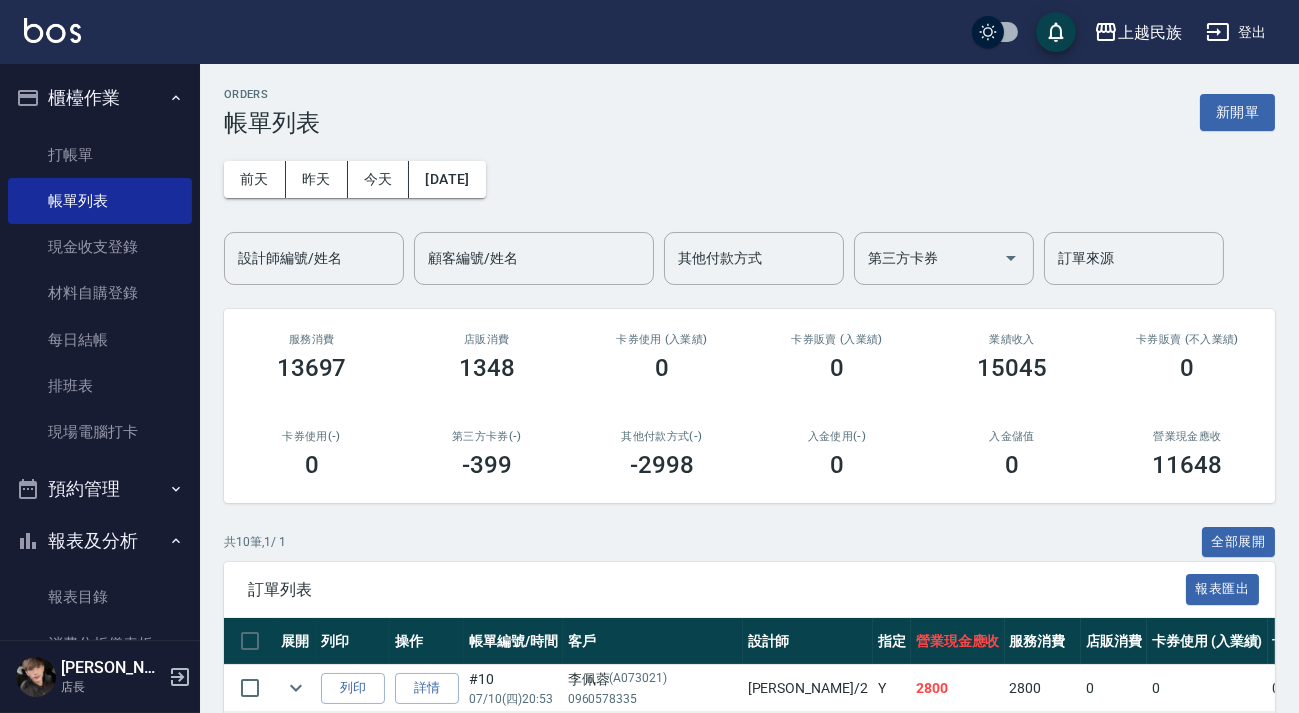 click at bounding box center (52, 30) 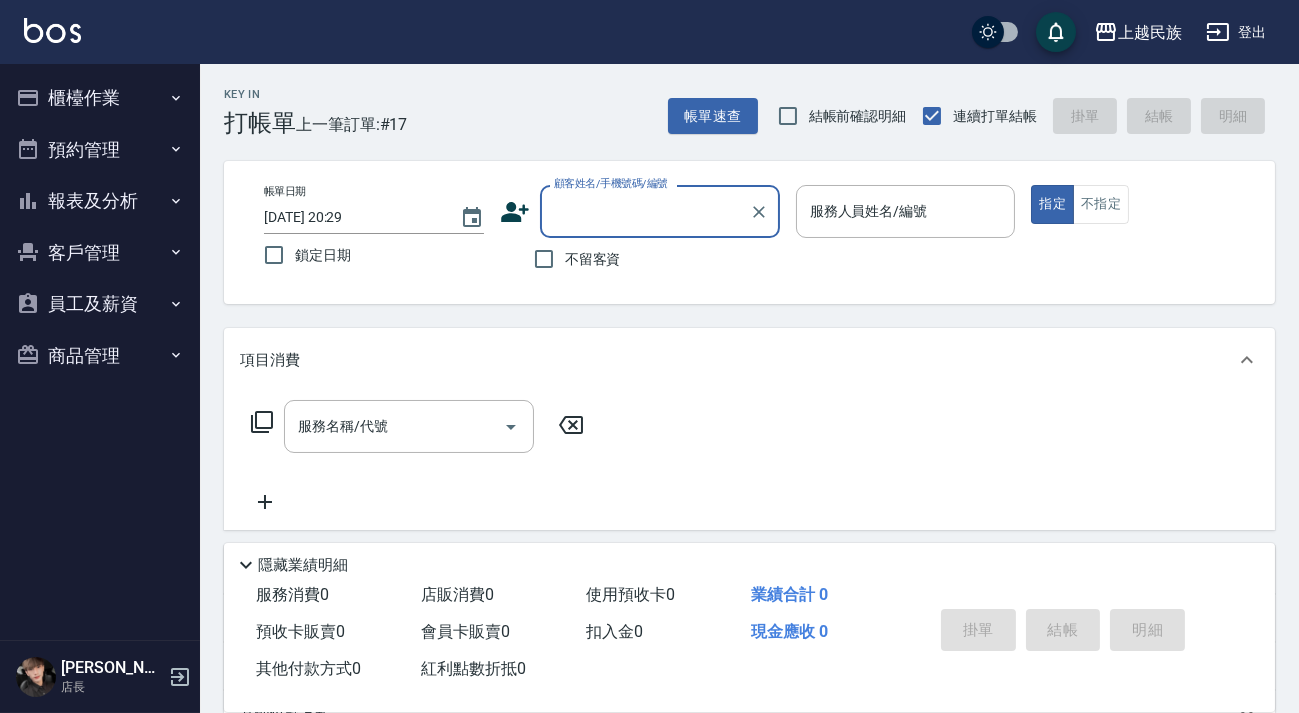 click on "櫃檯作業" at bounding box center (100, 98) 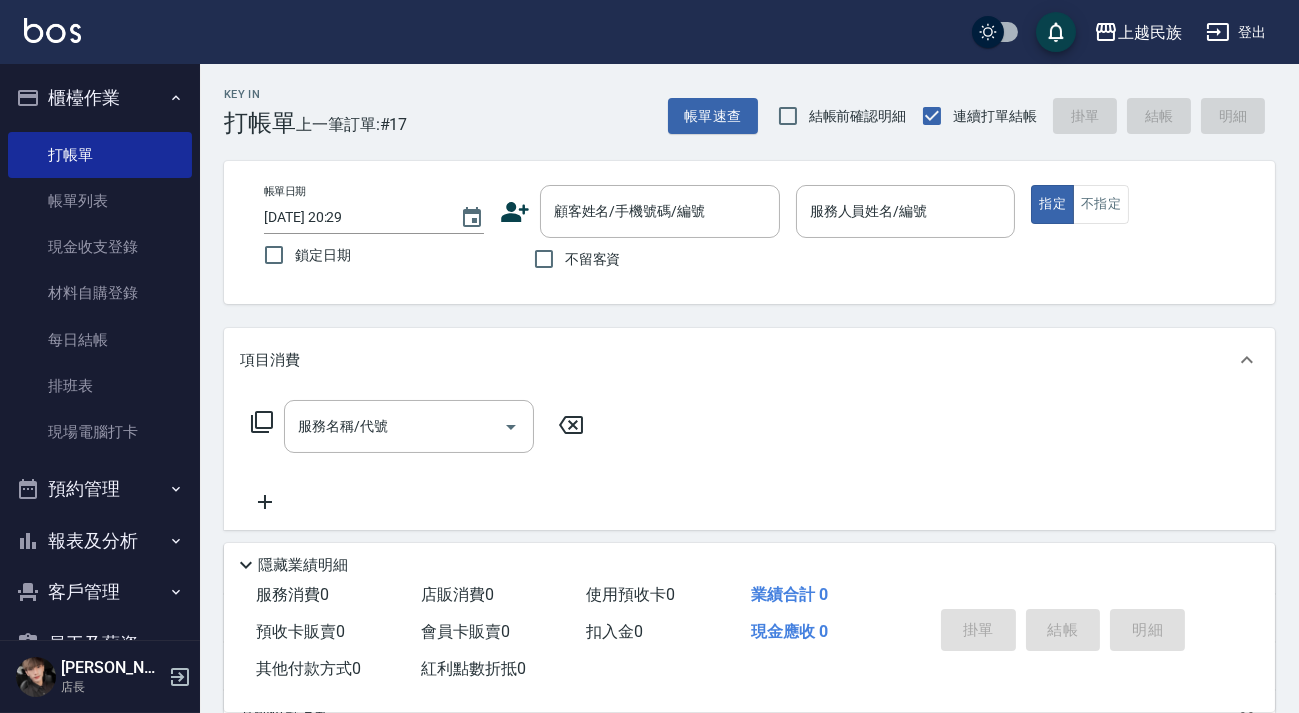 click on "報表及分析" at bounding box center [100, 541] 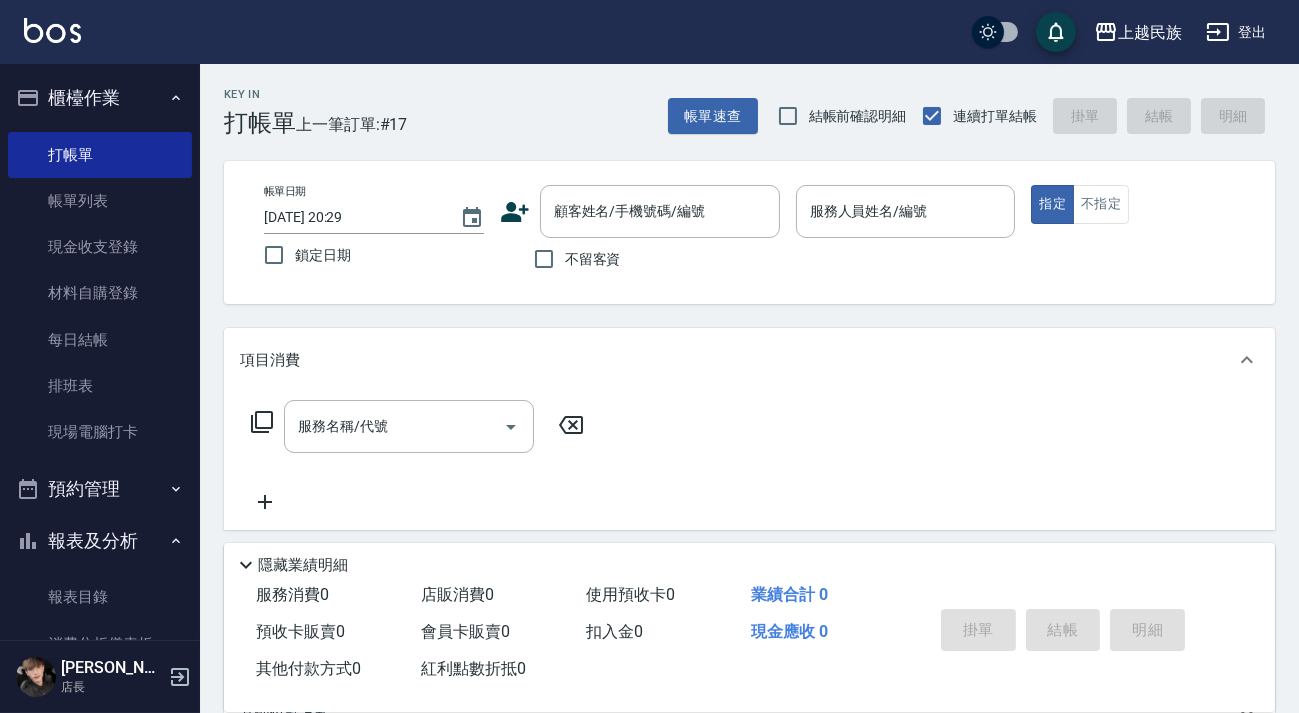 scroll, scrollTop: 272, scrollLeft: 0, axis: vertical 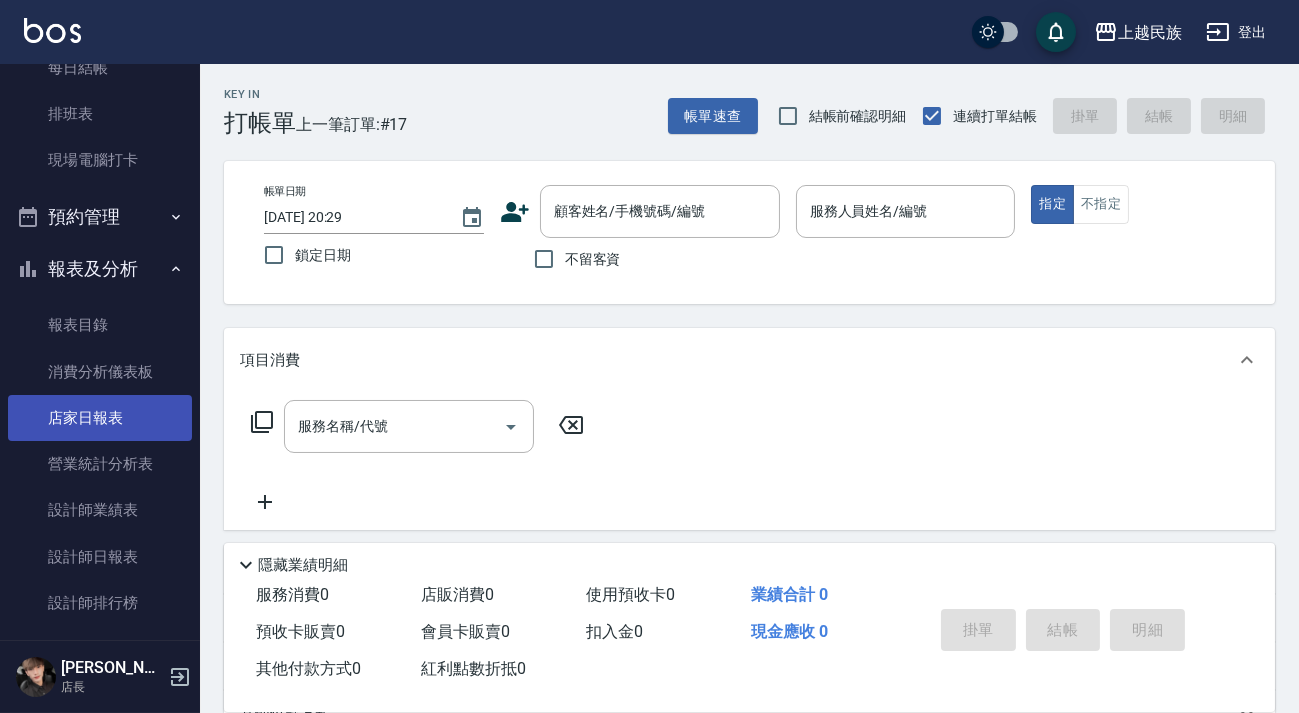 click on "店家日報表" at bounding box center (100, 418) 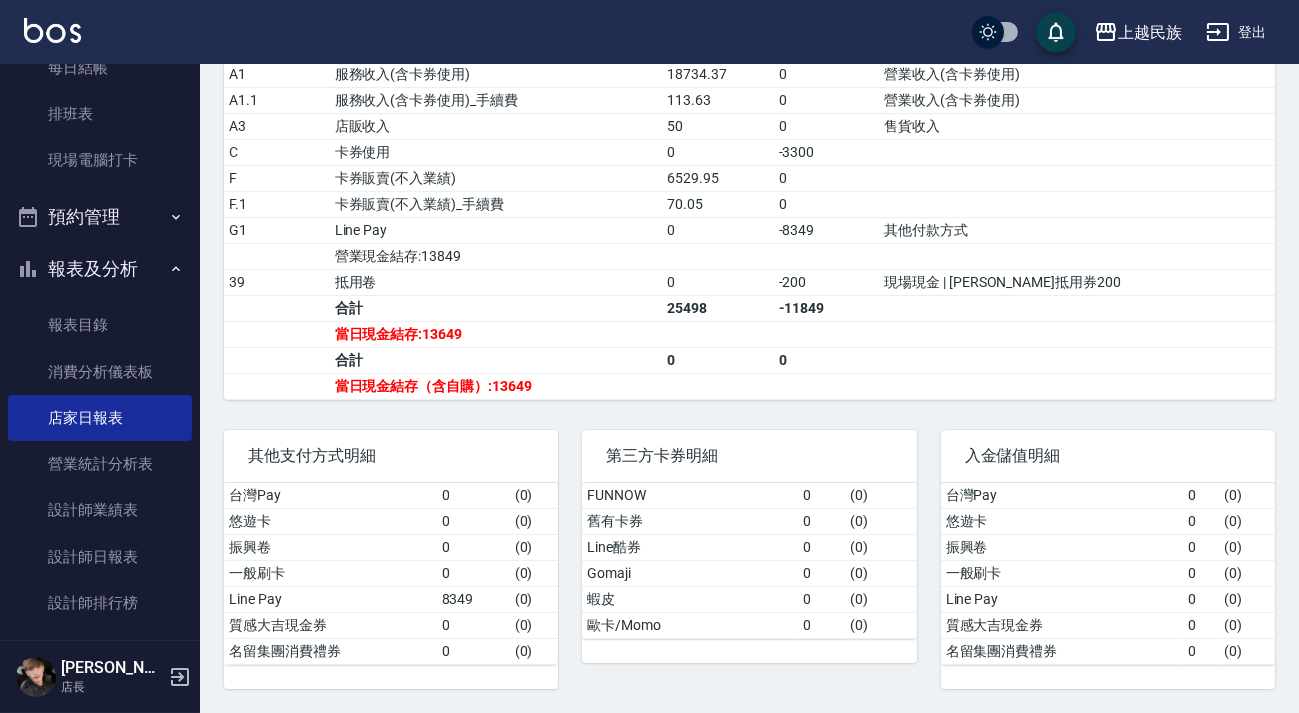 scroll, scrollTop: 607, scrollLeft: 0, axis: vertical 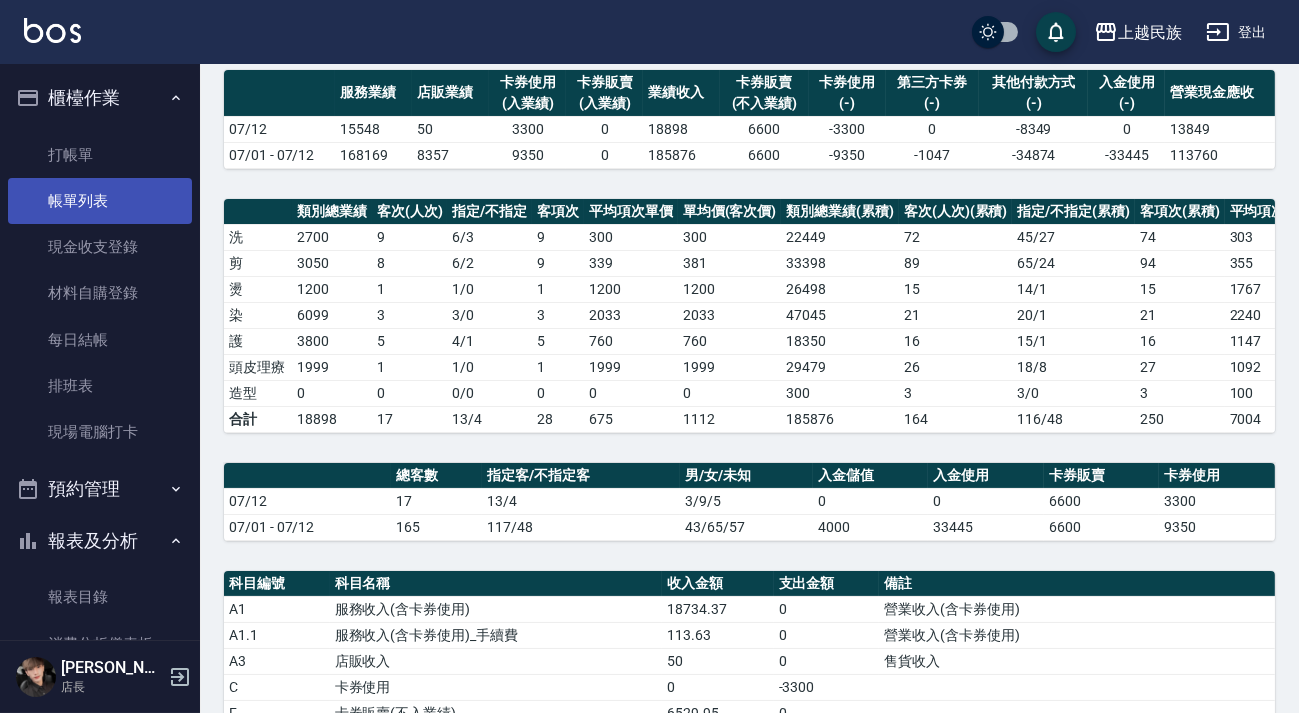 click on "帳單列表" at bounding box center (100, 201) 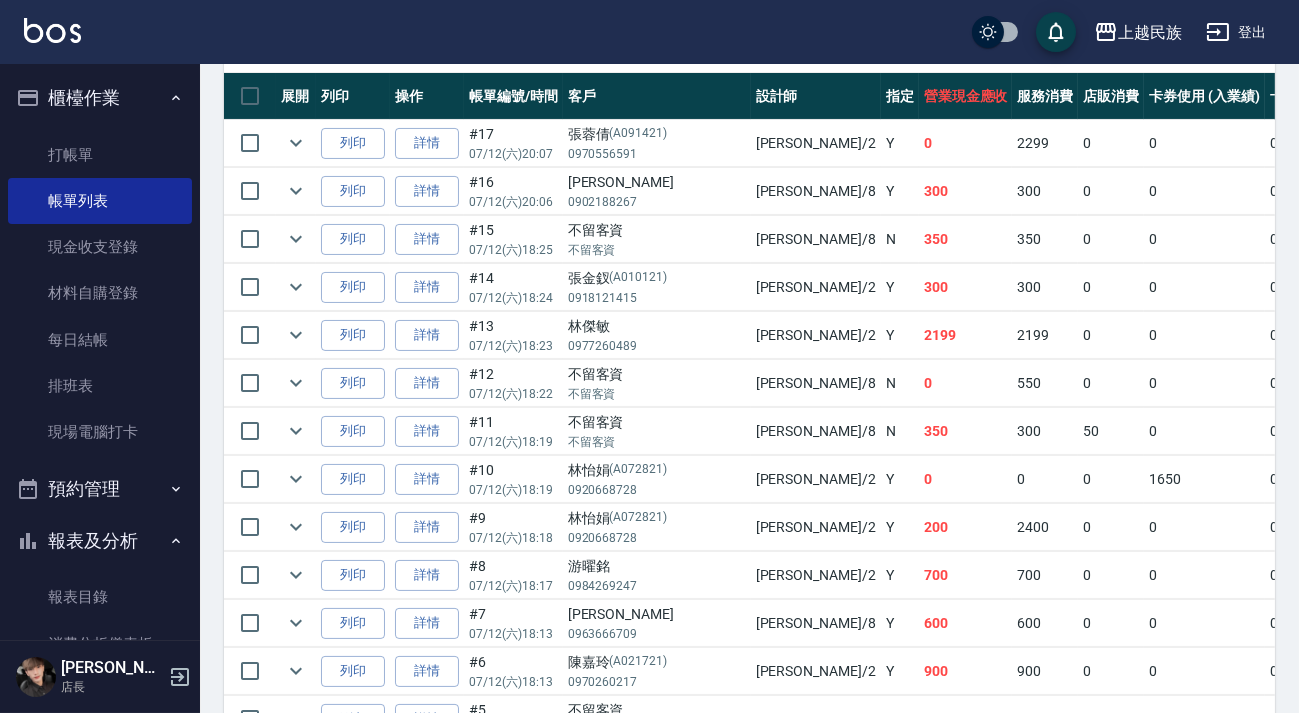 scroll, scrollTop: 857, scrollLeft: 0, axis: vertical 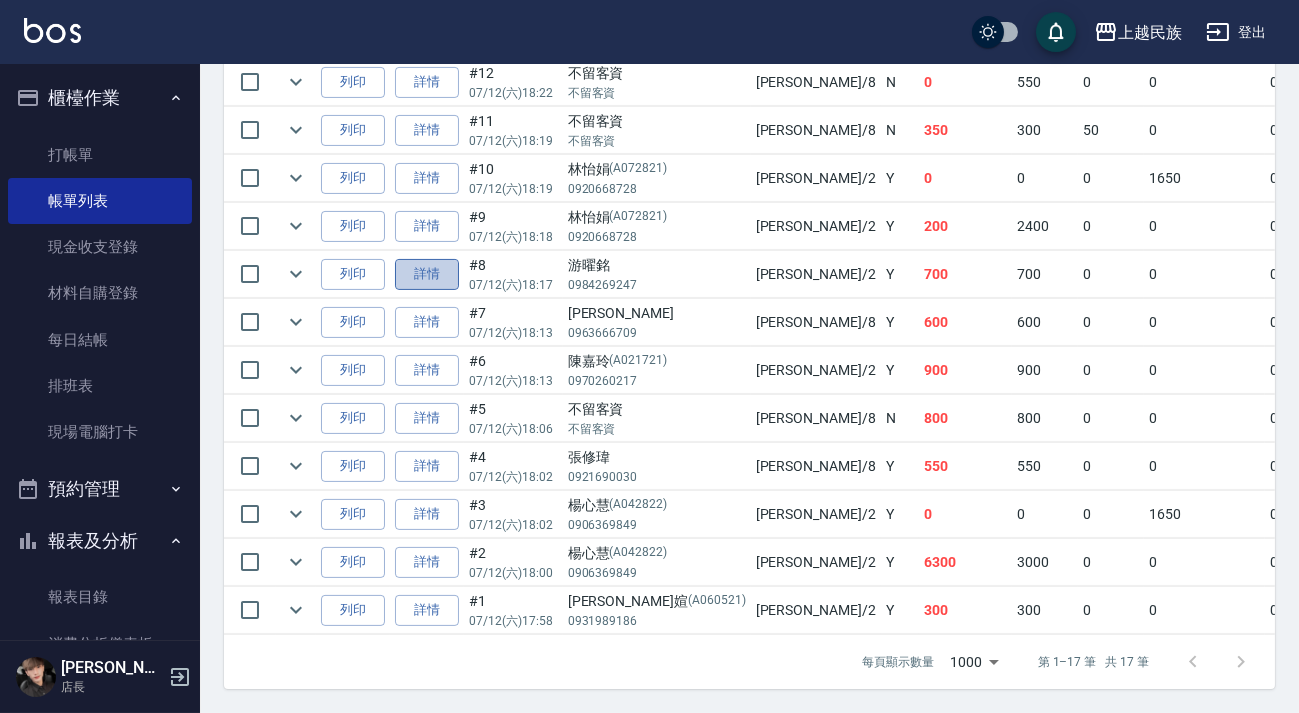 click on "詳情" at bounding box center (427, 274) 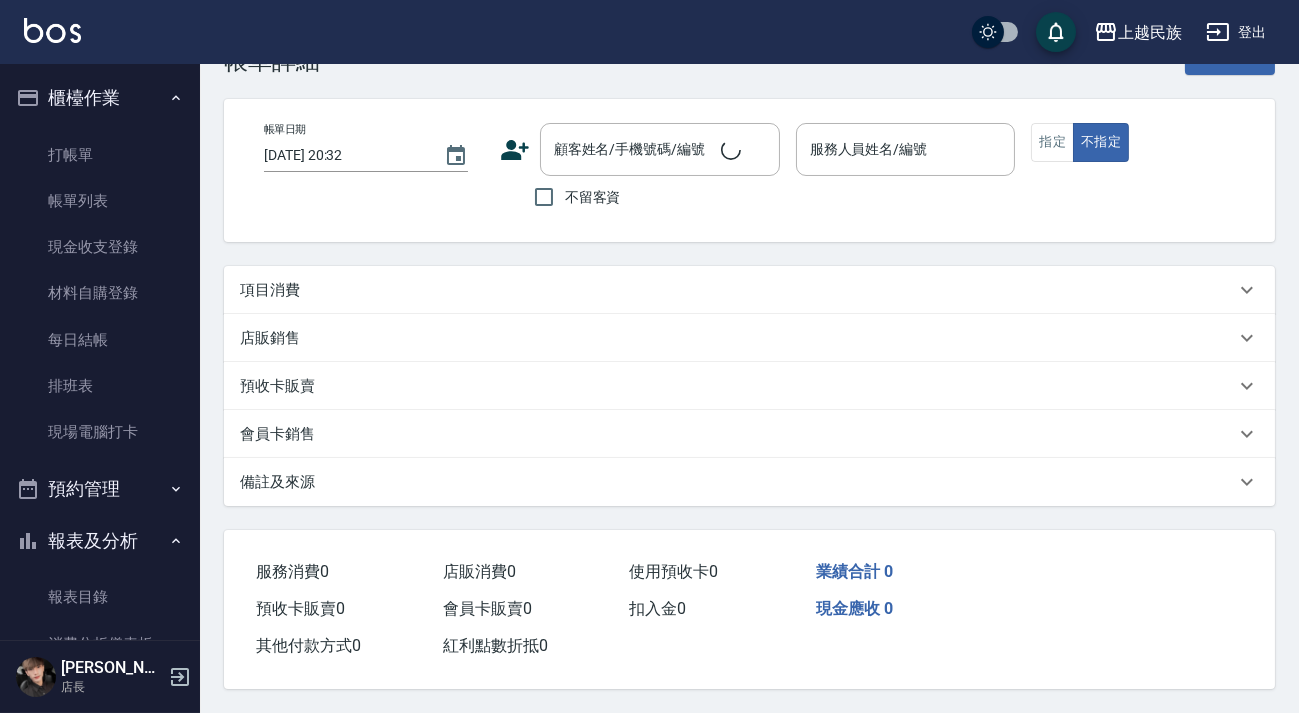 scroll, scrollTop: 0, scrollLeft: 0, axis: both 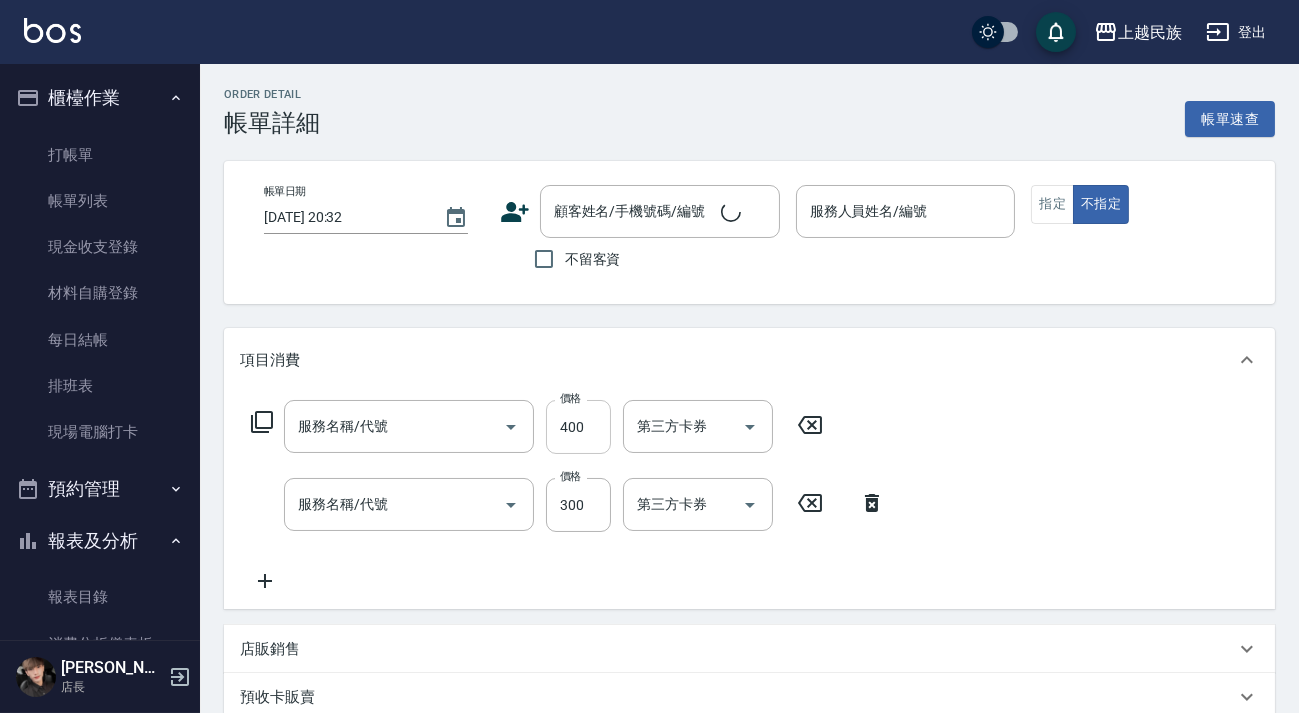 type on "[DATE] 18:17" 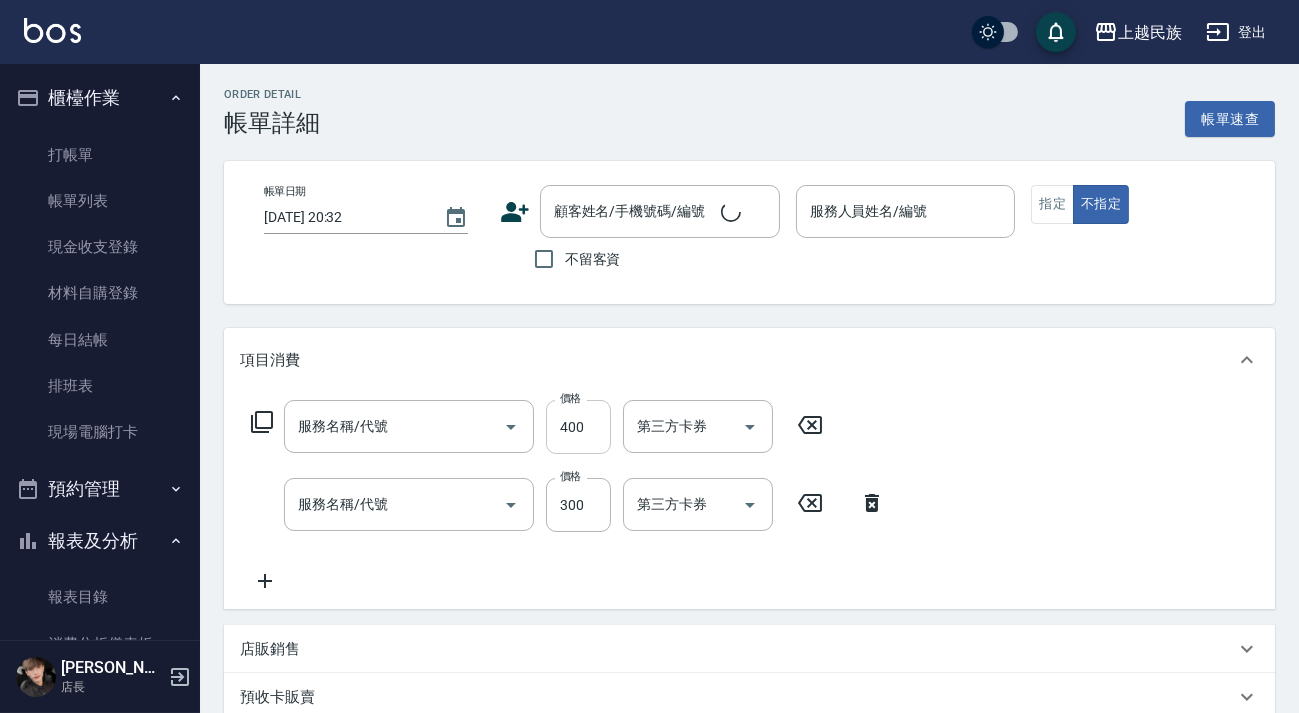 type on "[PERSON_NAME]-2" 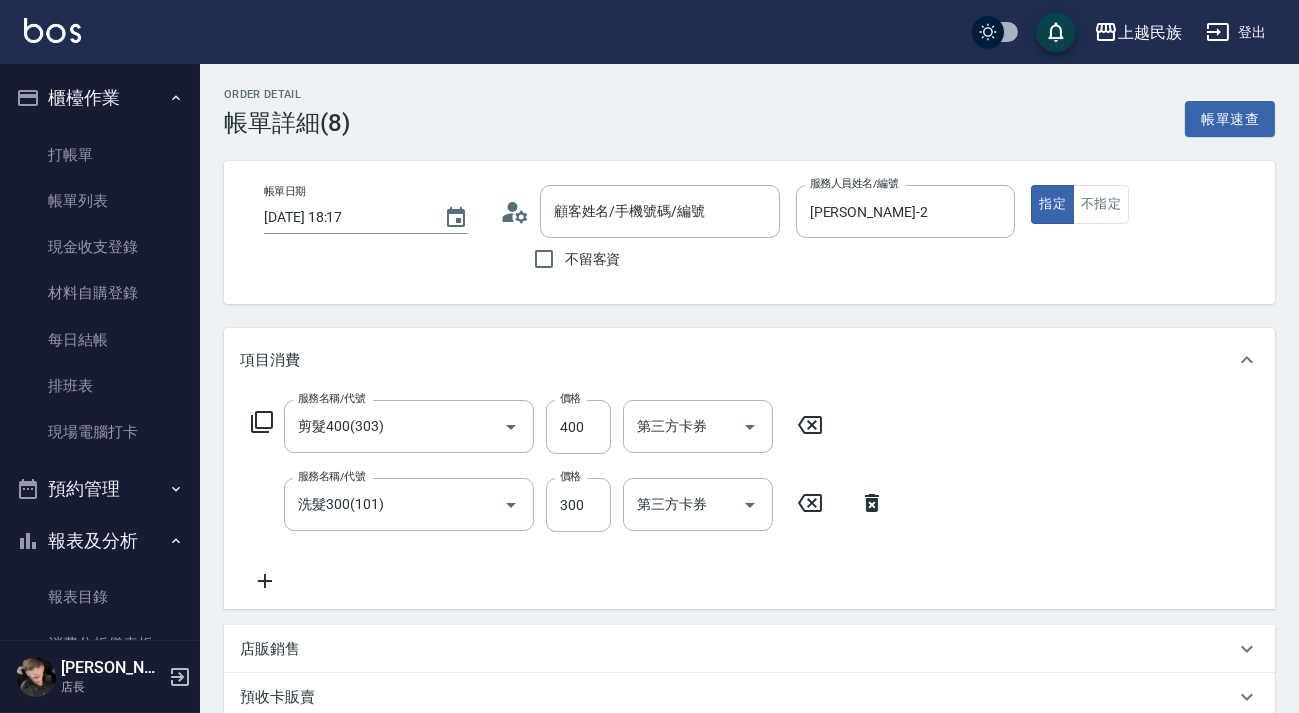 type on "游曜銘/0984269247/" 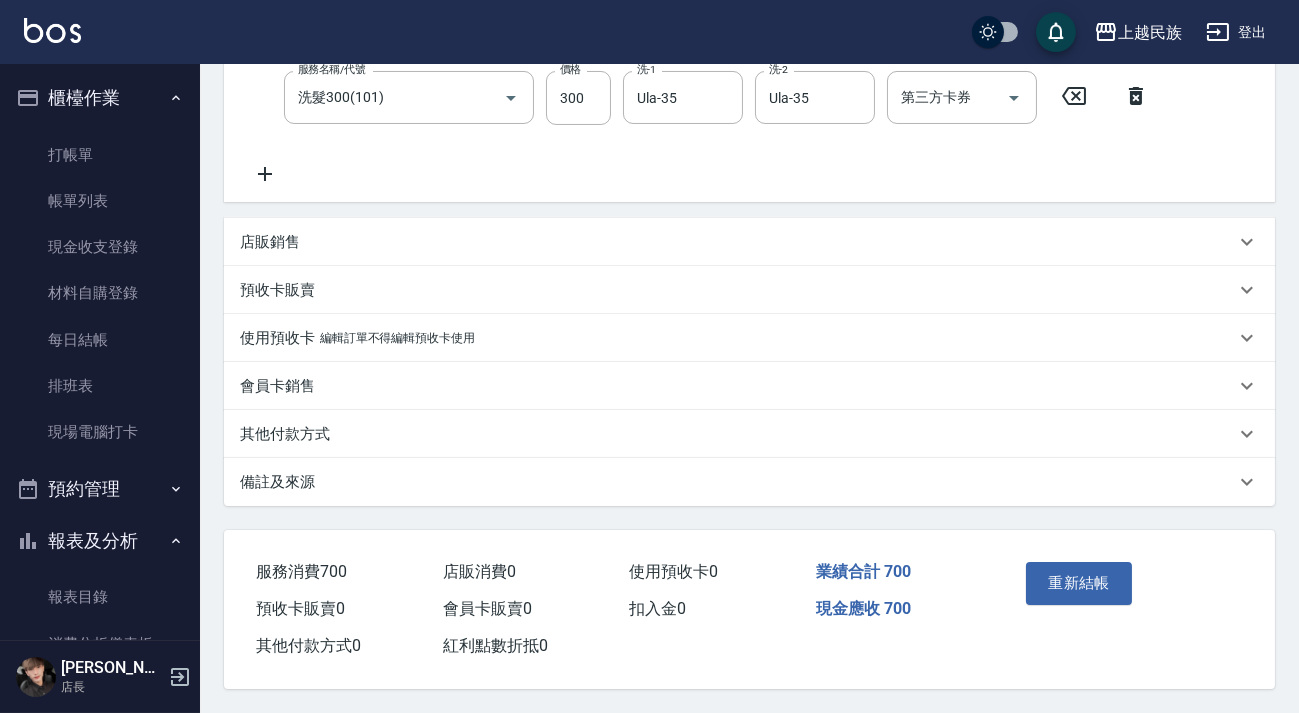scroll, scrollTop: 412, scrollLeft: 0, axis: vertical 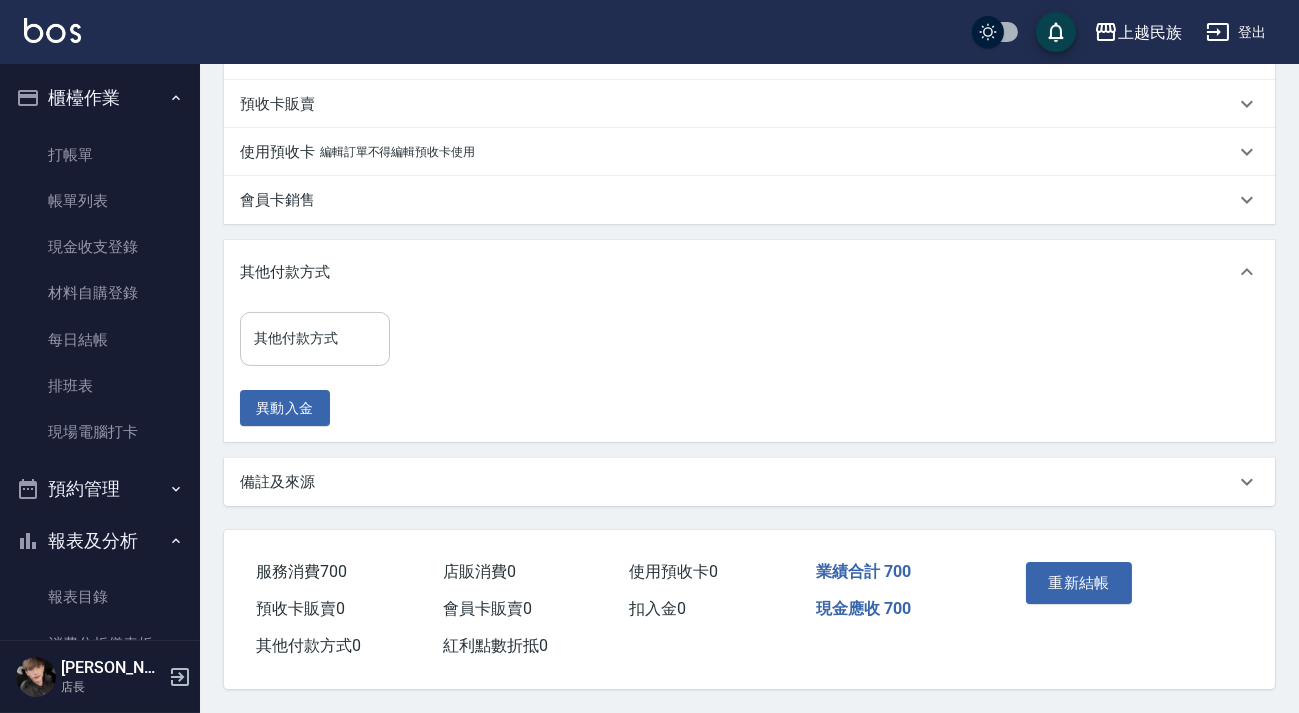 click on "其他付款方式" at bounding box center (315, 338) 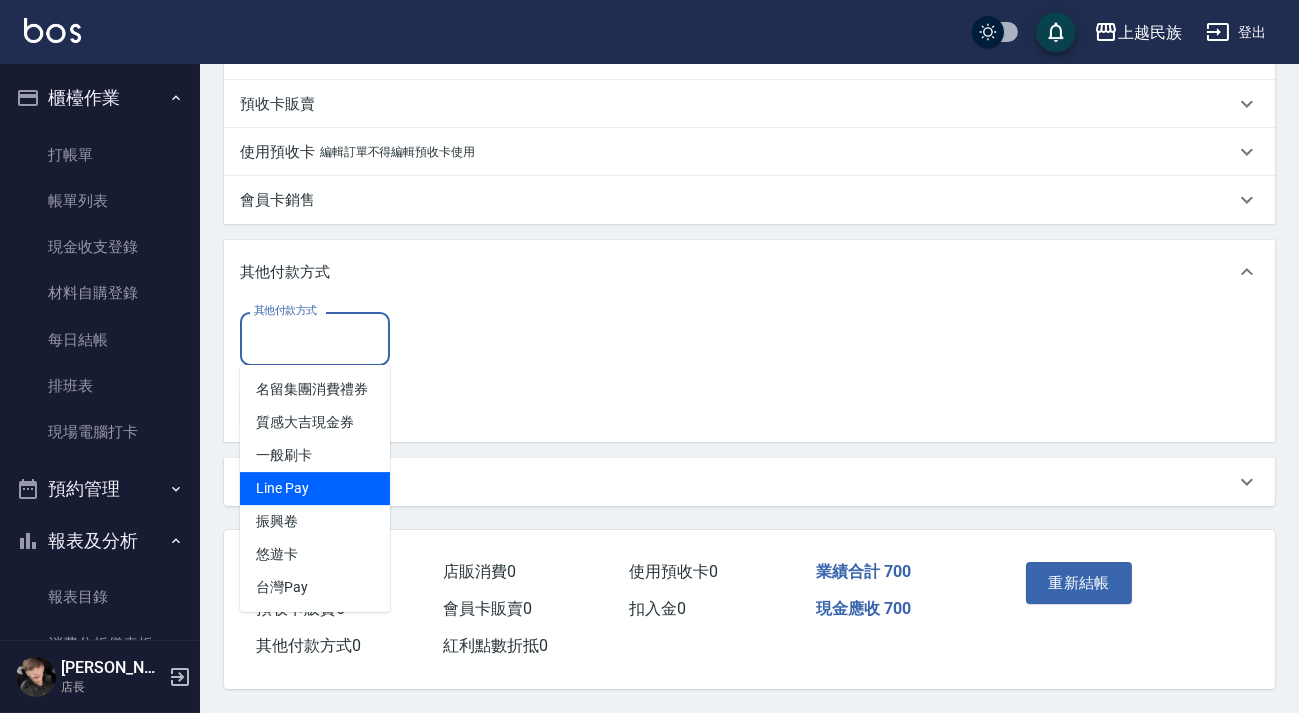 click on "Line Pay" at bounding box center (315, 488) 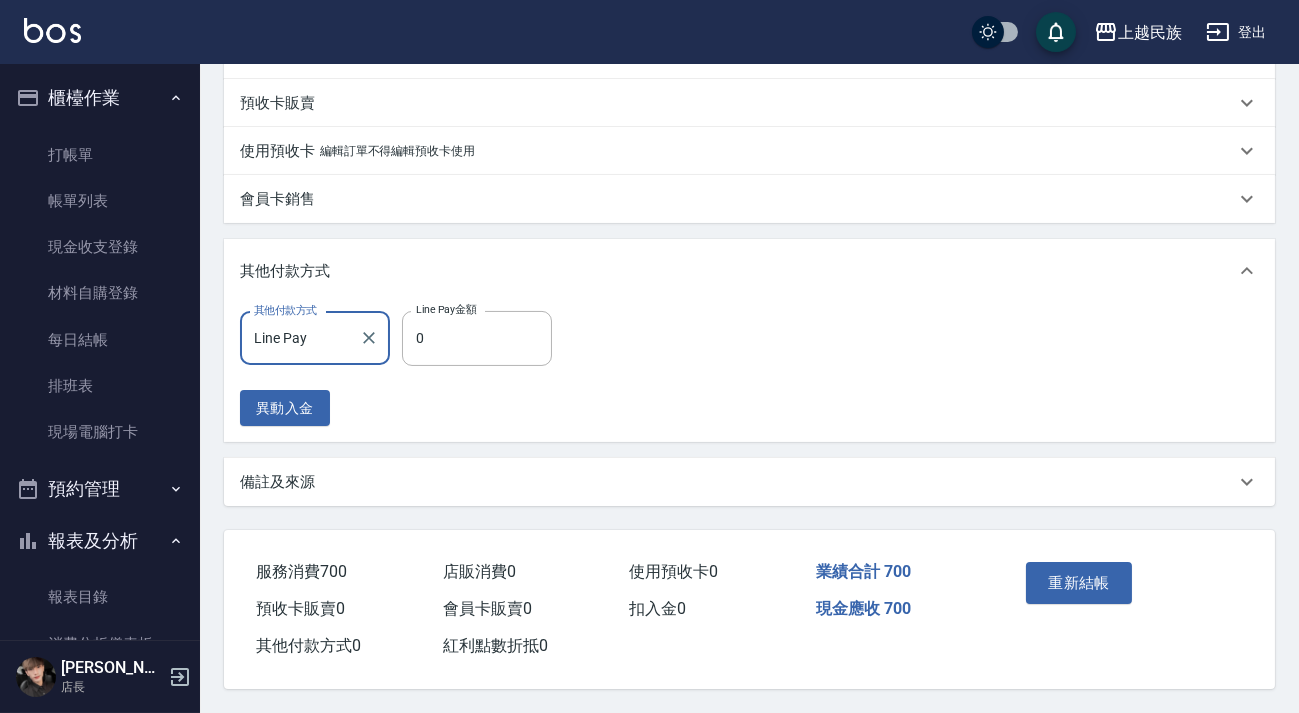 click on "其他付款方式 Line Pay 其他付款方式 Line Pay金額 0 Line Pay金額 異動入金" at bounding box center (402, 368) 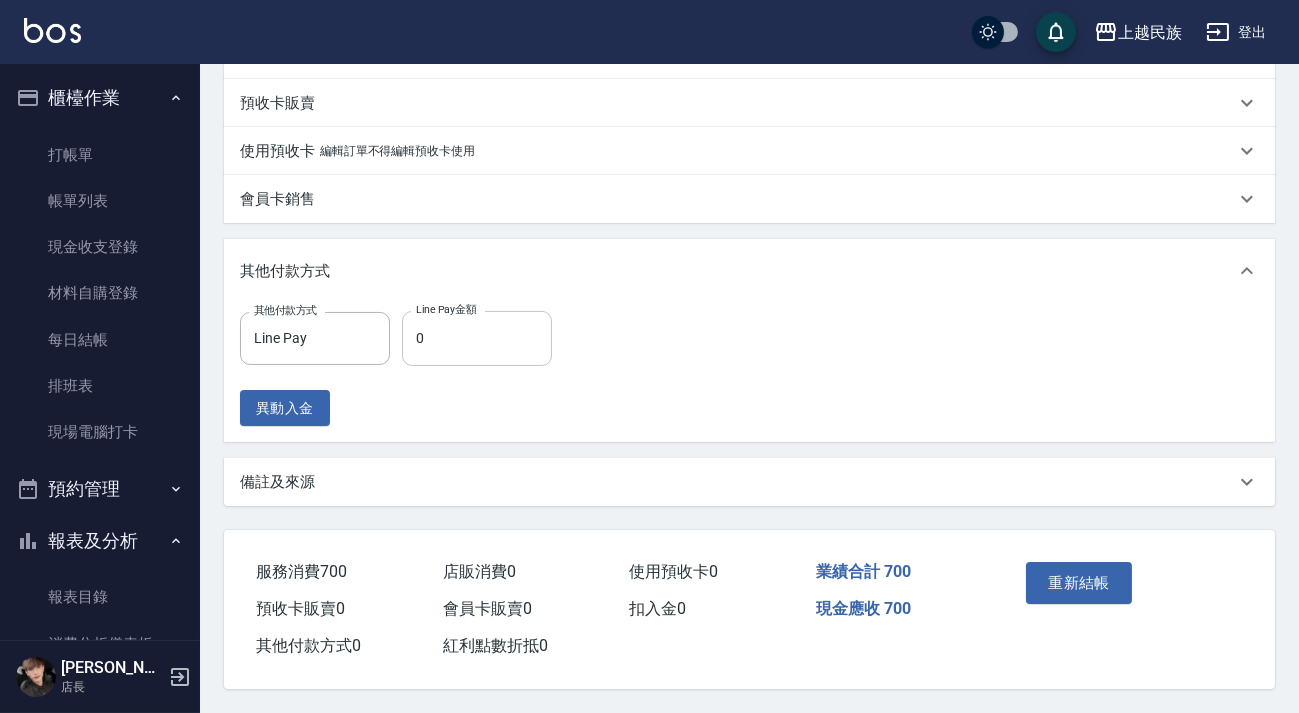 click on "0" at bounding box center [477, 338] 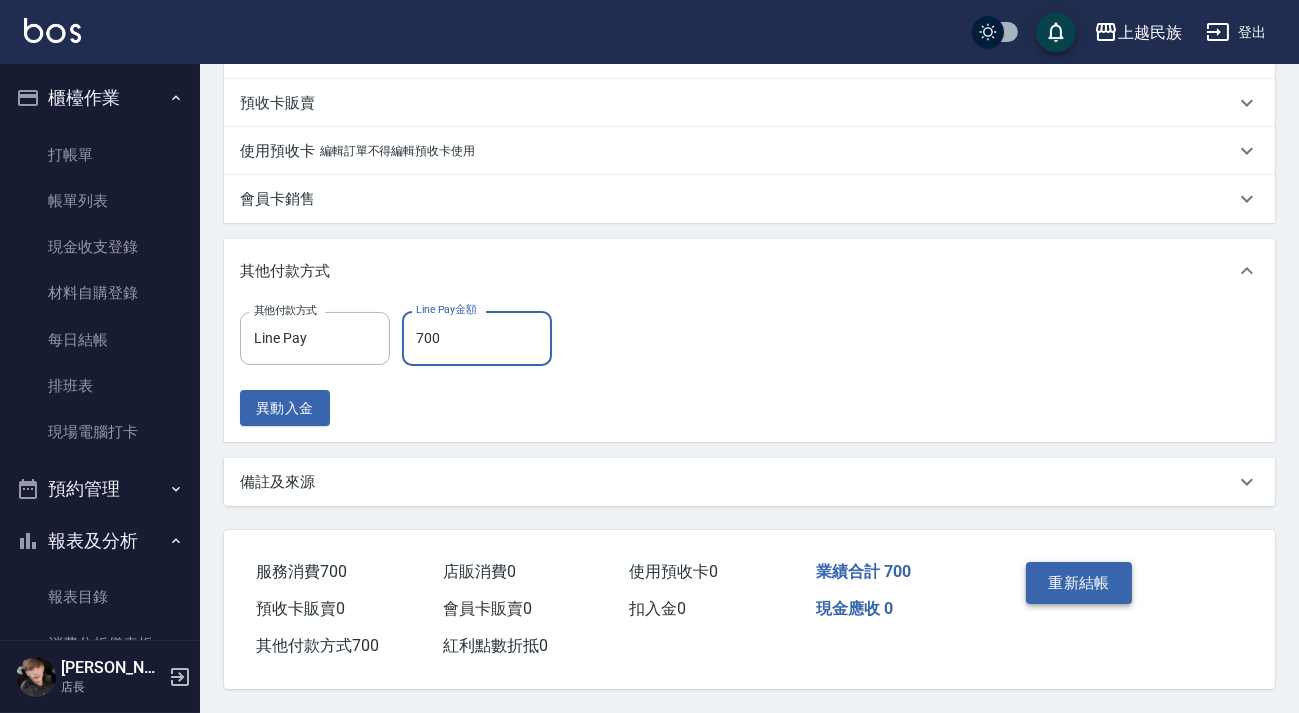 type on "700" 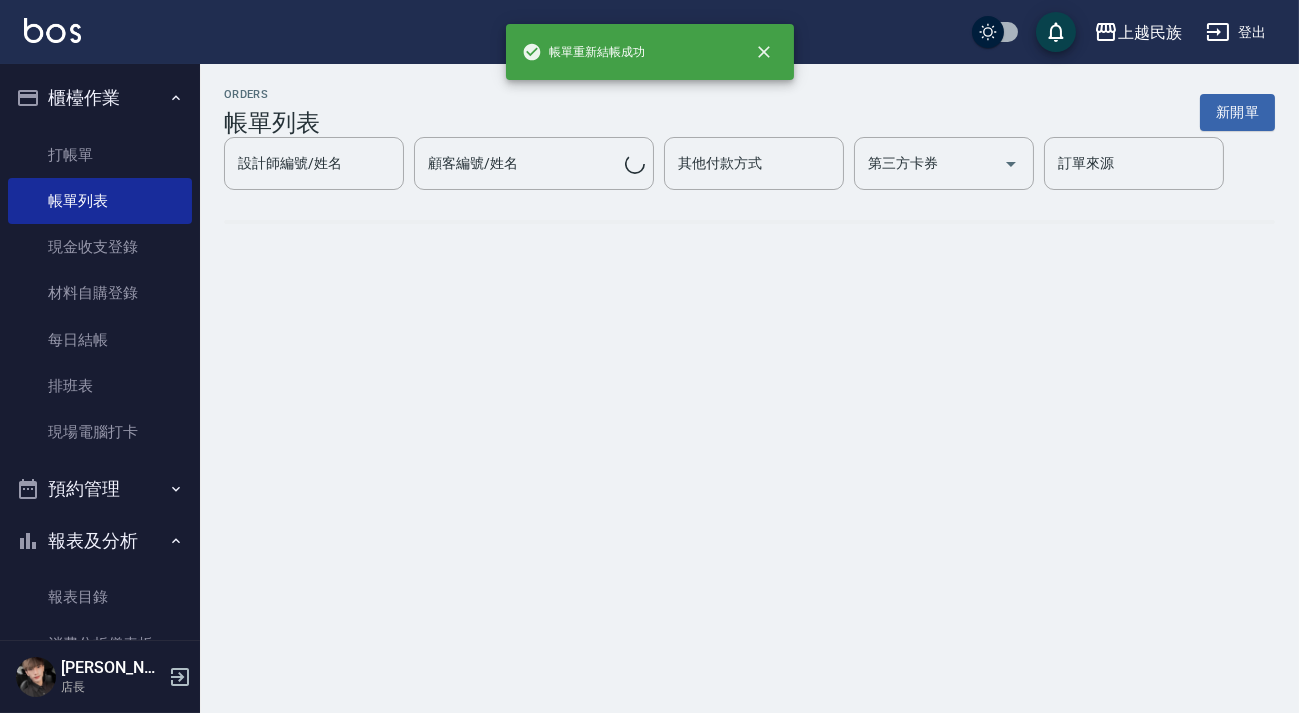 scroll, scrollTop: 0, scrollLeft: 0, axis: both 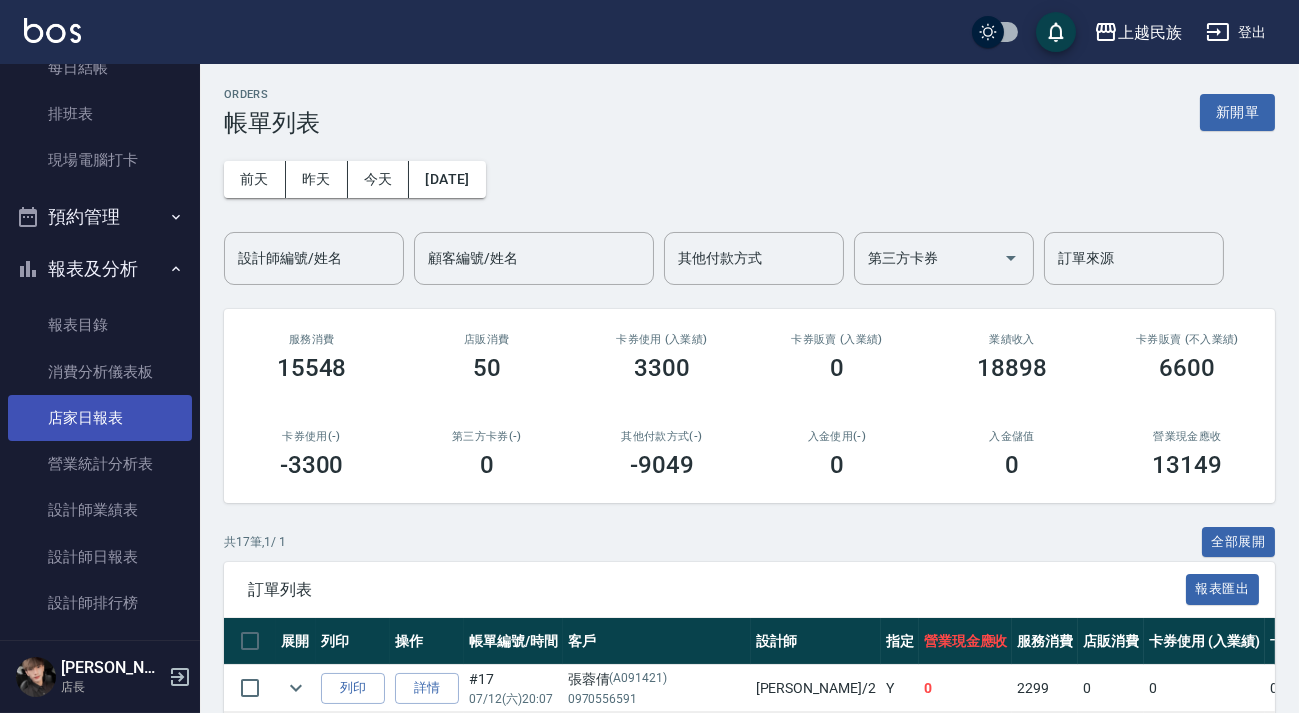 click on "店家日報表" at bounding box center [100, 418] 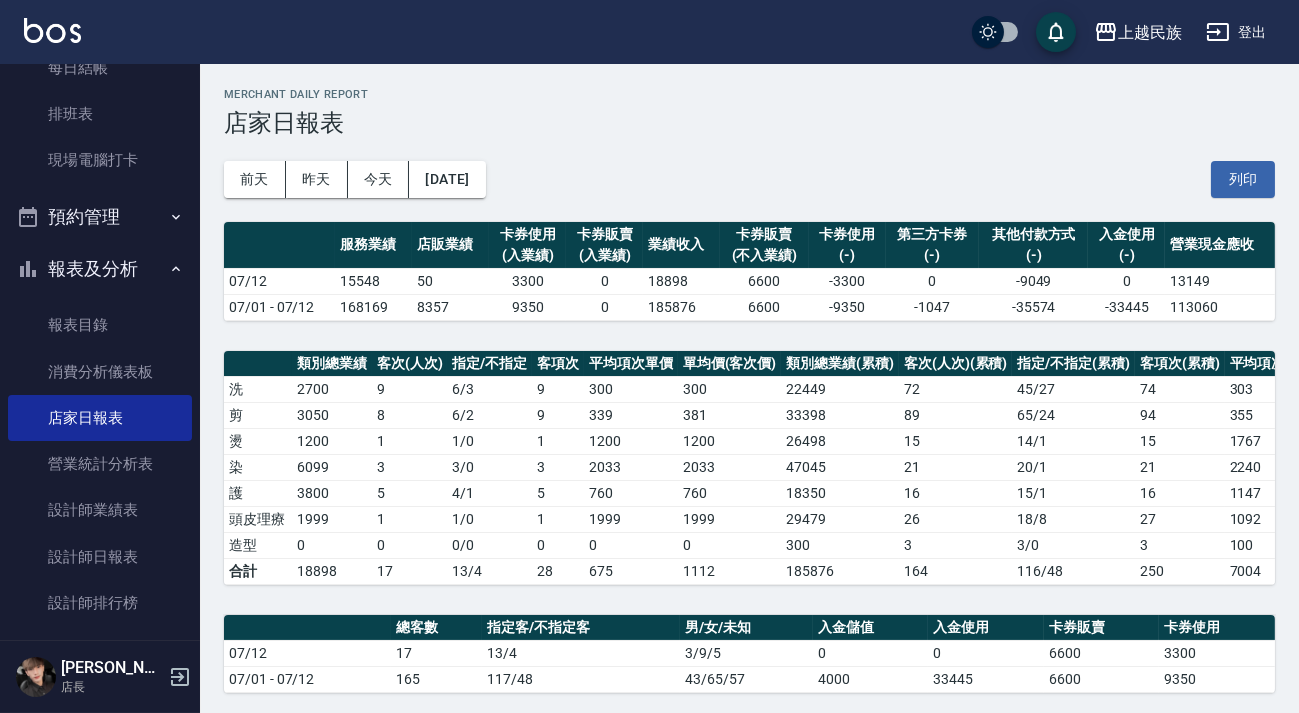 scroll, scrollTop: 545, scrollLeft: 0, axis: vertical 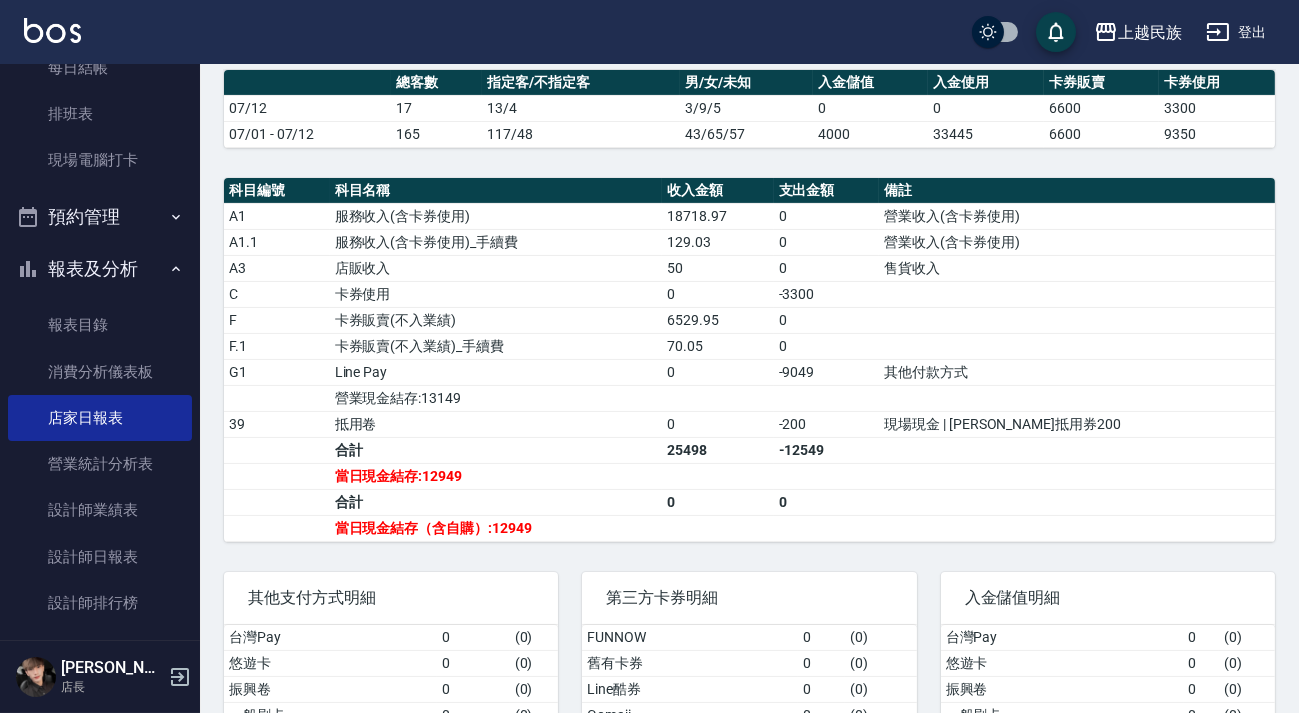 click on "報表及分析" at bounding box center (100, 269) 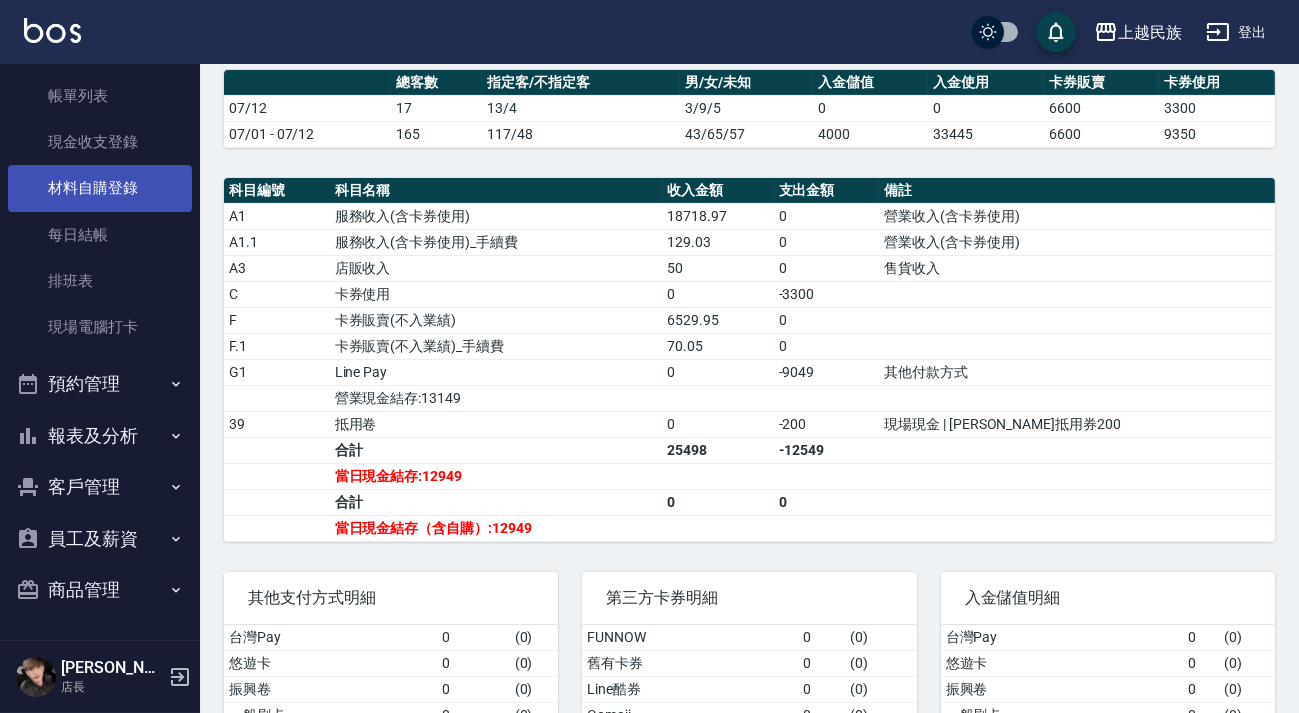 scroll, scrollTop: 0, scrollLeft: 0, axis: both 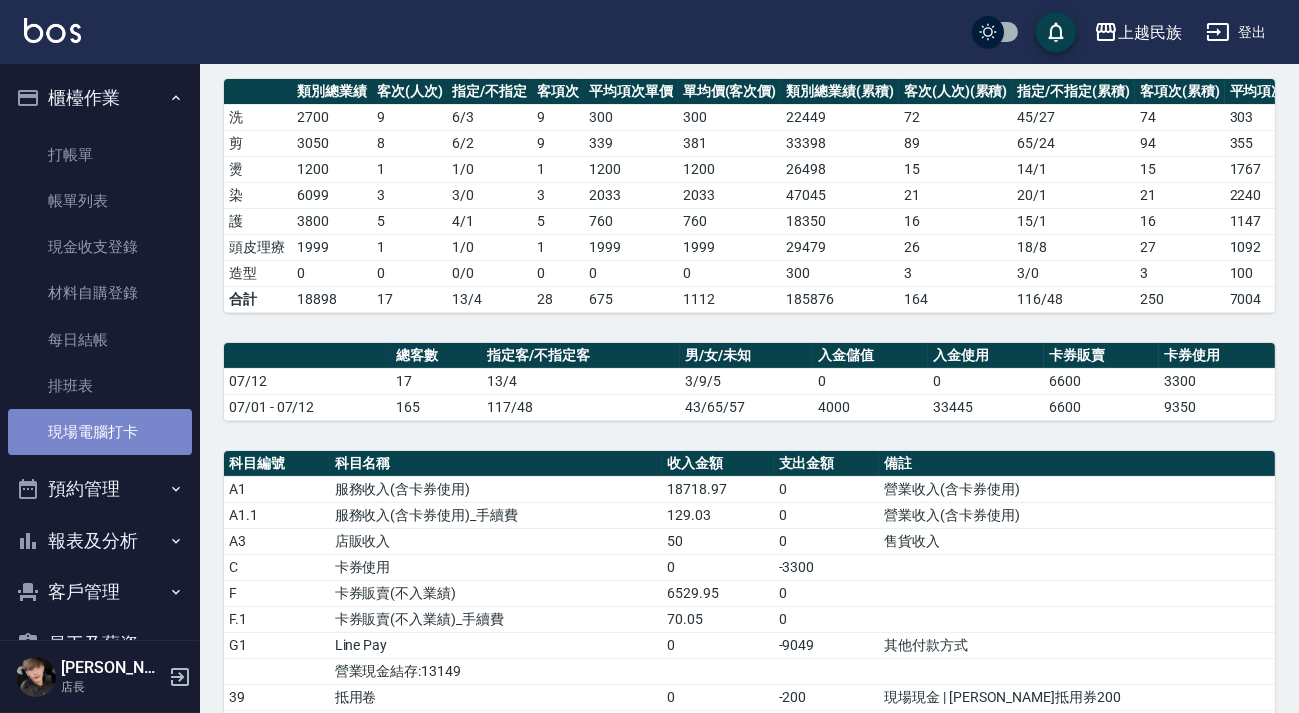 click on "現場電腦打卡" at bounding box center (100, 432) 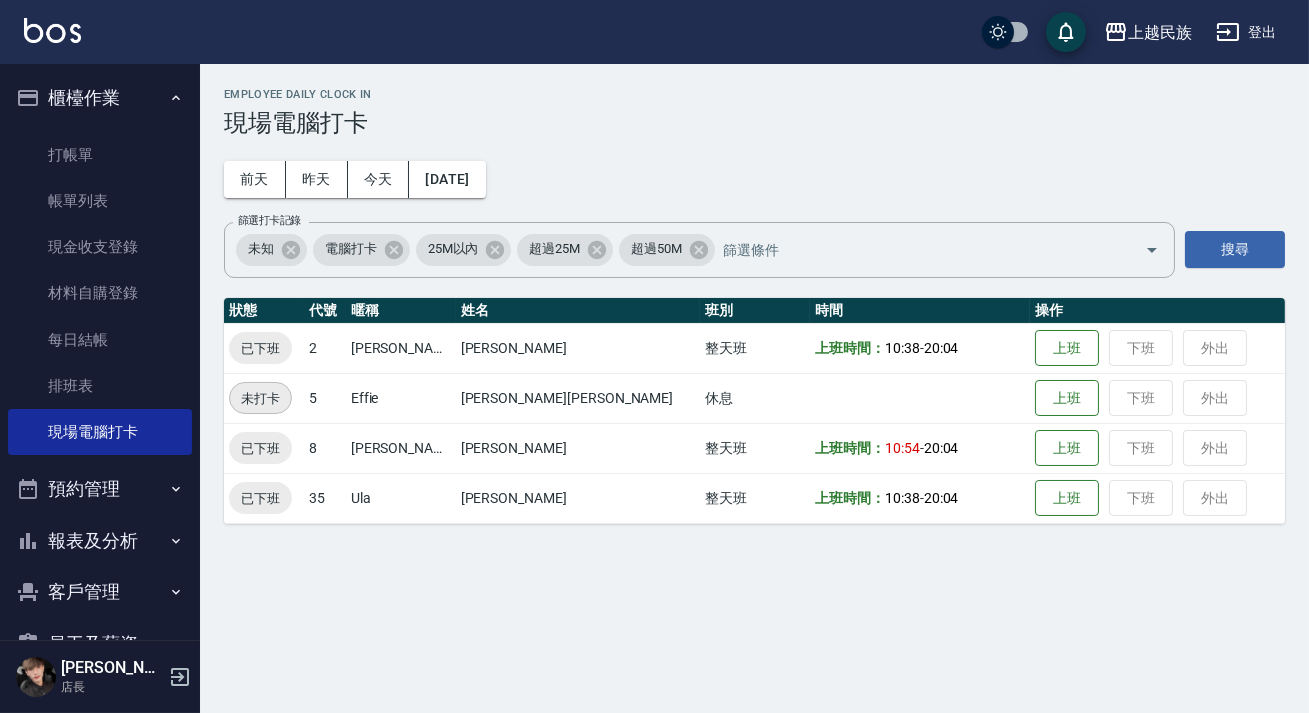 click at bounding box center (52, 30) 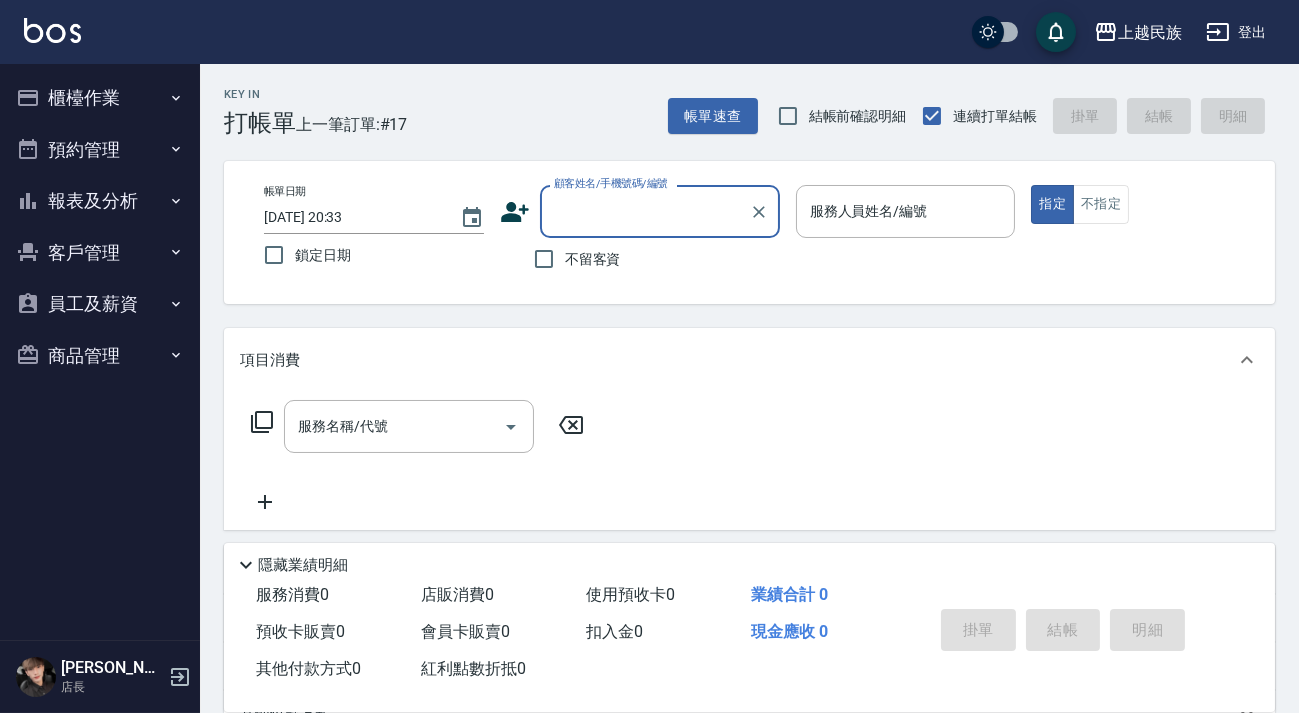 click on "報表及分析" at bounding box center [100, 201] 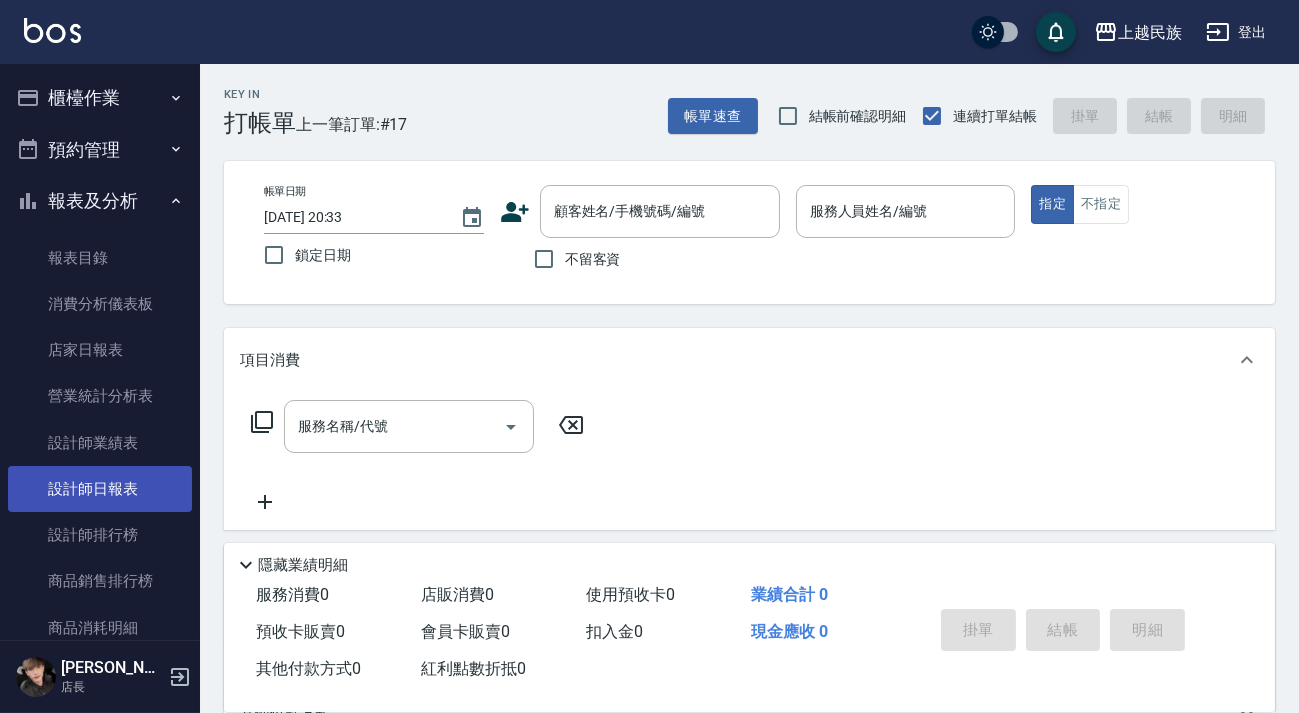 click on "設計師日報表" at bounding box center (100, 489) 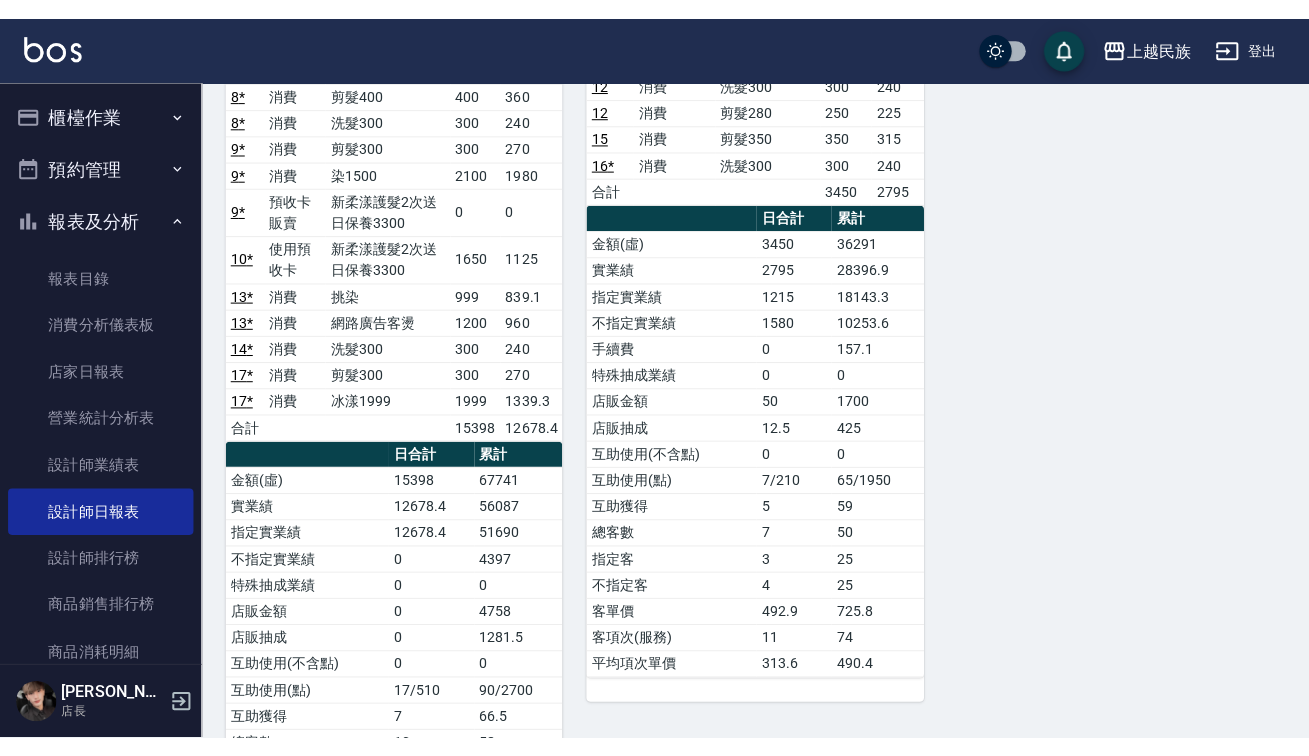 scroll, scrollTop: 0, scrollLeft: 0, axis: both 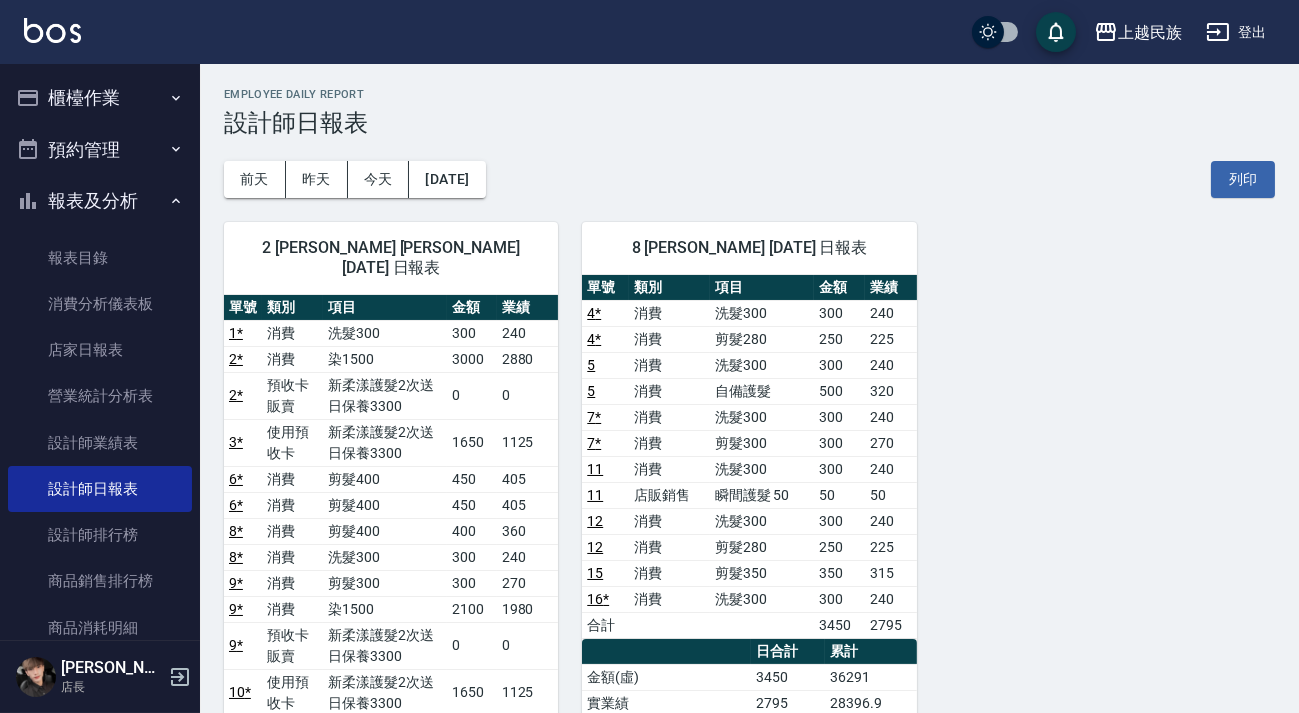 click on "上越民族 登出" at bounding box center (649, 32) 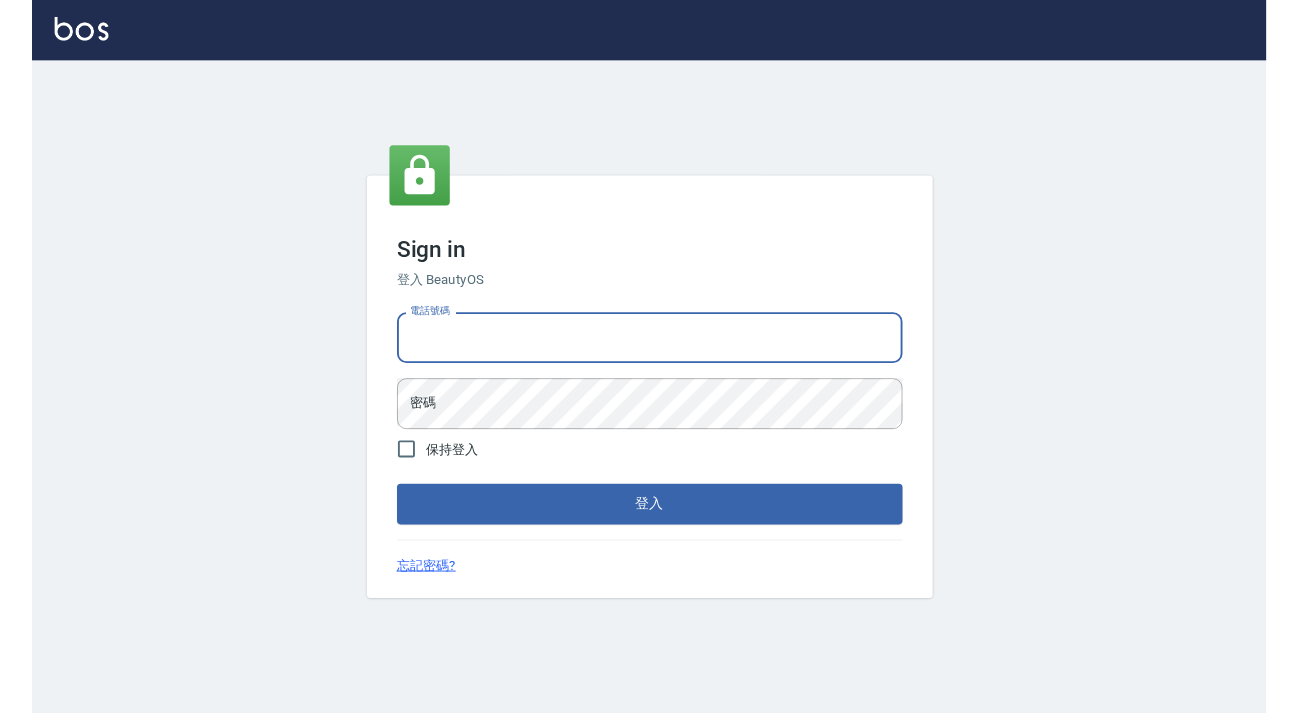 scroll, scrollTop: 0, scrollLeft: 0, axis: both 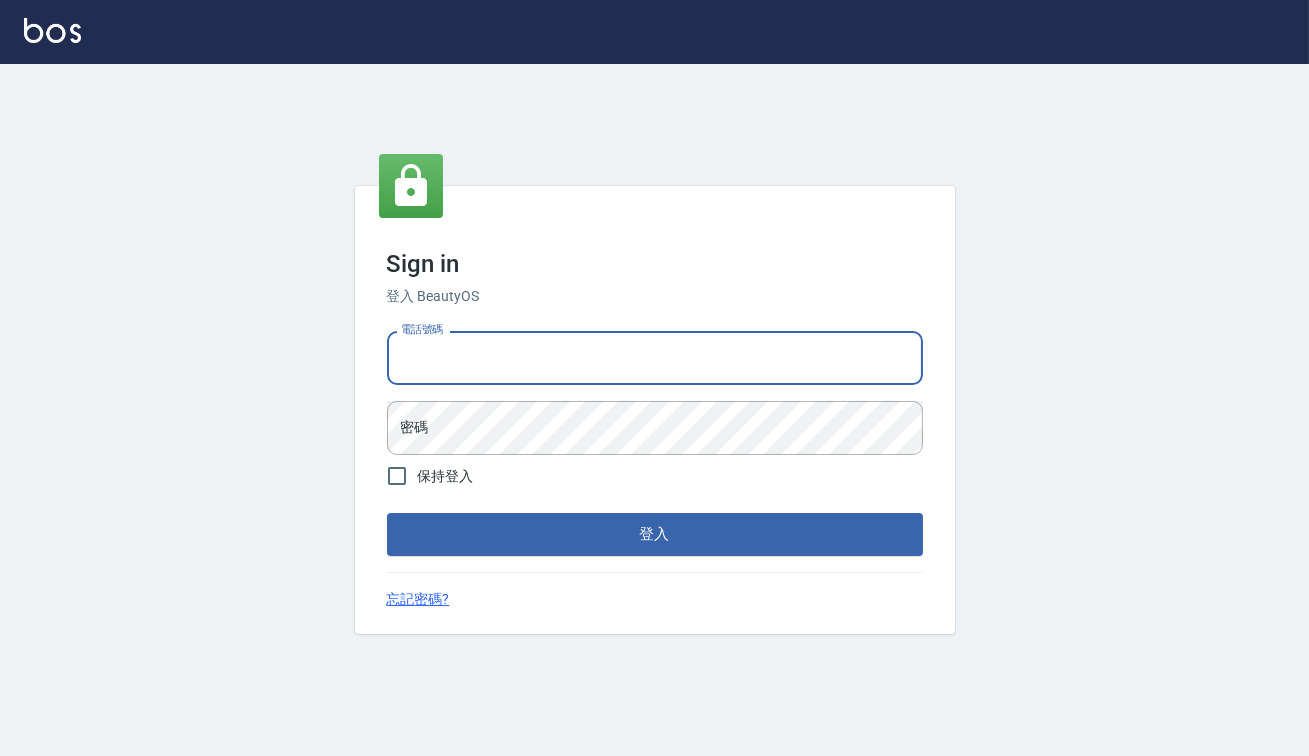 type on "0938317317" 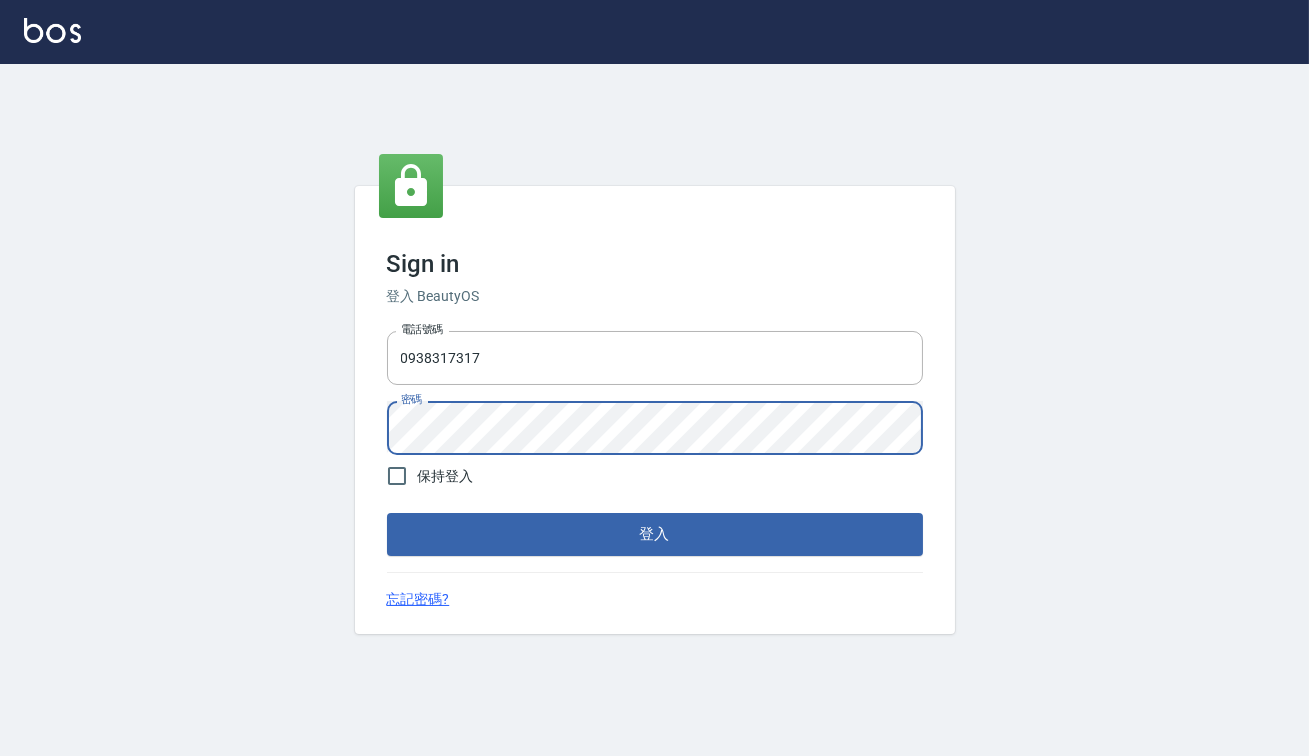 click on "登入" at bounding box center [655, 534] 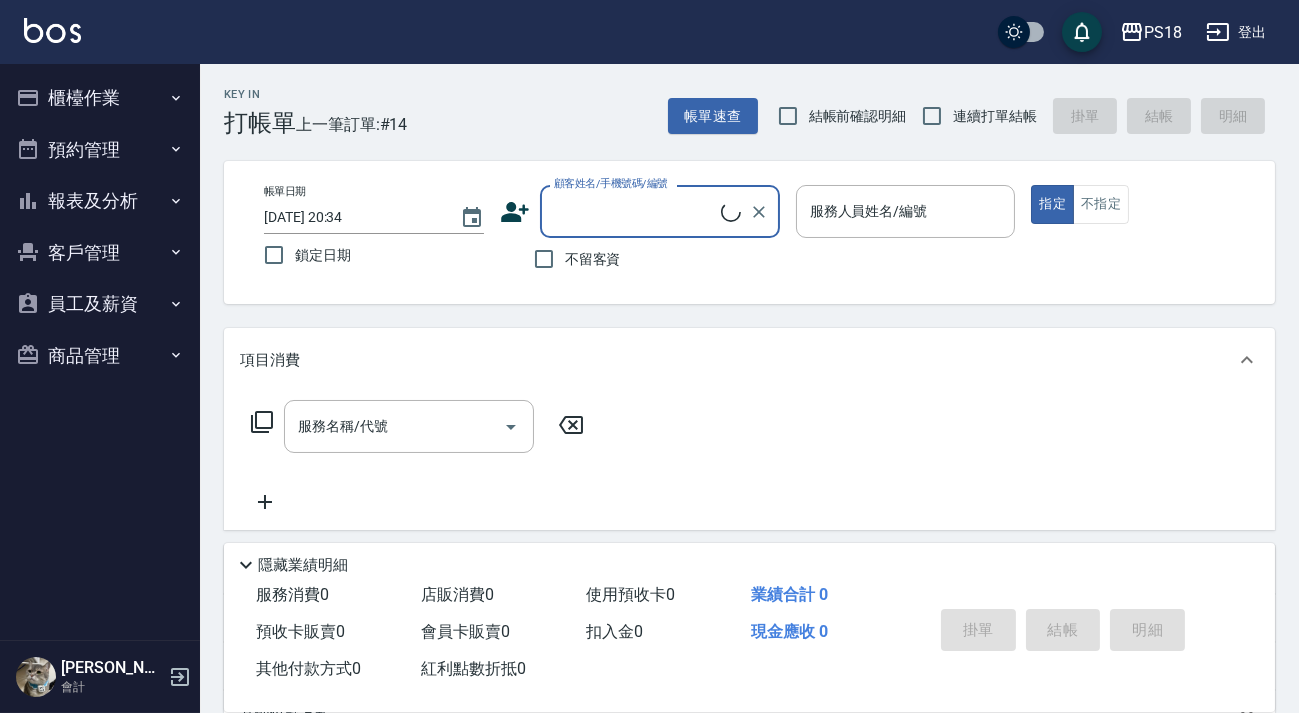 click on "報表及分析" at bounding box center (100, 201) 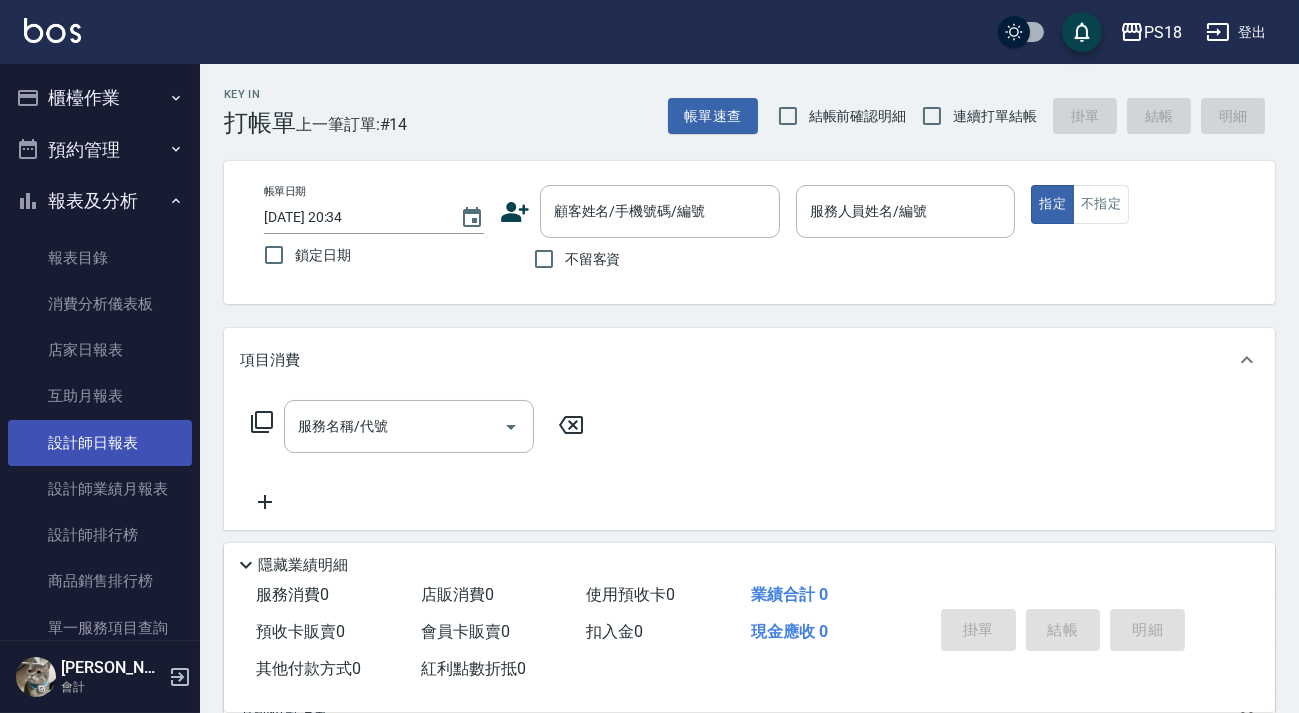 click on "設計師日報表" at bounding box center [100, 443] 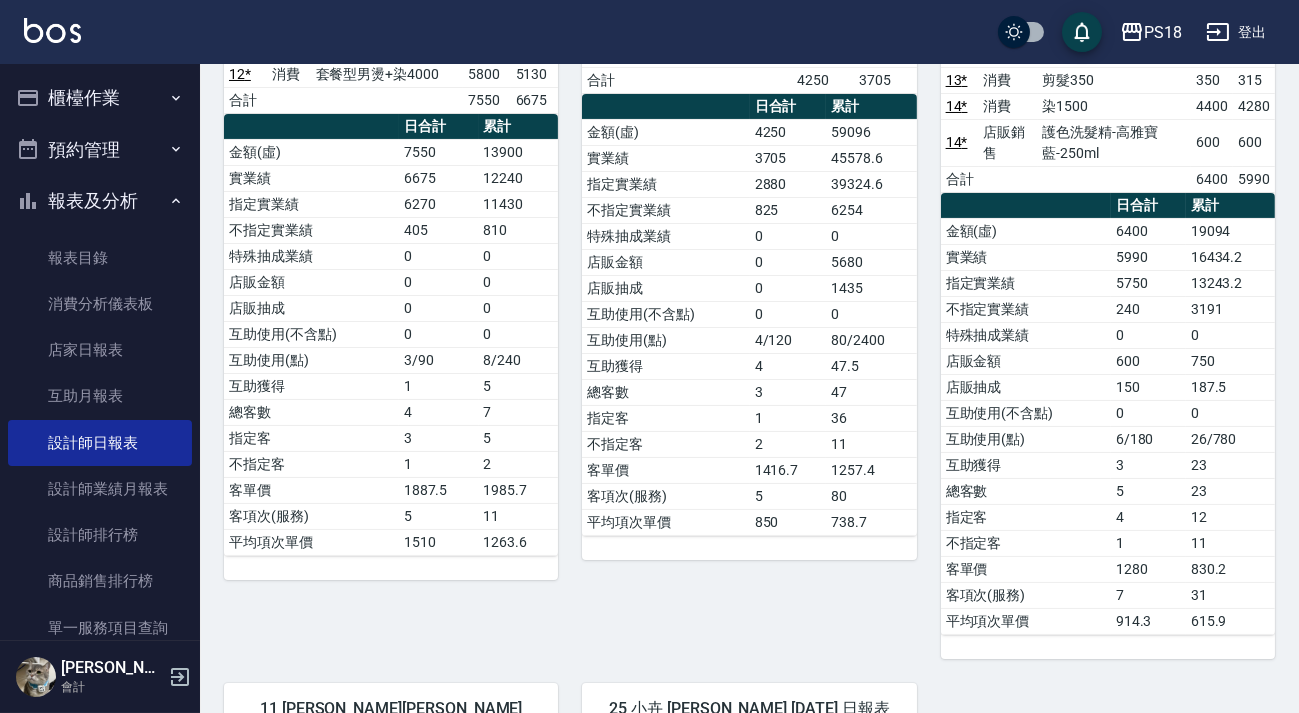 scroll, scrollTop: 90, scrollLeft: 0, axis: vertical 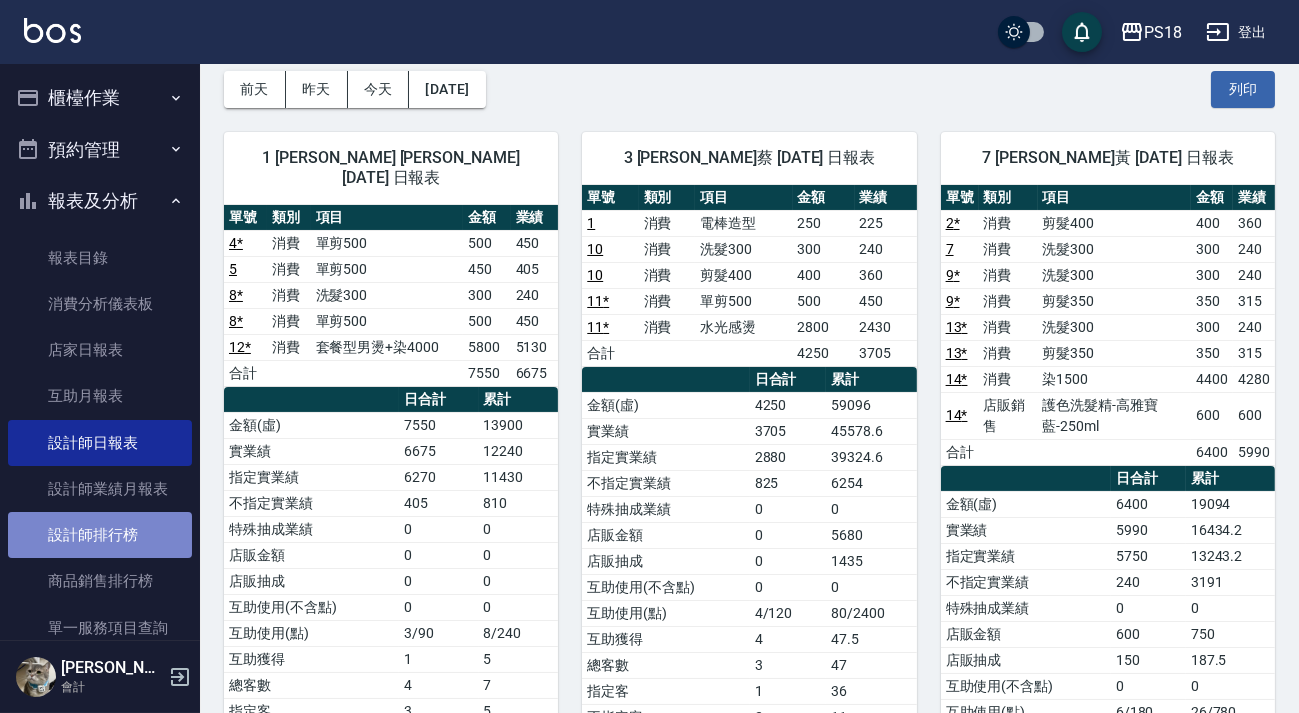 click on "設計師排行榜" at bounding box center [100, 535] 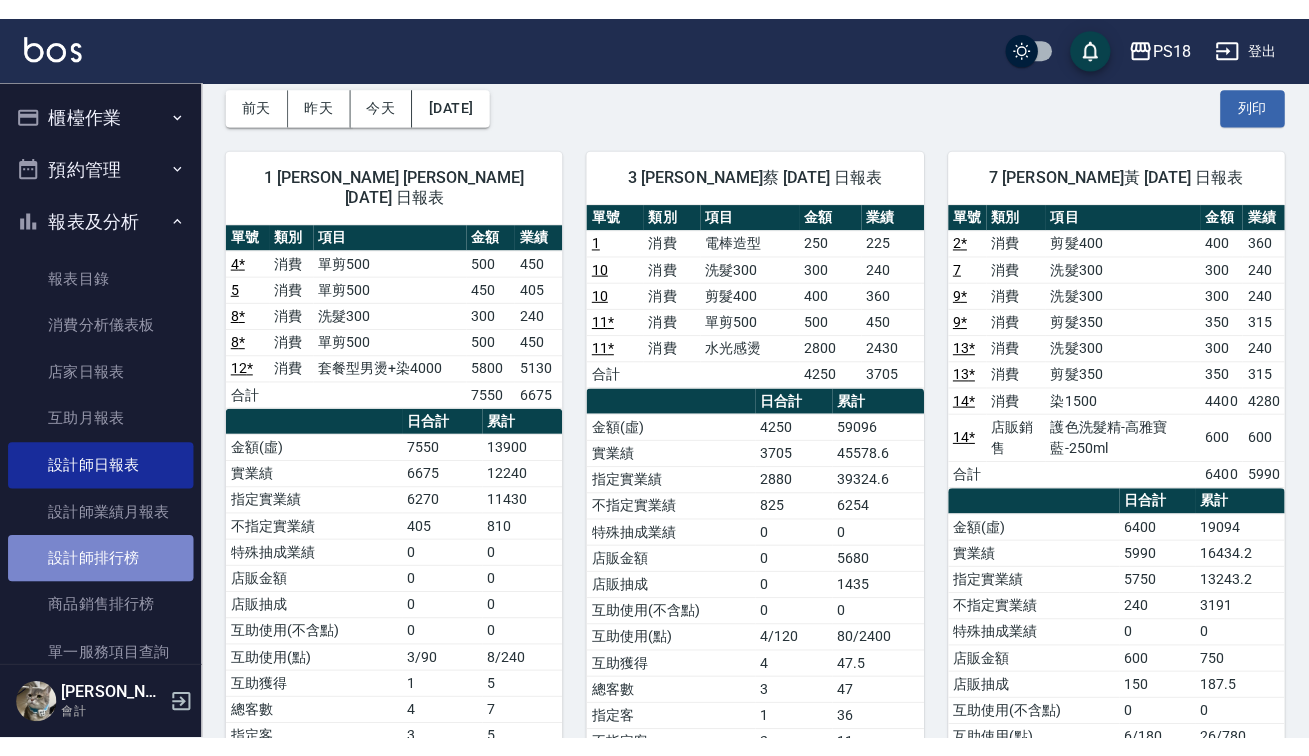 scroll, scrollTop: 0, scrollLeft: 0, axis: both 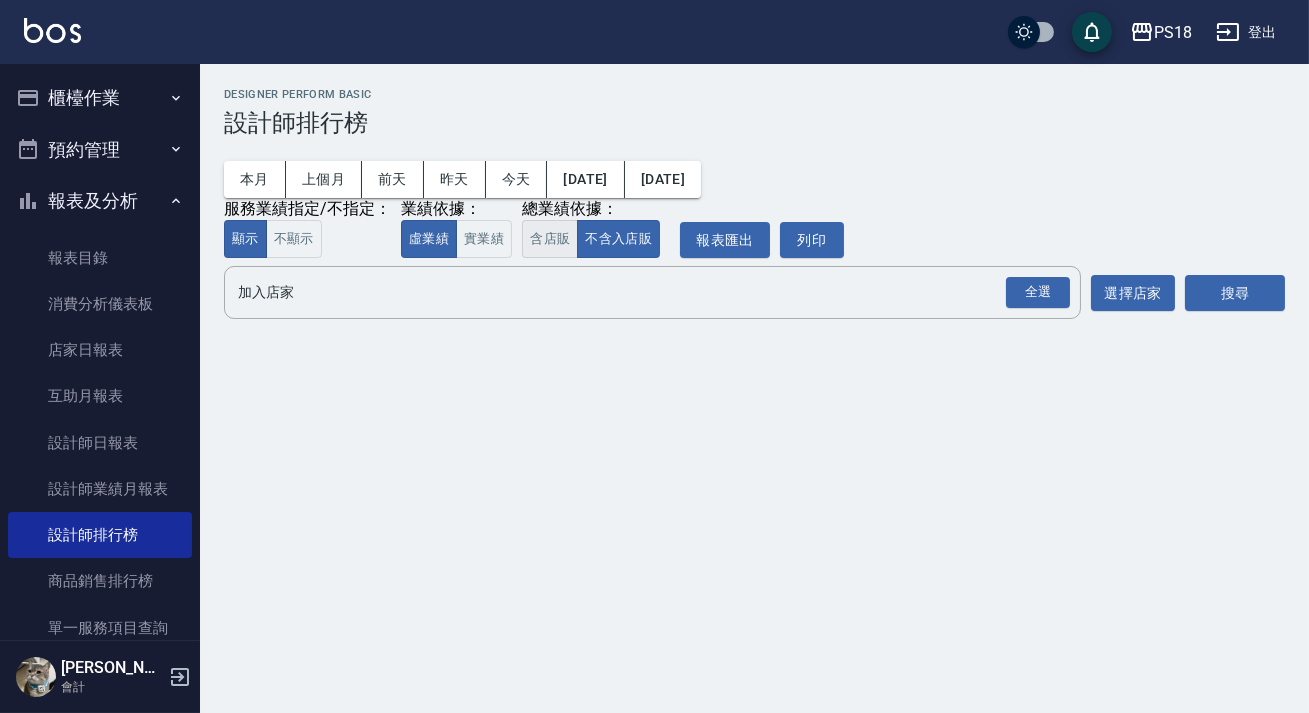 click on "含店販" at bounding box center (550, 239) 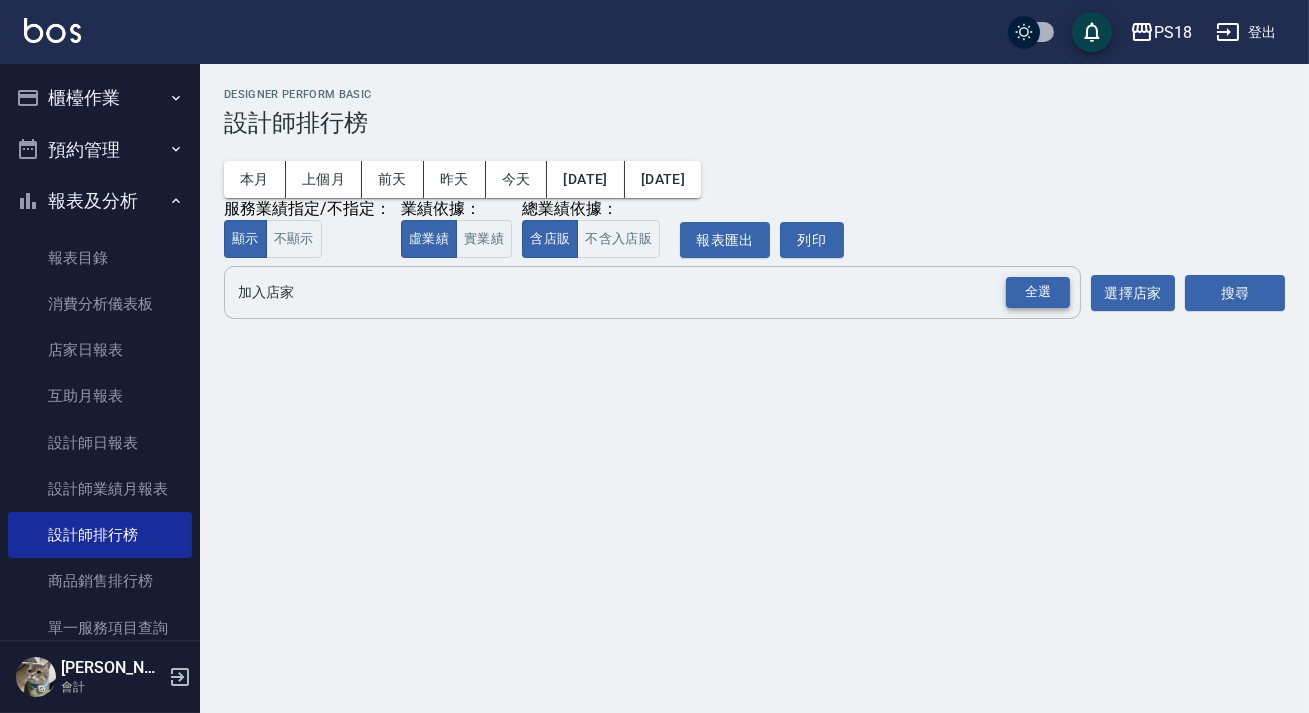click on "全選" at bounding box center (1038, 292) 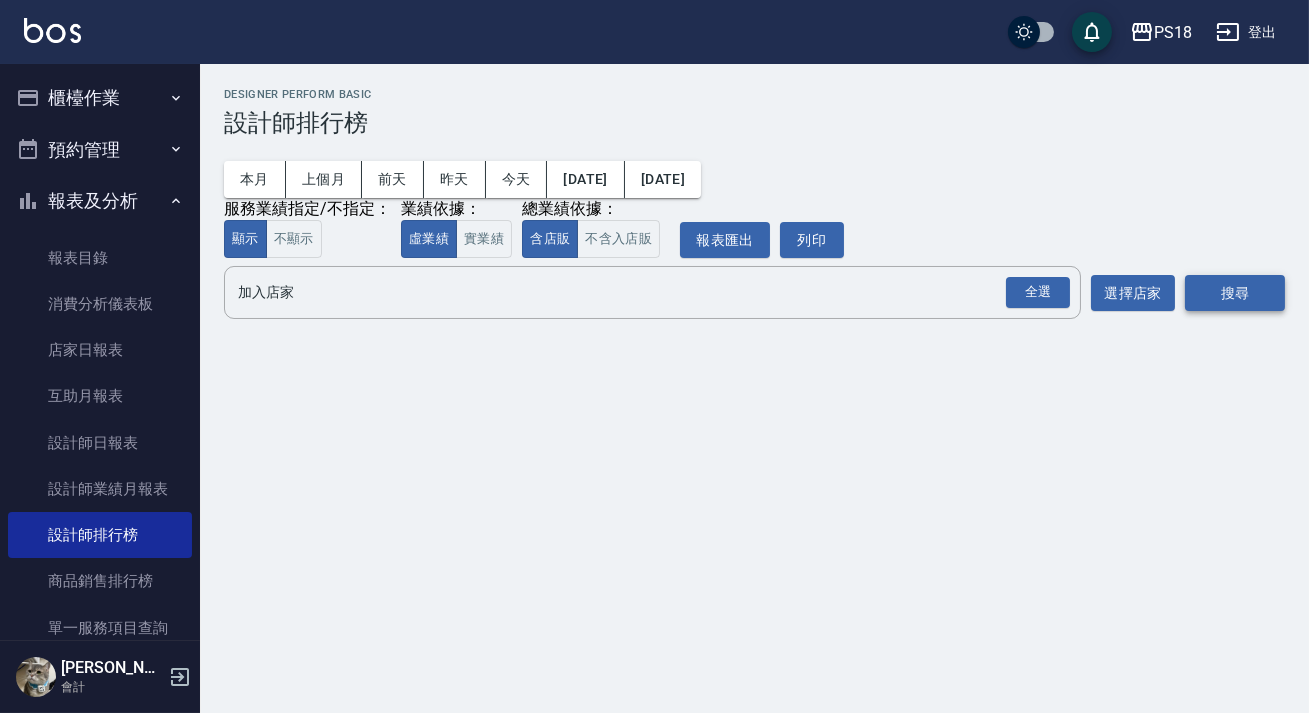click on "搜尋" at bounding box center (1235, 293) 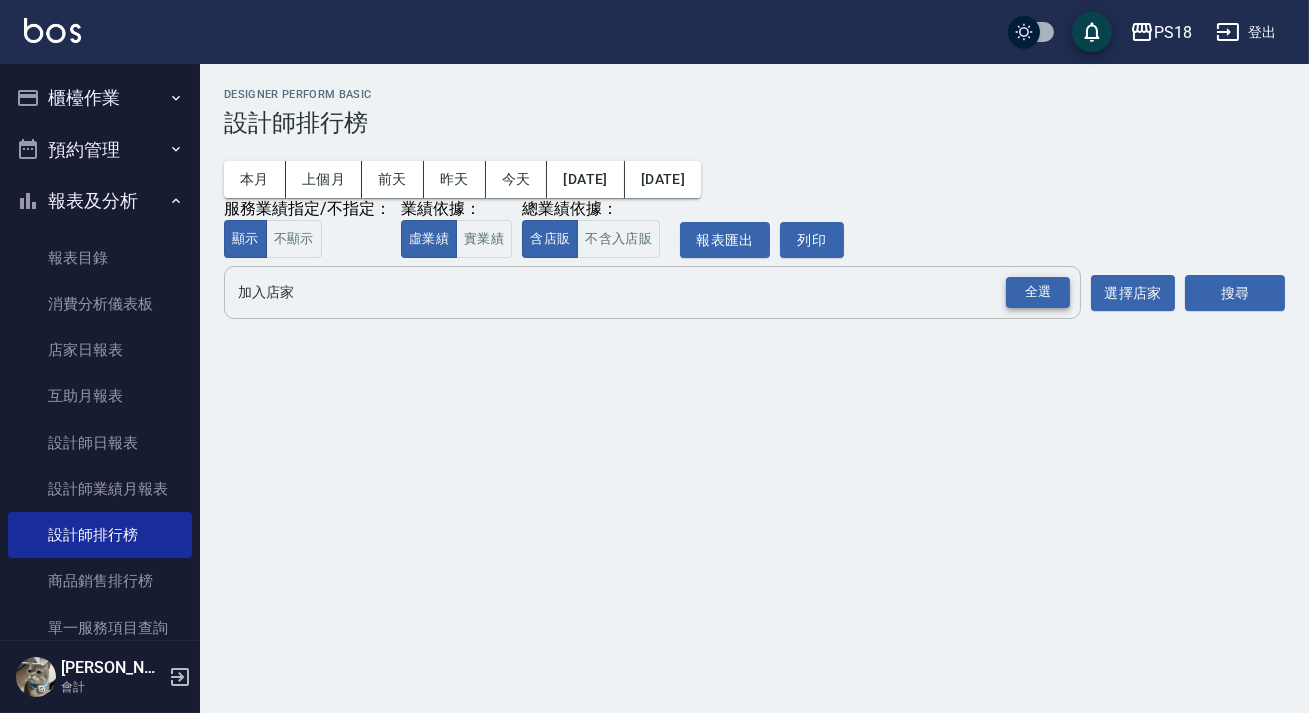 click on "全選" at bounding box center (1038, 292) 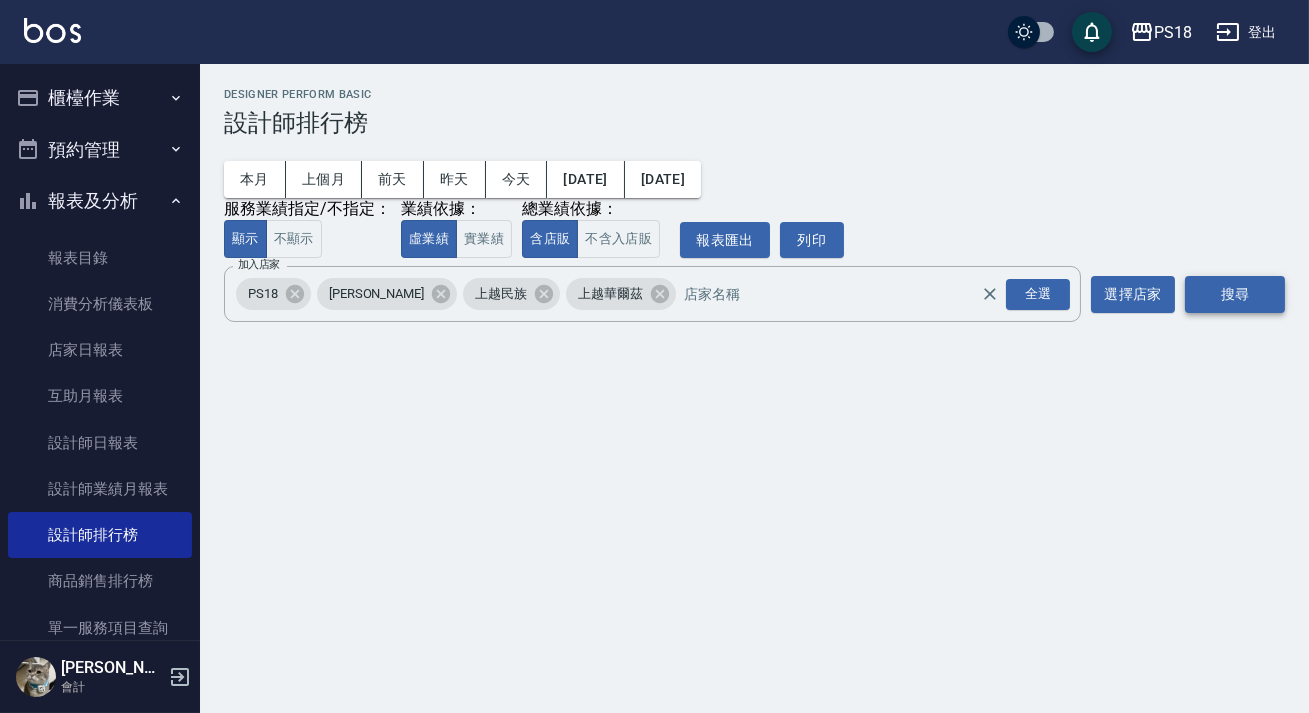 click on "搜尋" at bounding box center [1235, 294] 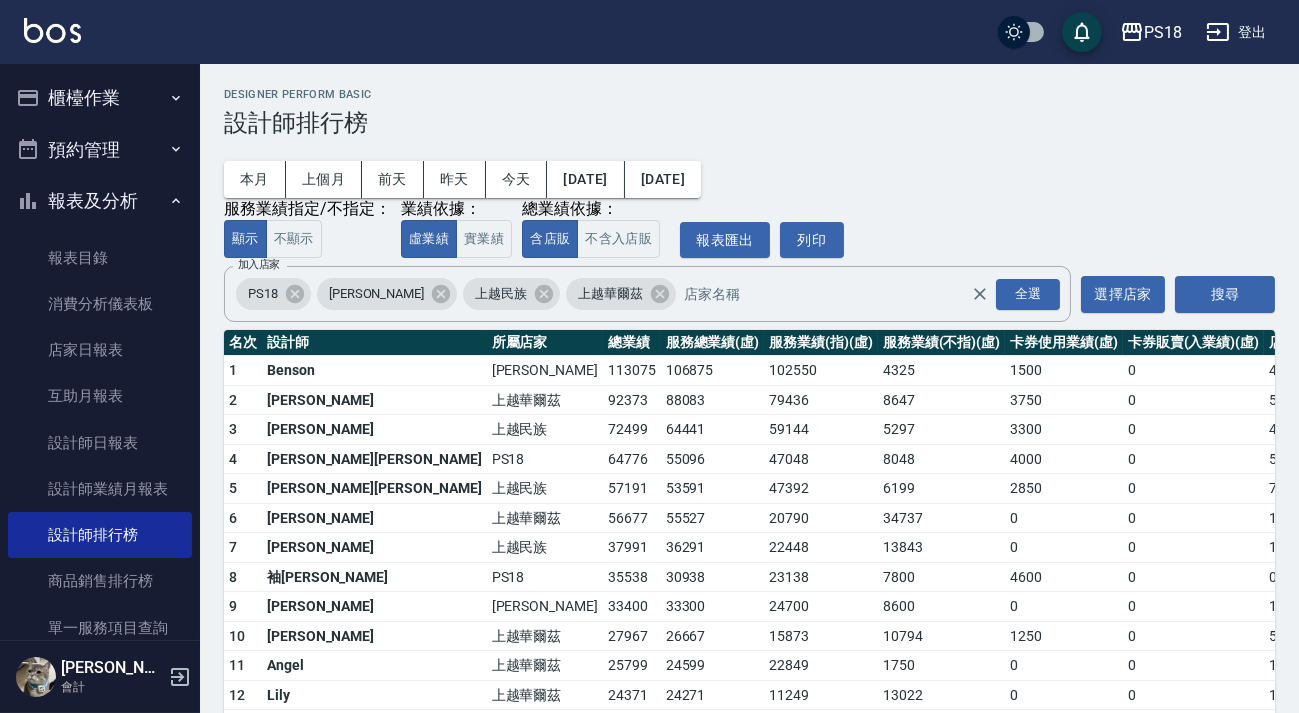 click on "登出" at bounding box center [1236, 32] 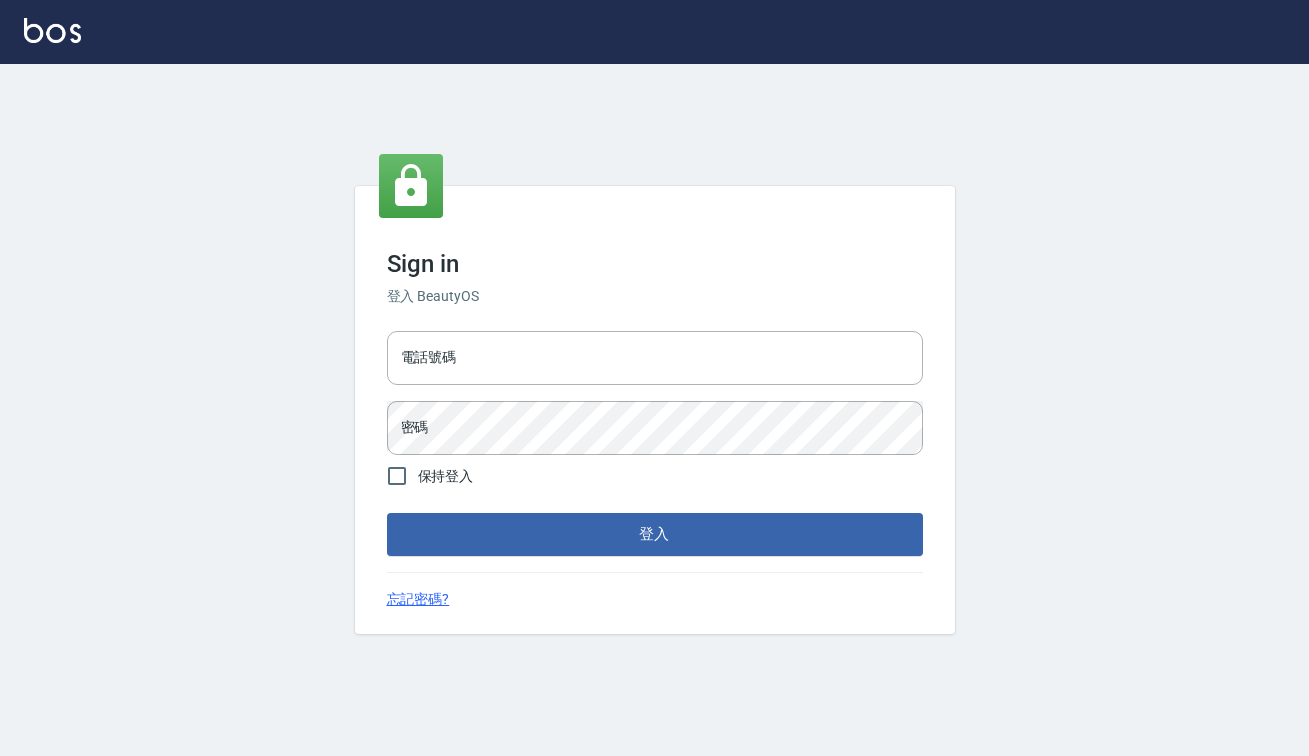 scroll, scrollTop: 0, scrollLeft: 0, axis: both 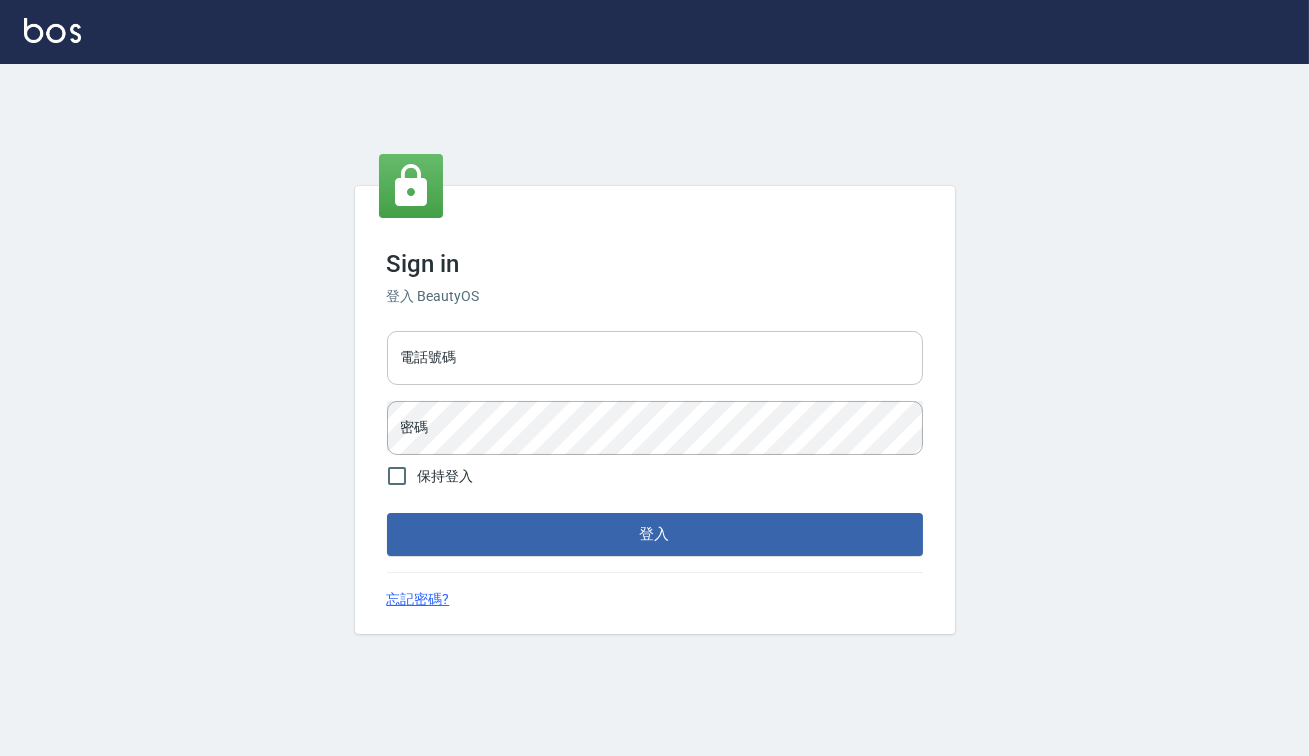 drag, startPoint x: 0, startPoint y: 0, endPoint x: 621, endPoint y: 370, distance: 722.87 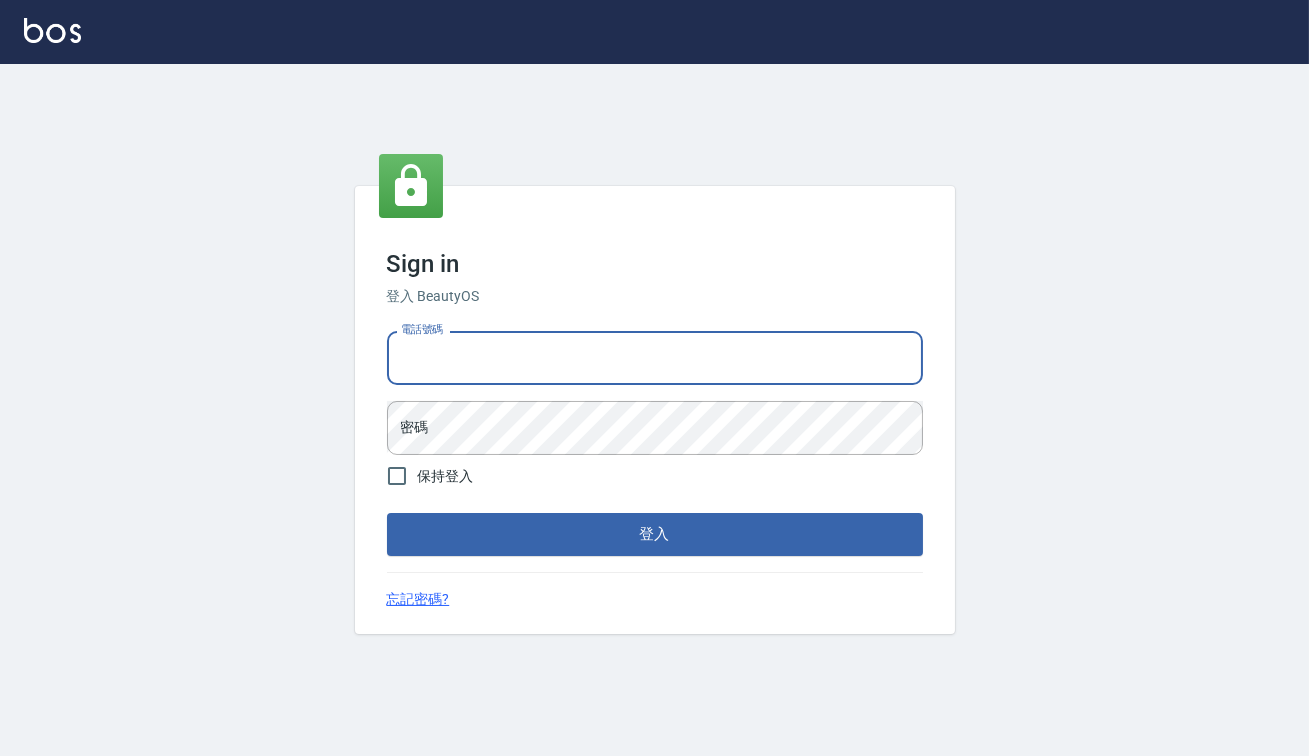 type on "0938917261" 